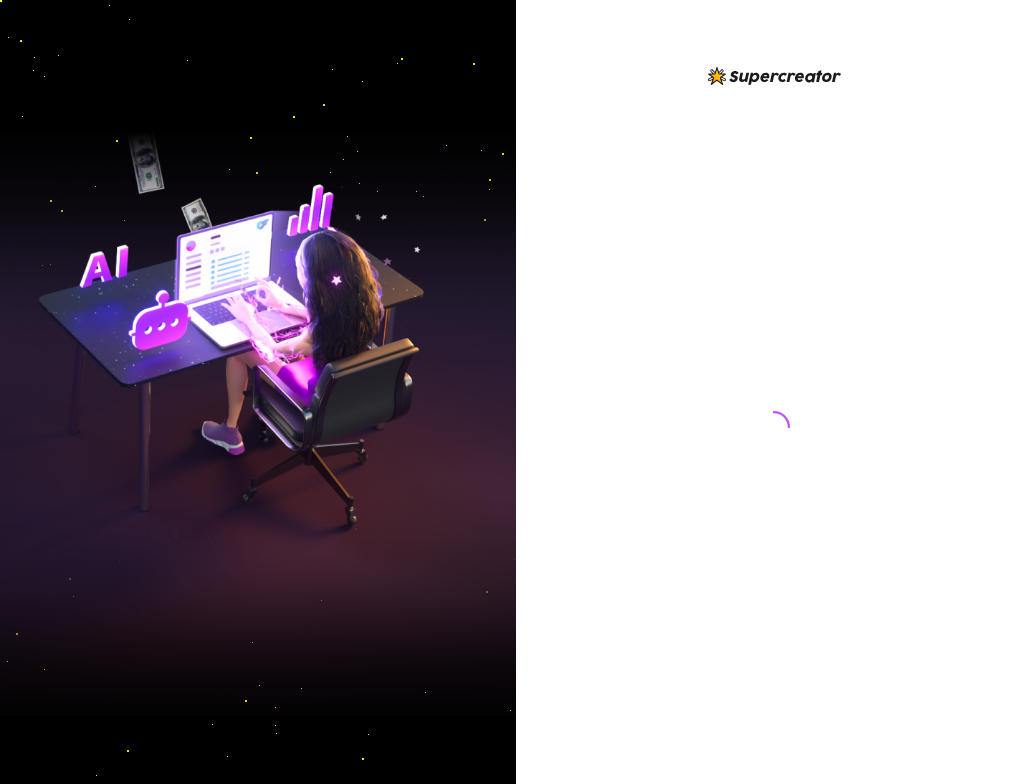 scroll, scrollTop: 0, scrollLeft: 0, axis: both 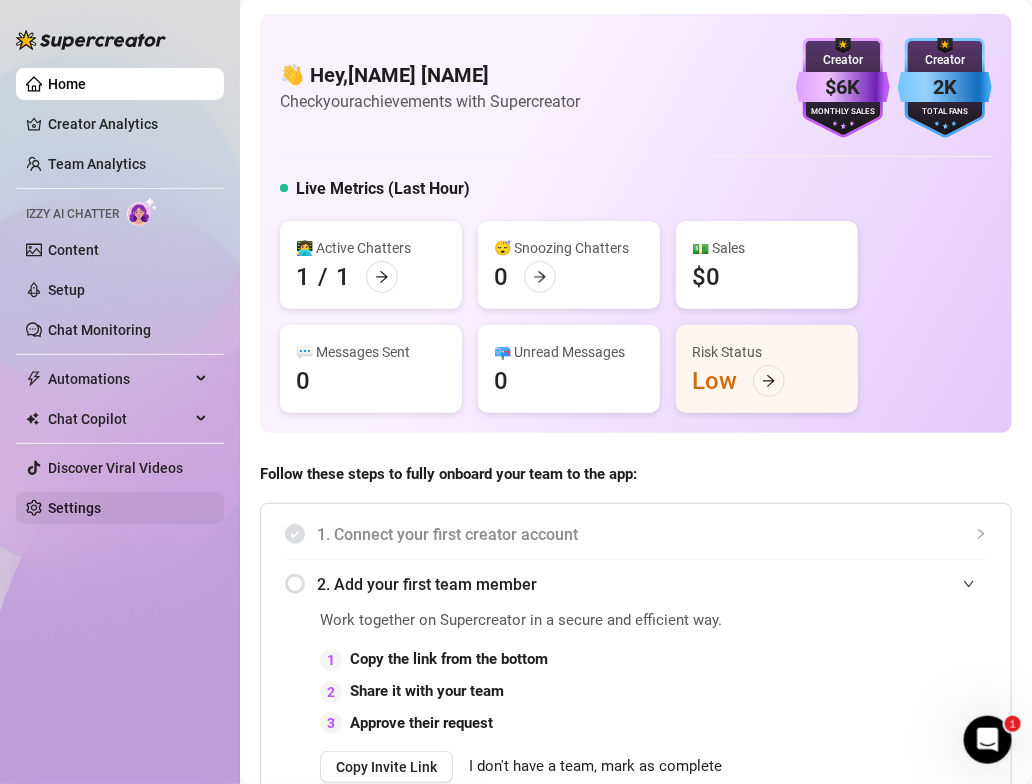 click on "Settings" at bounding box center [74, 508] 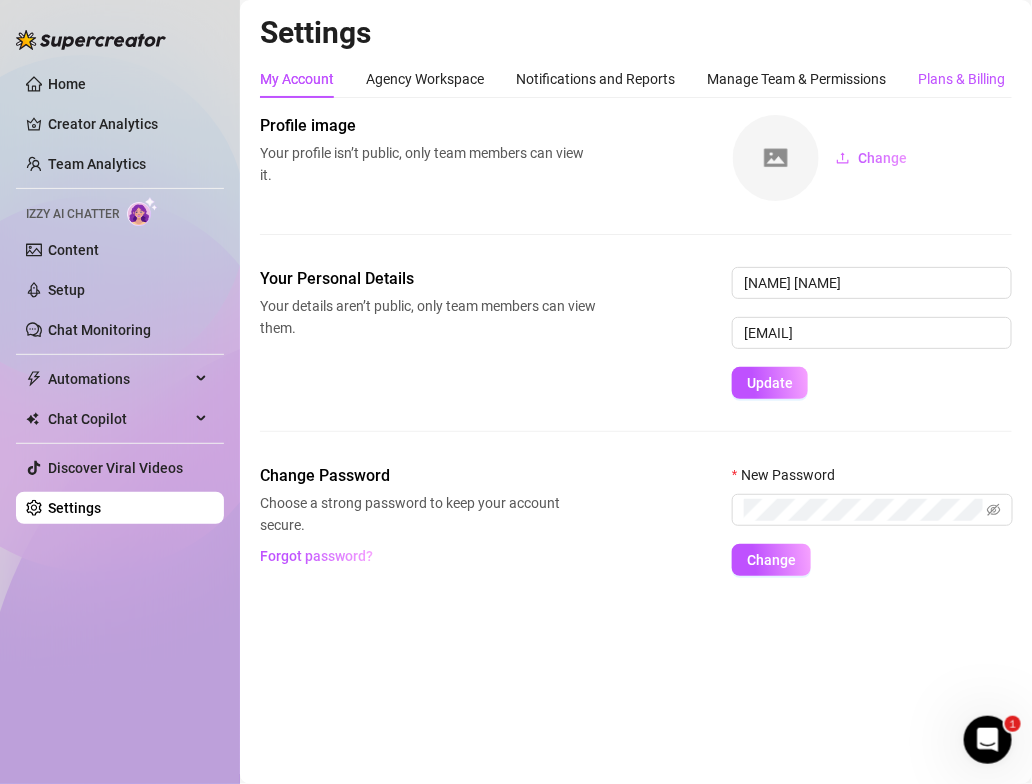click on "Plans & Billing" at bounding box center [961, 79] 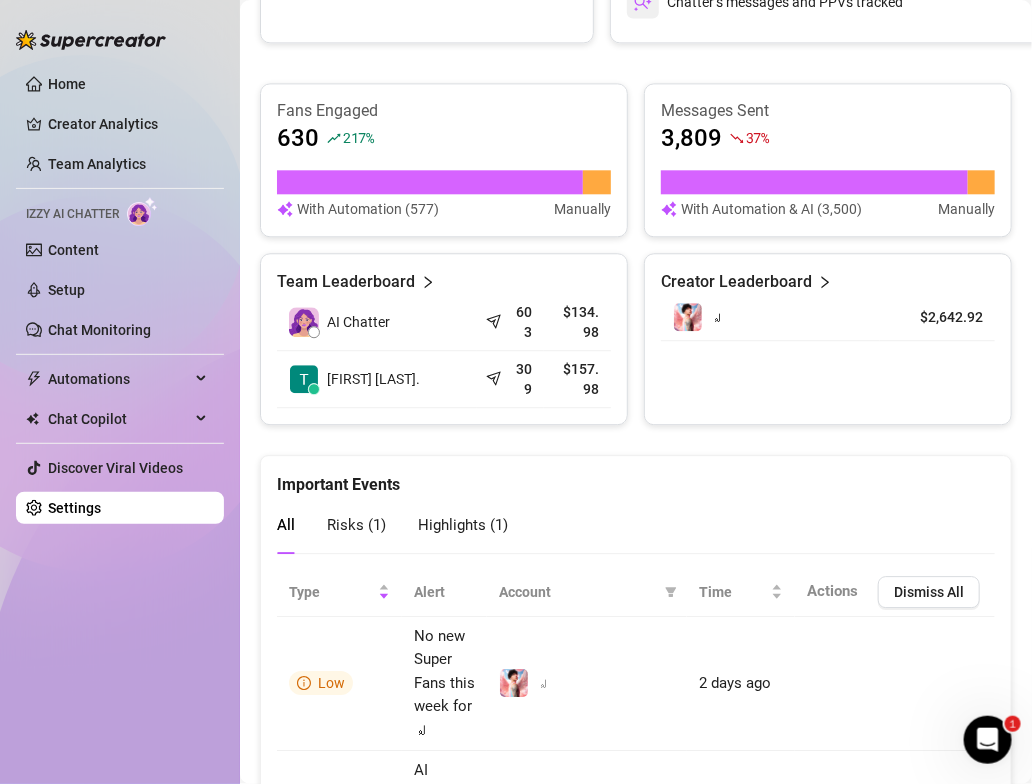 scroll, scrollTop: 1168, scrollLeft: 0, axis: vertical 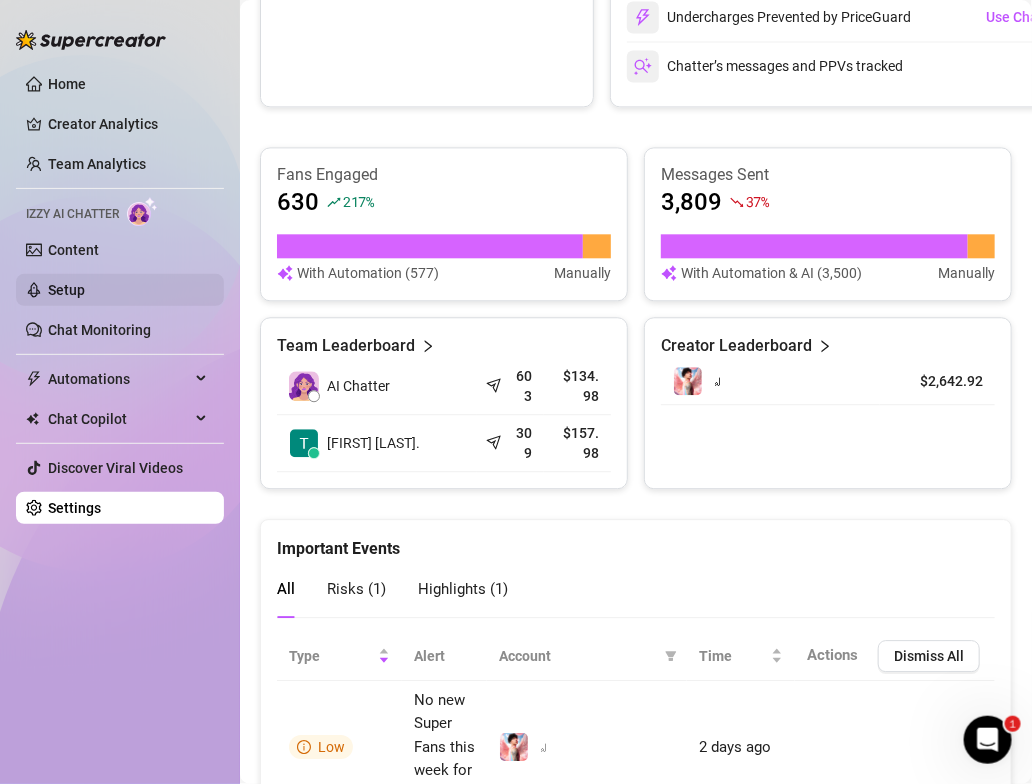 click on "Setup" at bounding box center (66, 290) 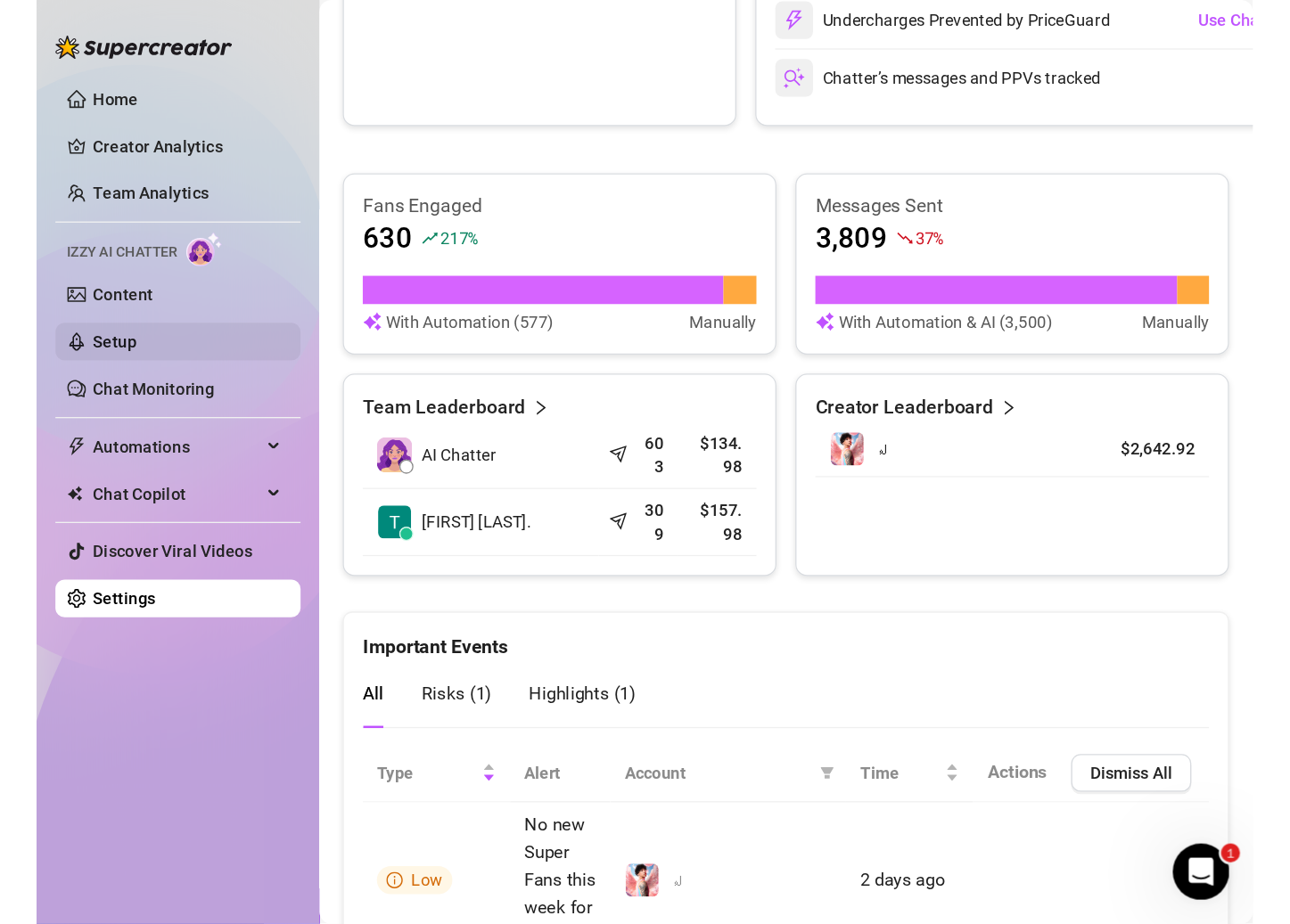scroll, scrollTop: 0, scrollLeft: 0, axis: both 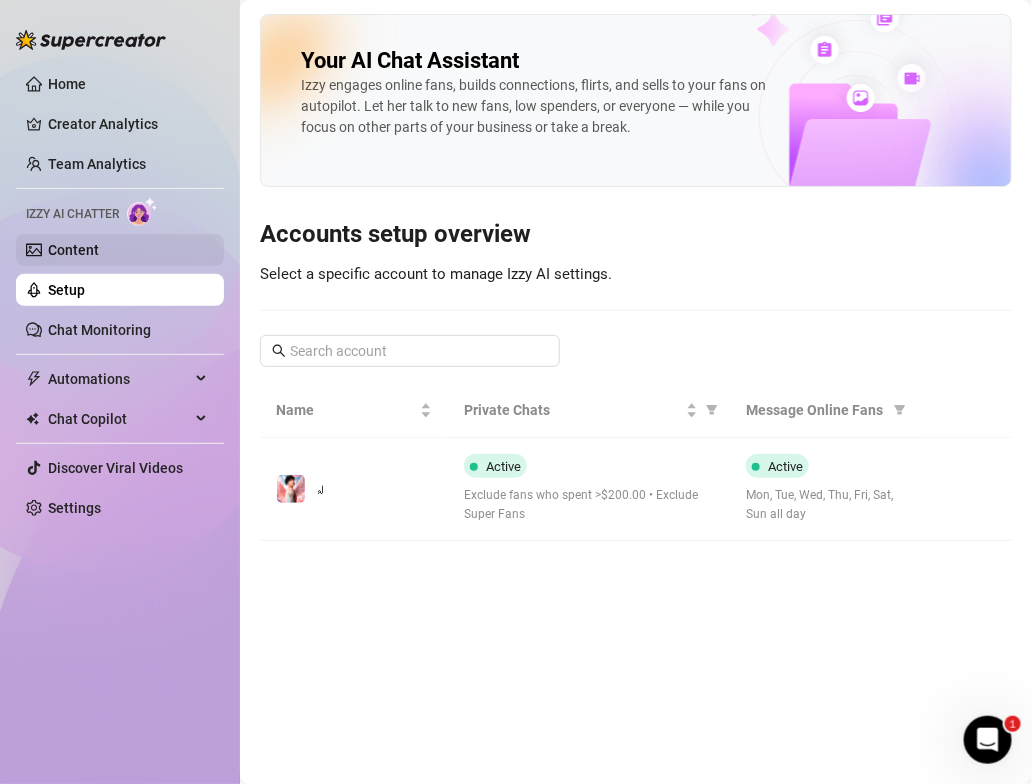 click on "Content" at bounding box center (73, 250) 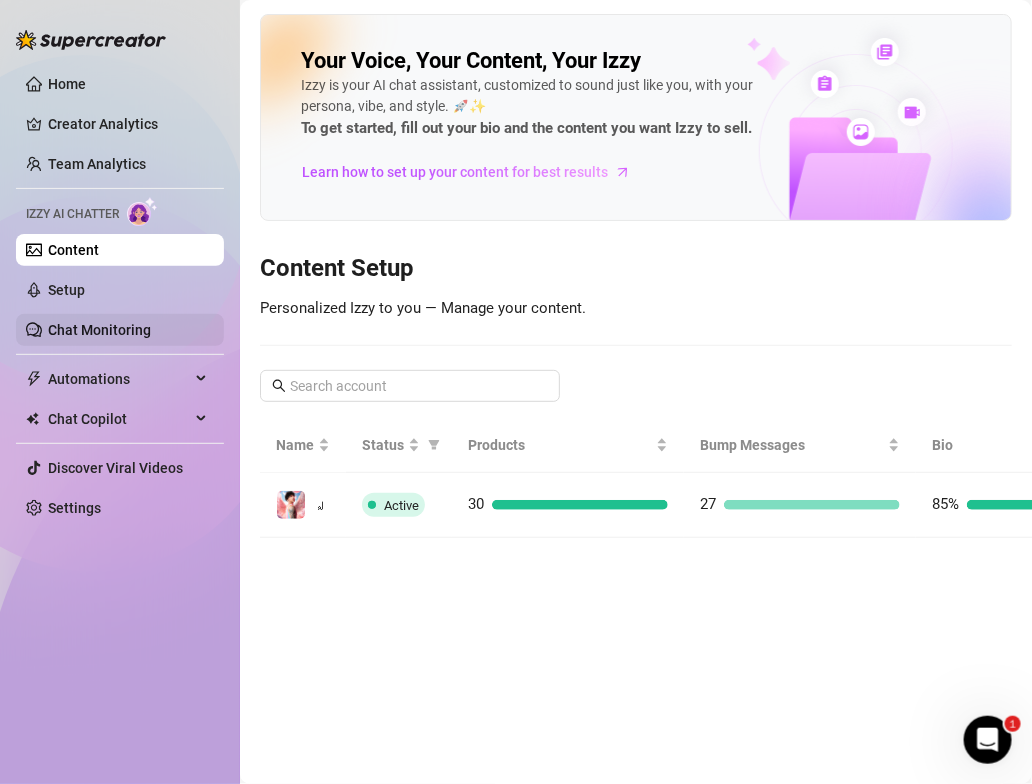 click on "Chat Monitoring" at bounding box center [99, 330] 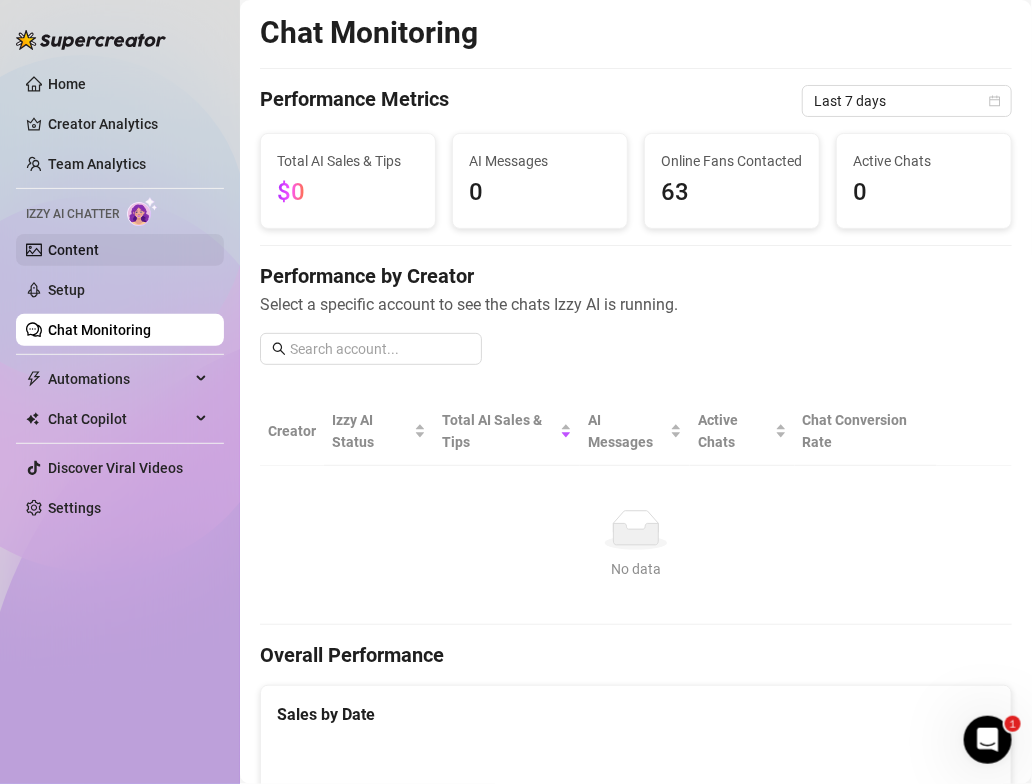 click on "Content" at bounding box center (73, 250) 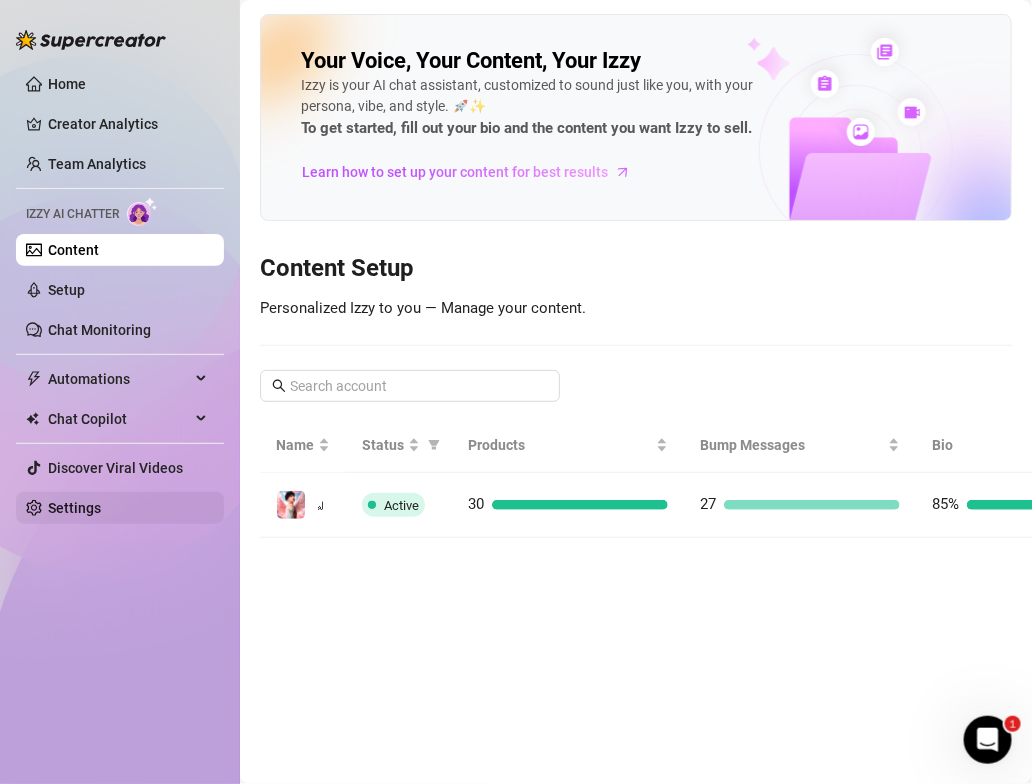 click on "Settings" at bounding box center [74, 508] 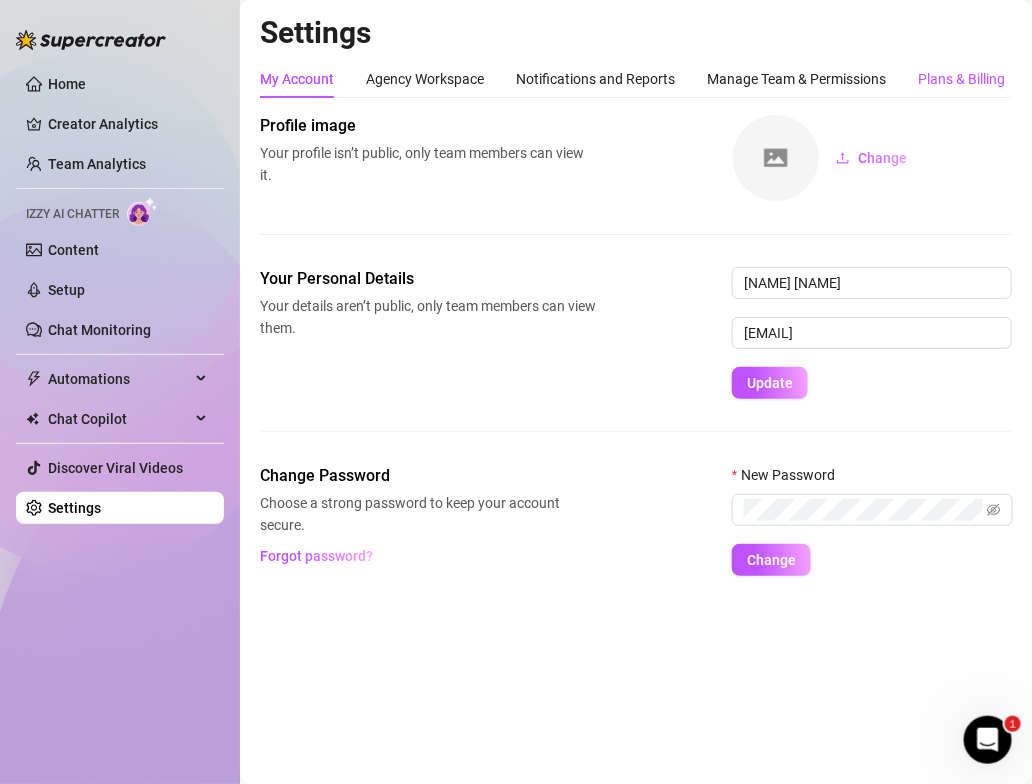 click on "Plans & Billing" at bounding box center [961, 79] 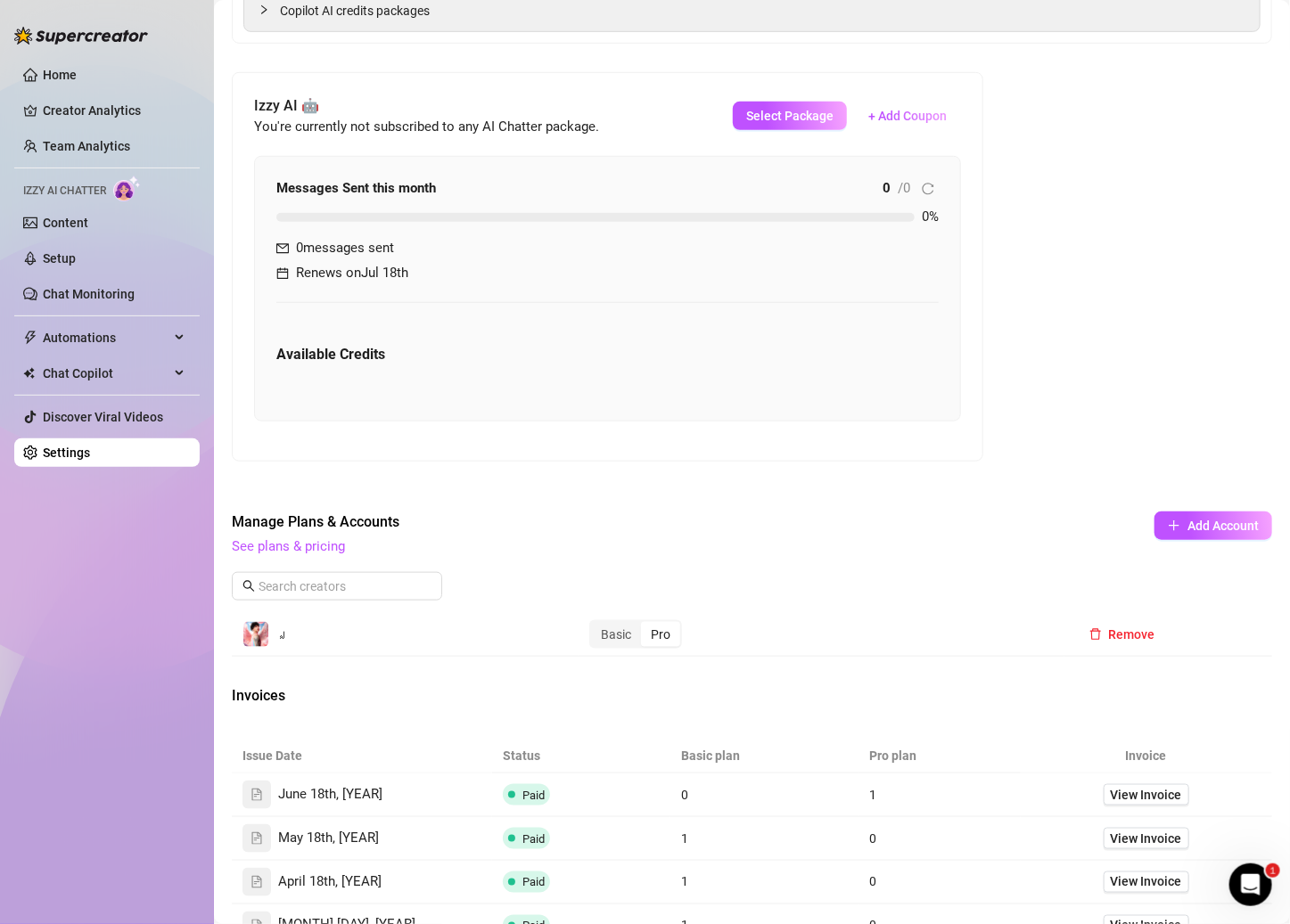 scroll, scrollTop: 260, scrollLeft: 0, axis: vertical 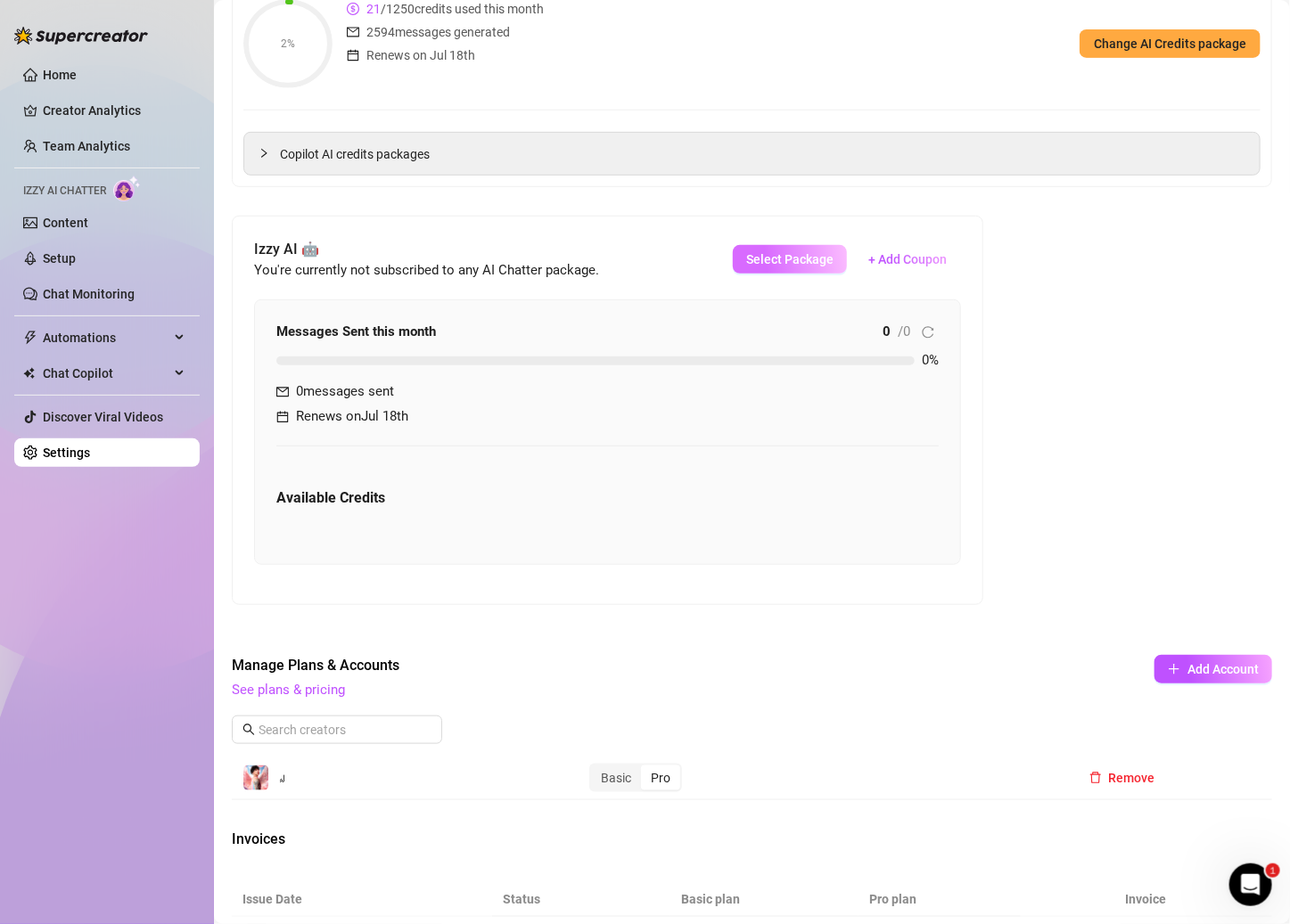 click on "Select Package" at bounding box center (790, 259) 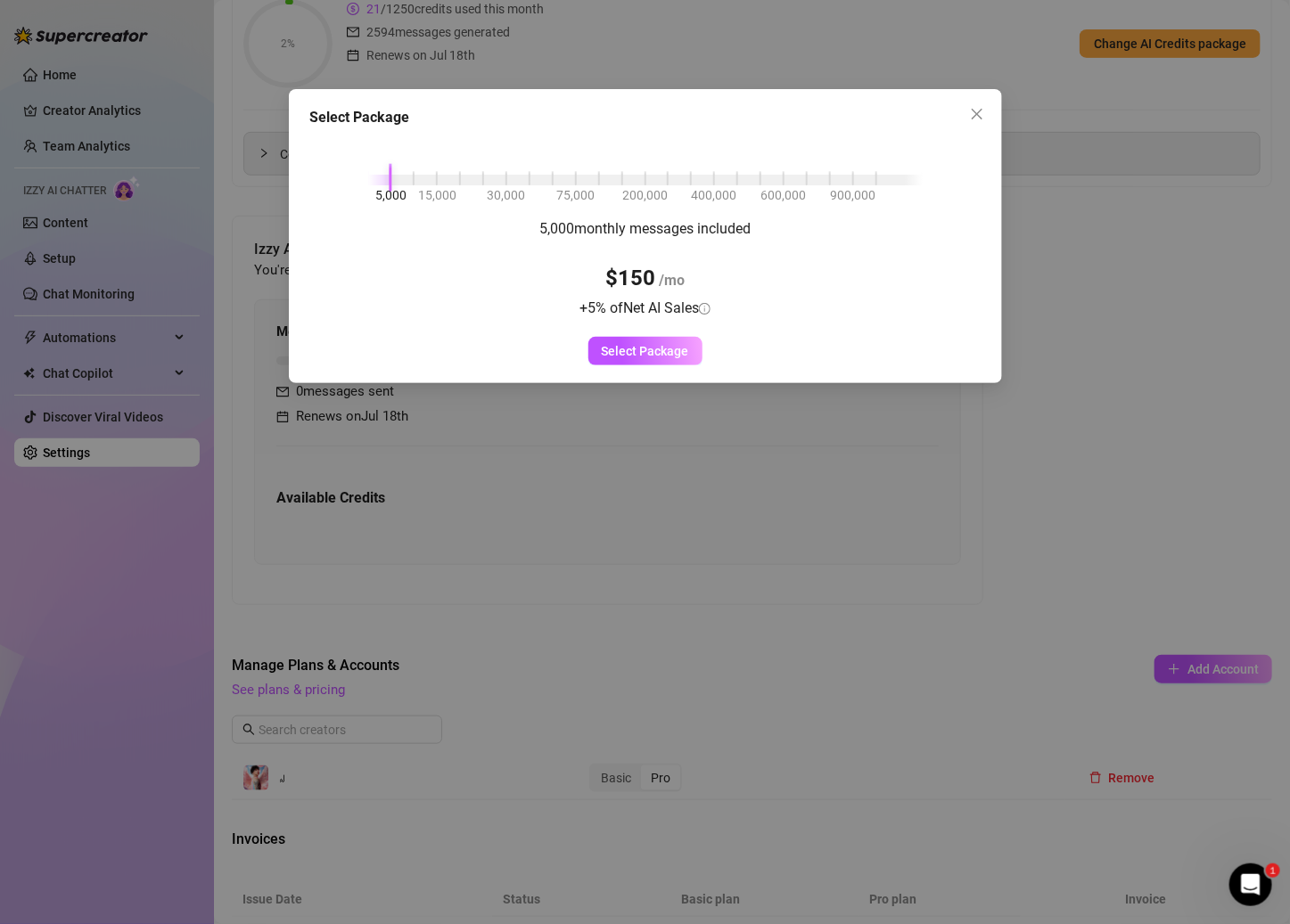 drag, startPoint x: 374, startPoint y: 172, endPoint x: 387, endPoint y: 187, distance: 19.849433 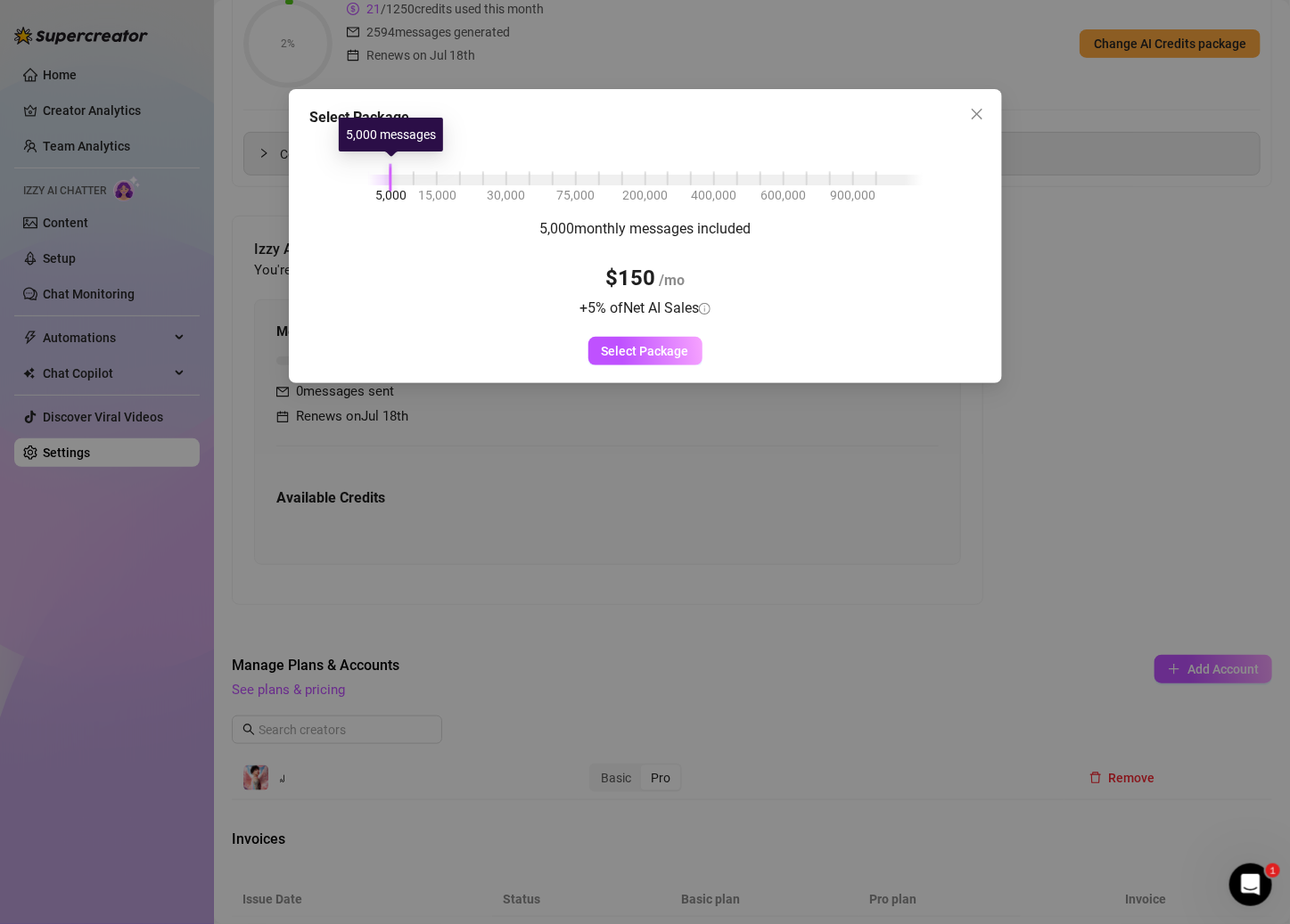 drag, startPoint x: 388, startPoint y: 179, endPoint x: 347, endPoint y: 176, distance: 41.10961 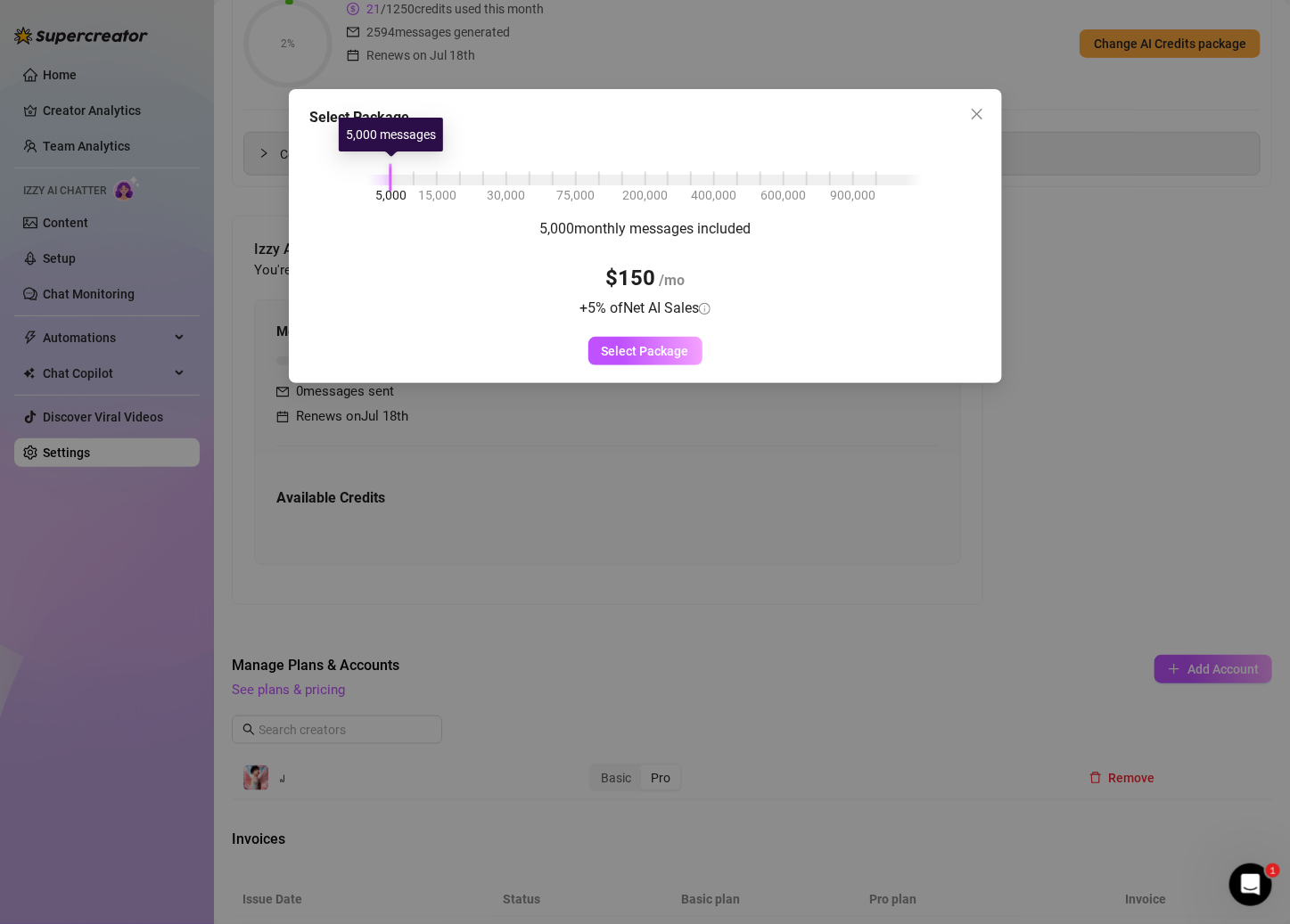 drag, startPoint x: 391, startPoint y: 178, endPoint x: 352, endPoint y: 178, distance: 39 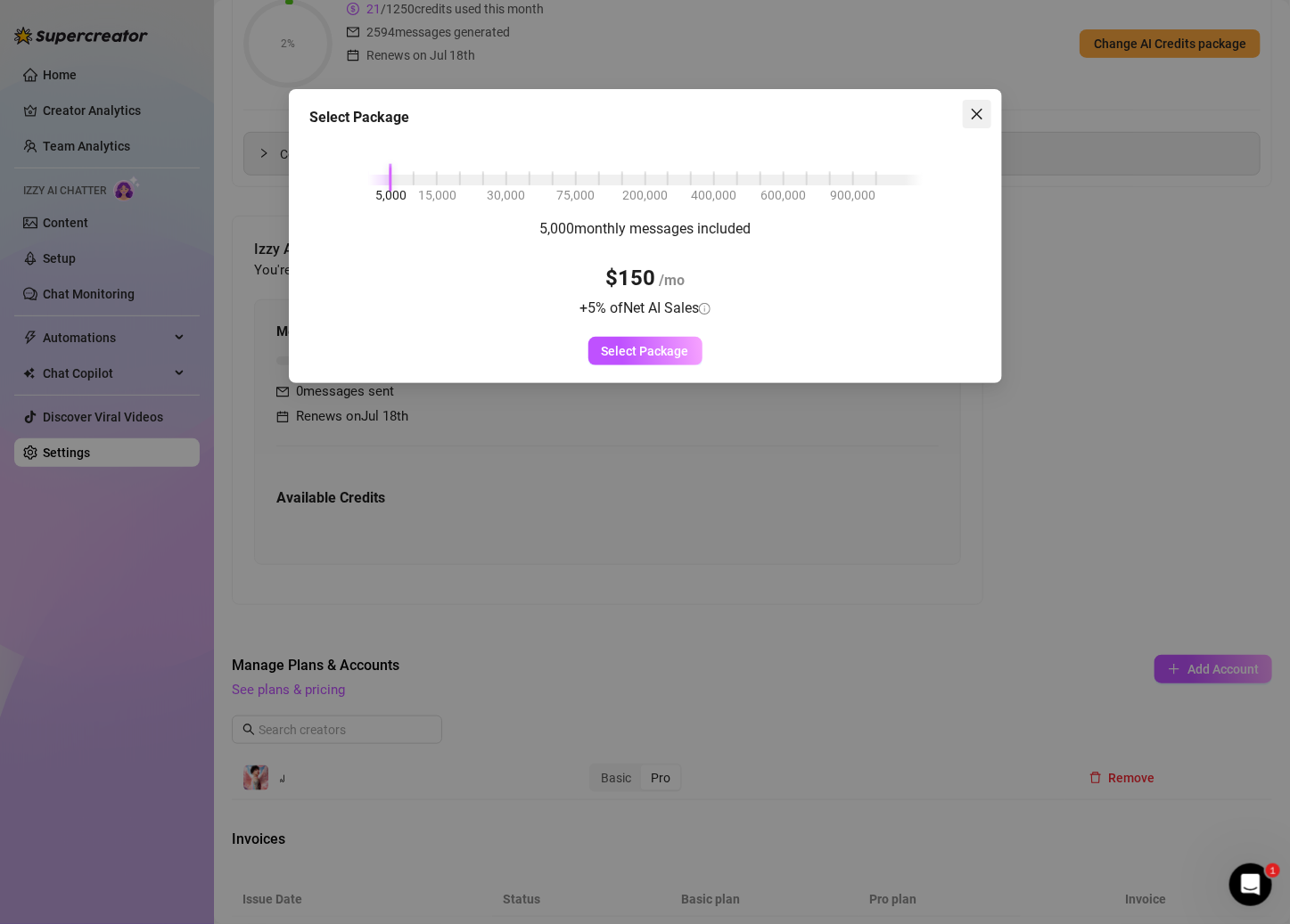 click 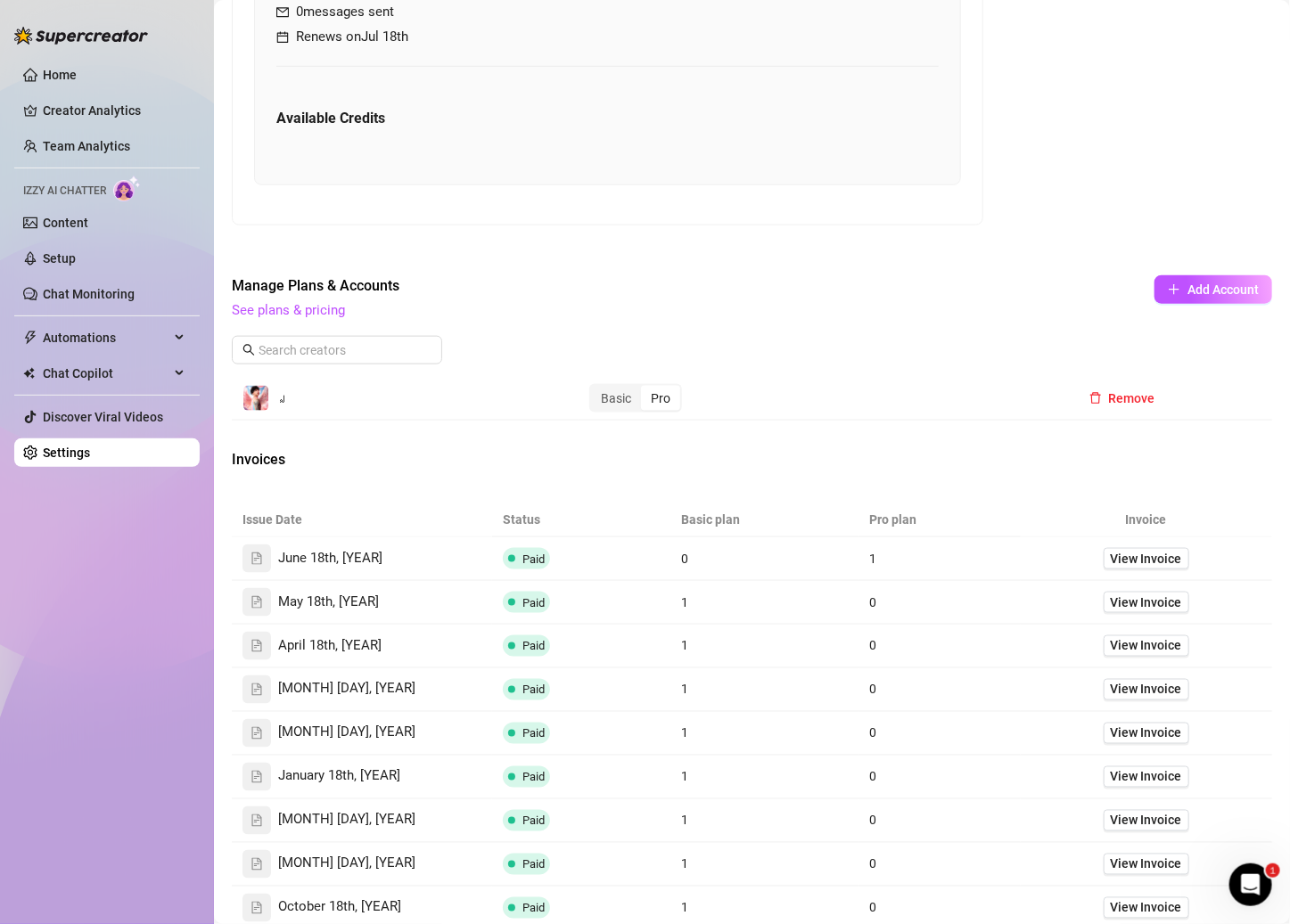 scroll, scrollTop: 647, scrollLeft: 0, axis: vertical 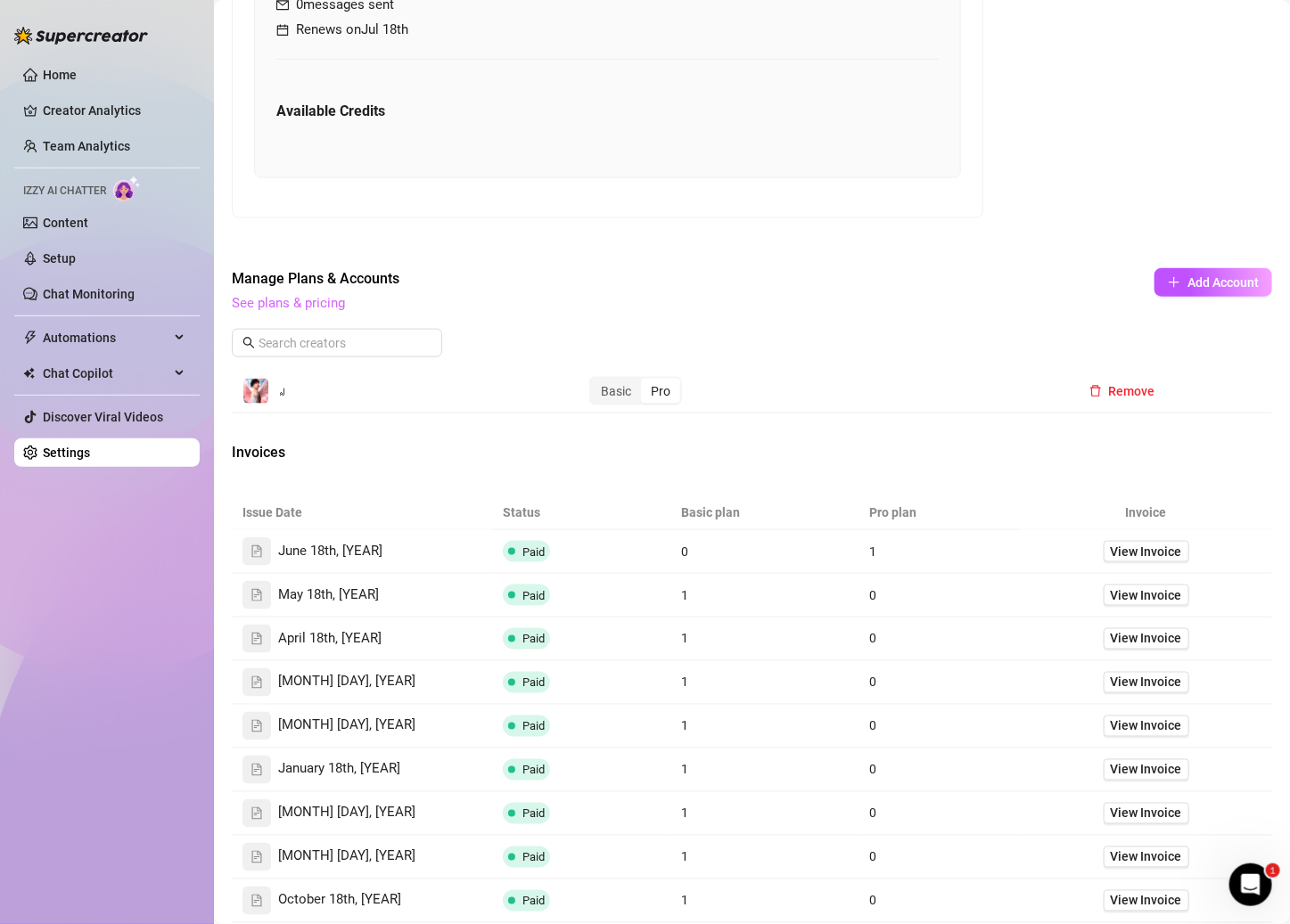 click on "See plans & pricing" at bounding box center (288, 303) 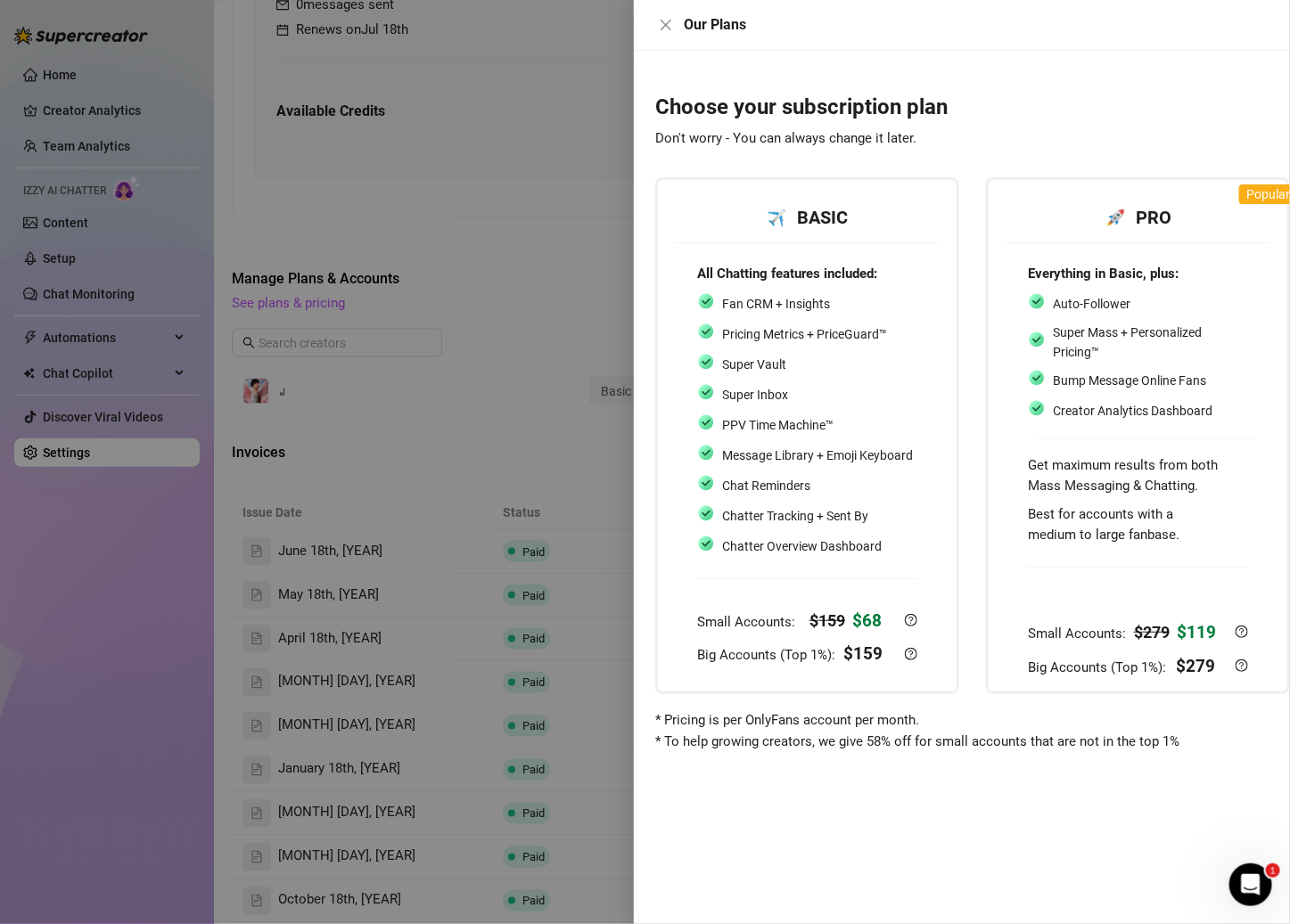click at bounding box center (645, 462) 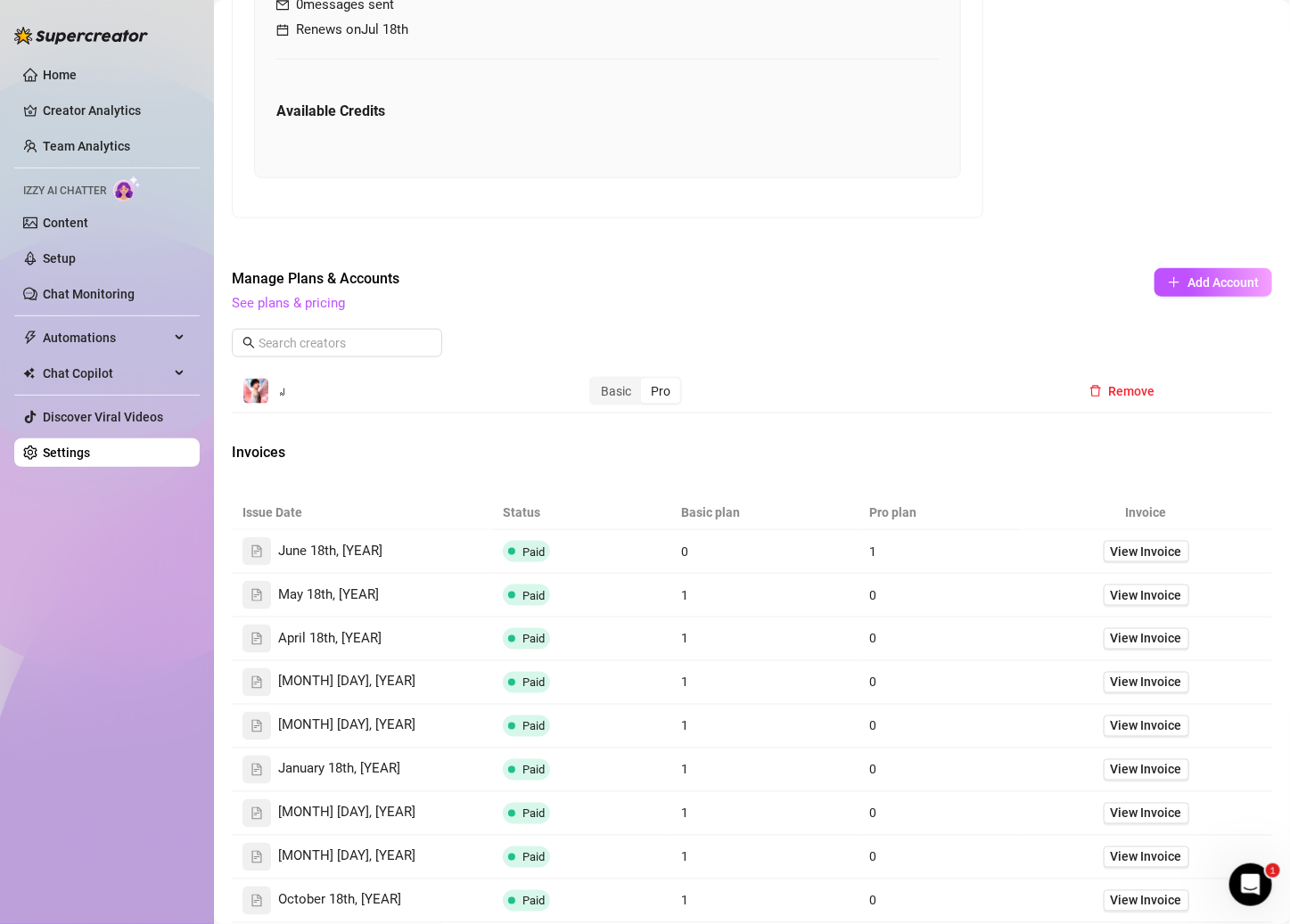 click 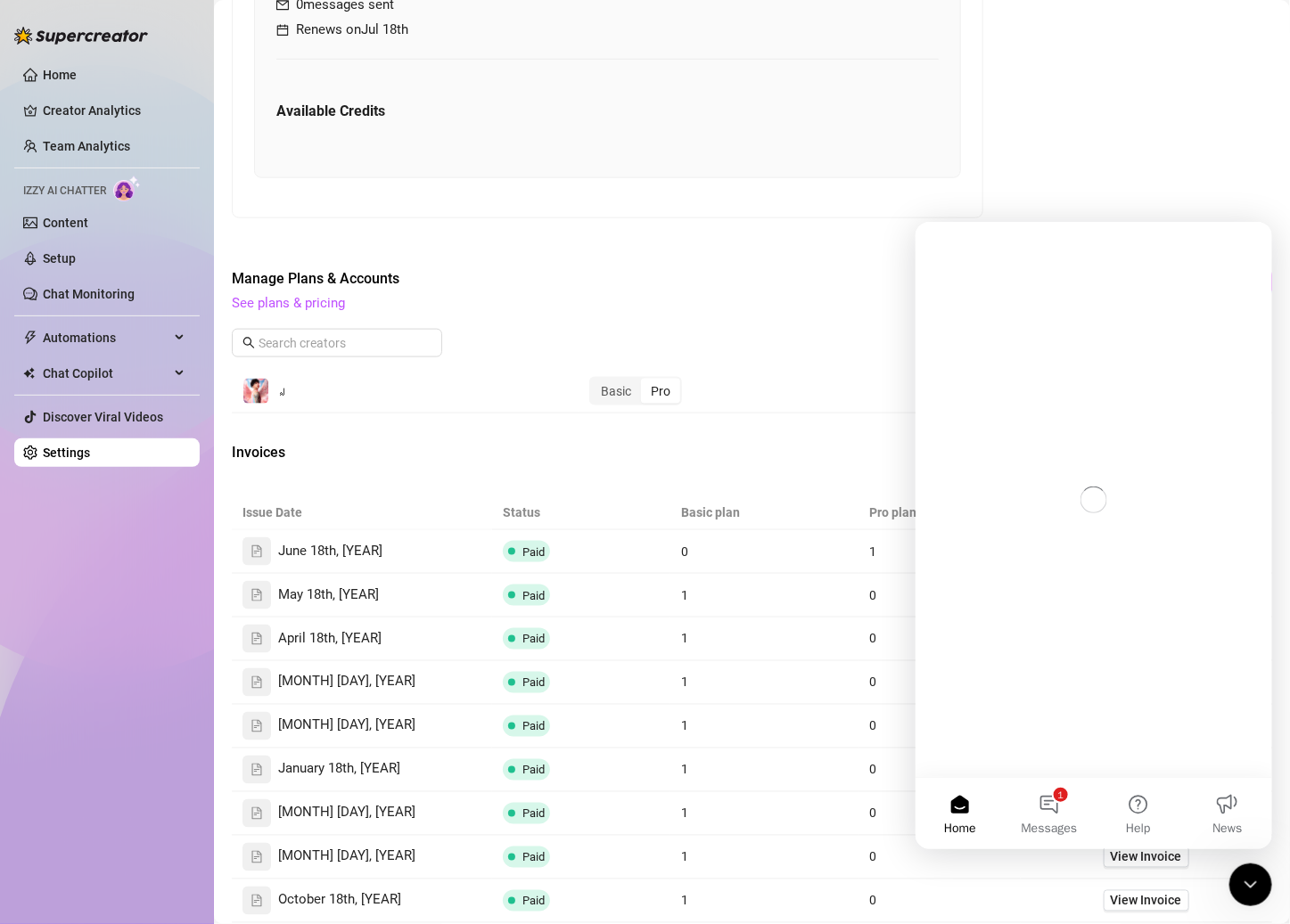 scroll, scrollTop: 0, scrollLeft: 0, axis: both 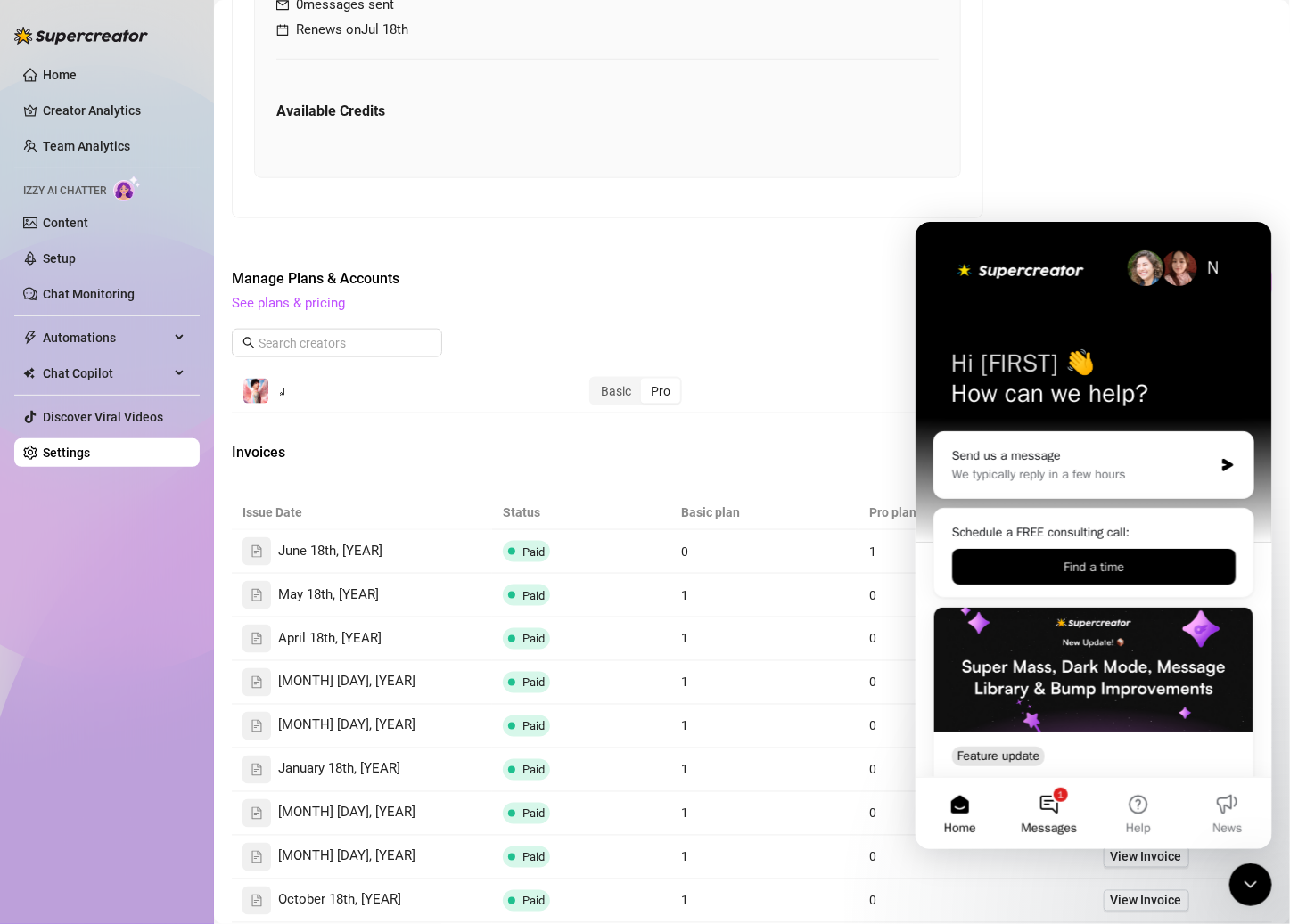 click on "Messages" at bounding box center (1048, 828) 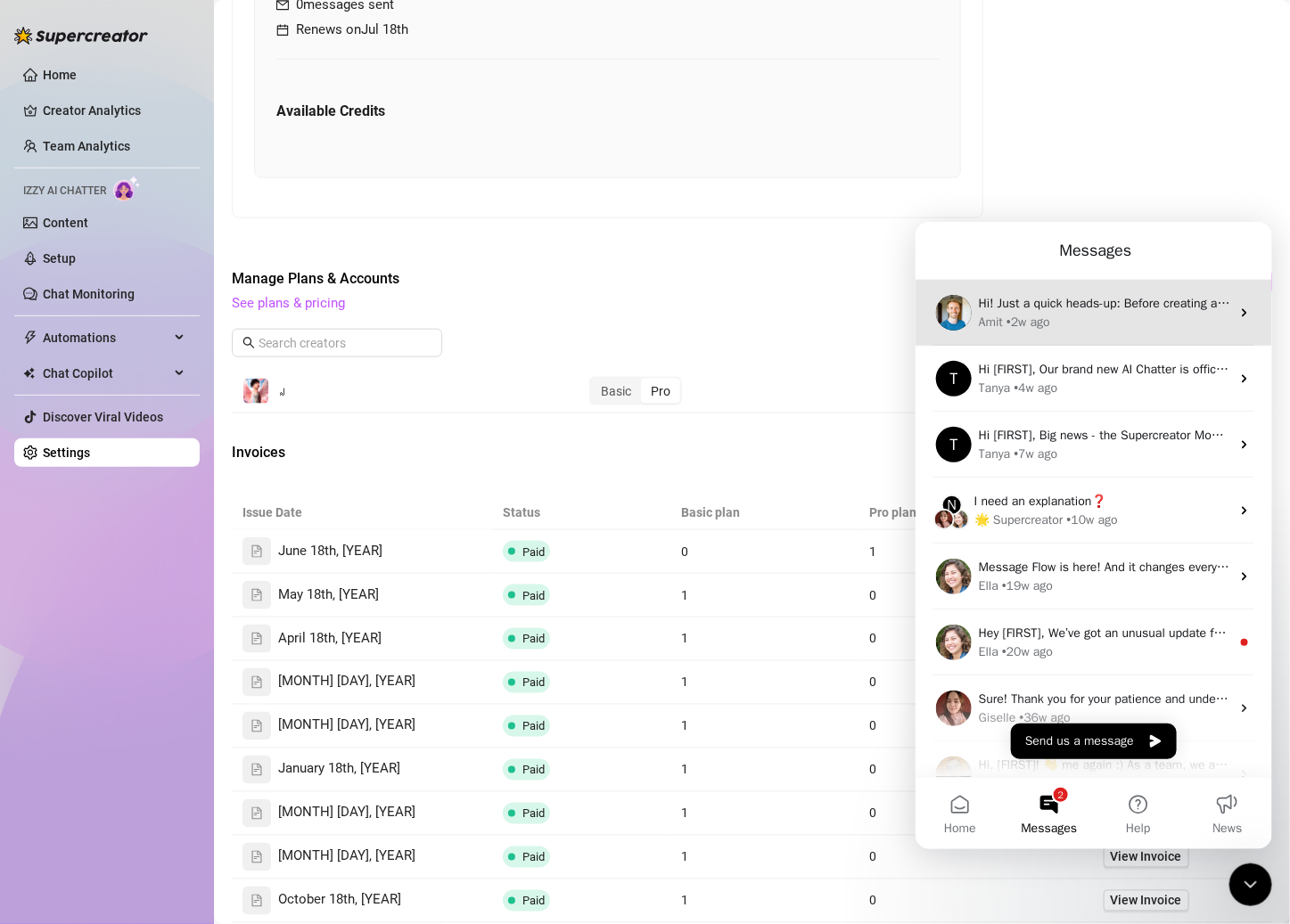 click on "•  [TIME] ago" at bounding box center (1027, 321) 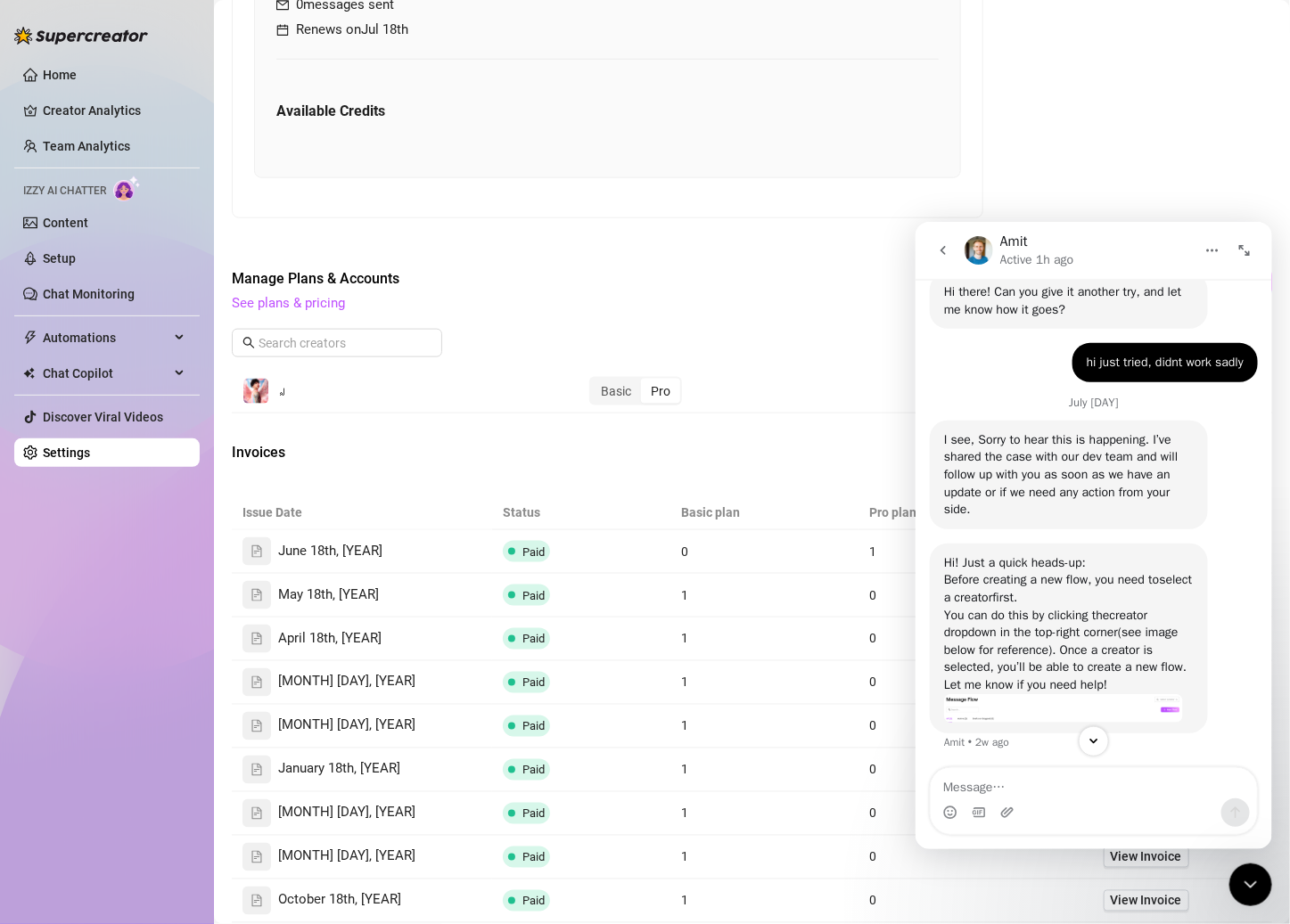 scroll, scrollTop: 5369, scrollLeft: 0, axis: vertical 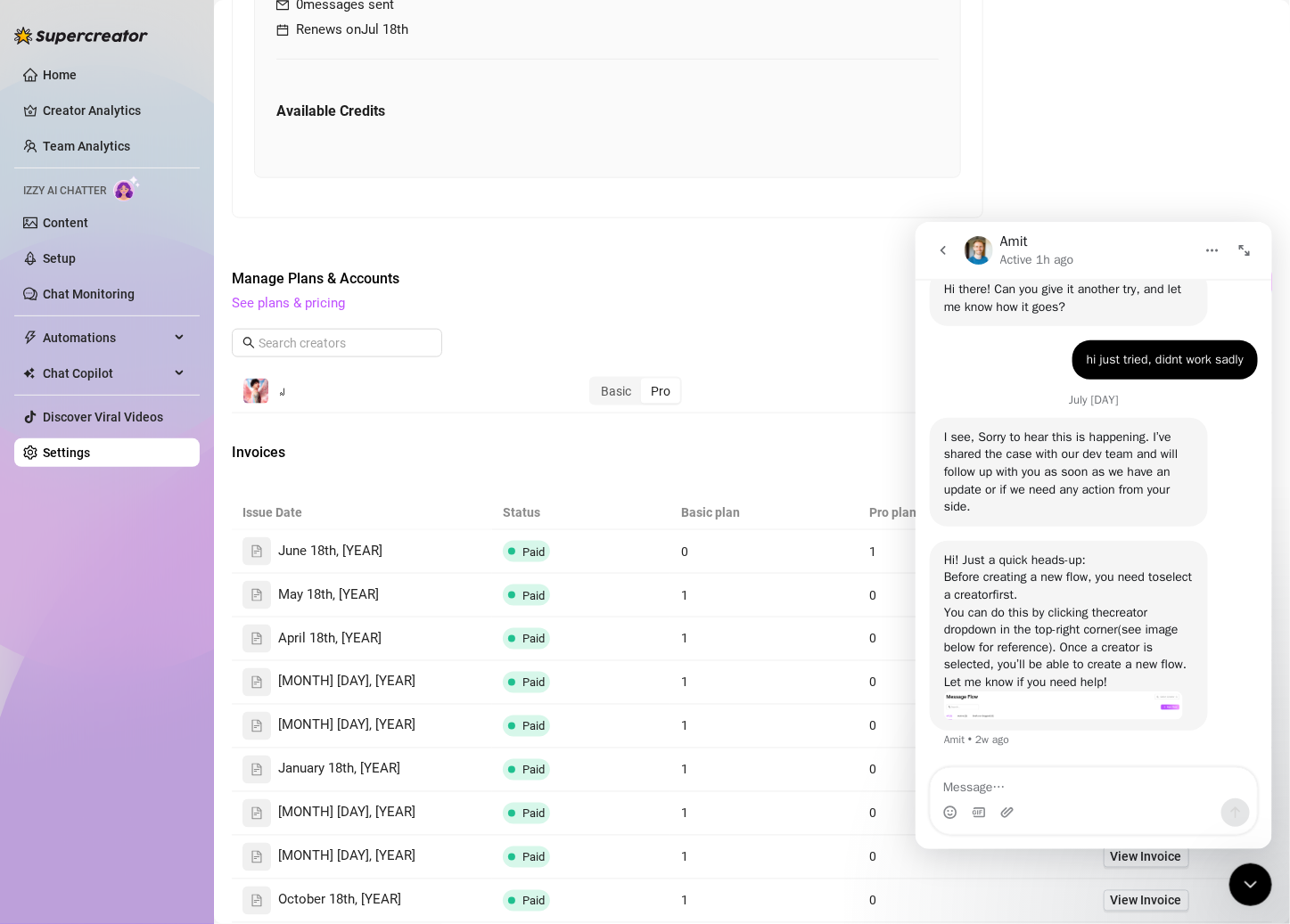 click at bounding box center [1063, 705] 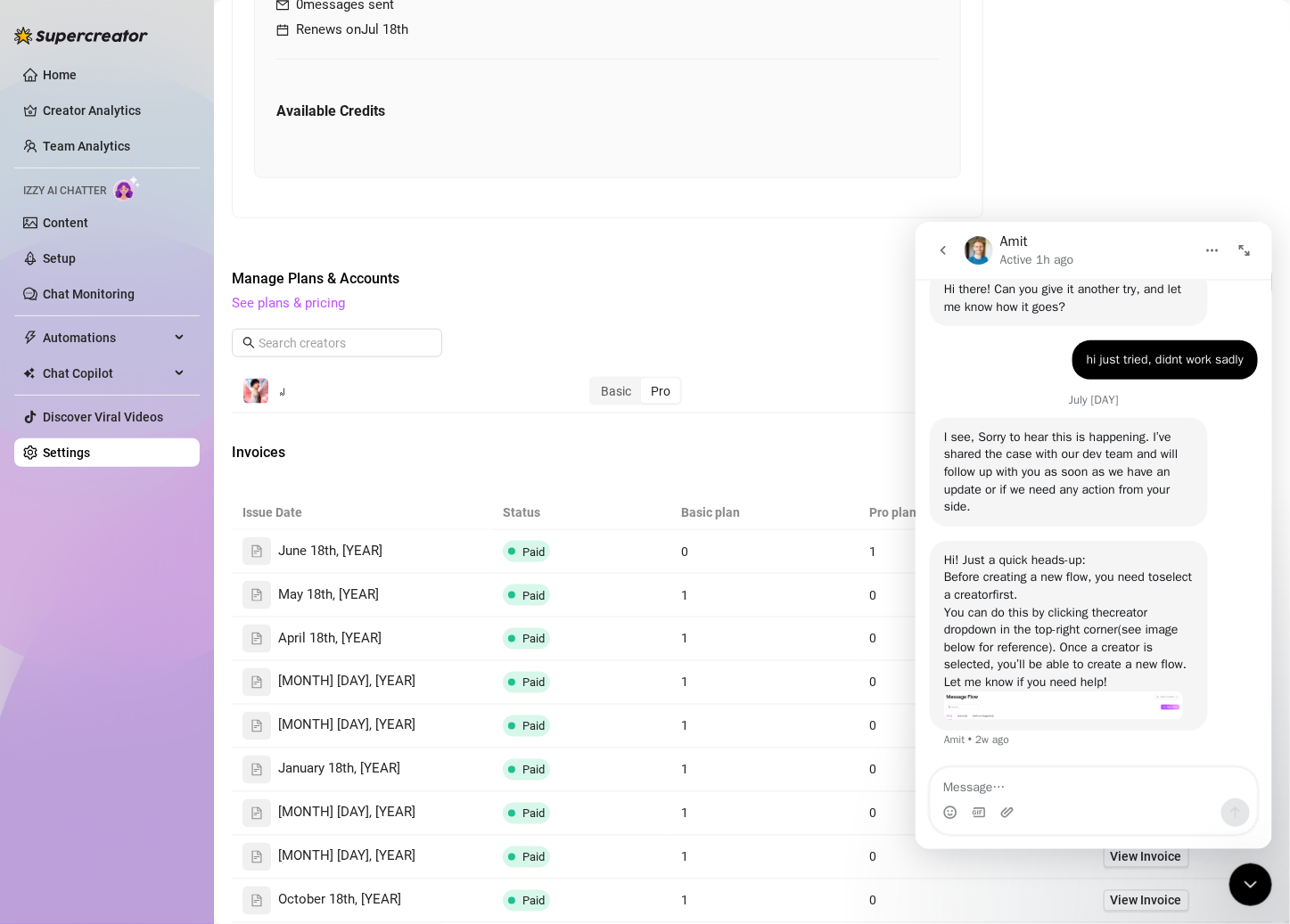 scroll, scrollTop: 0, scrollLeft: 0, axis: both 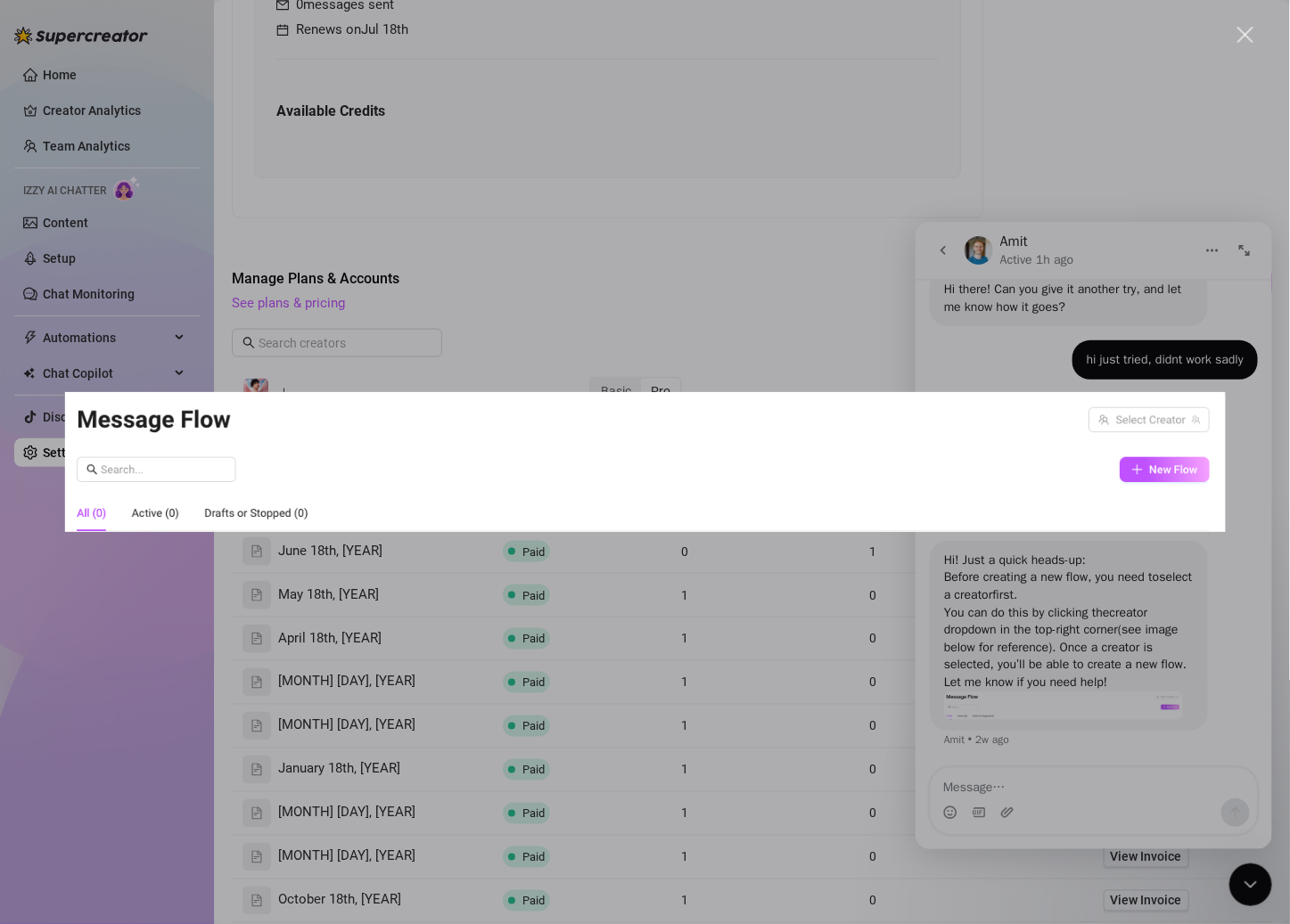 click at bounding box center [645, 462] 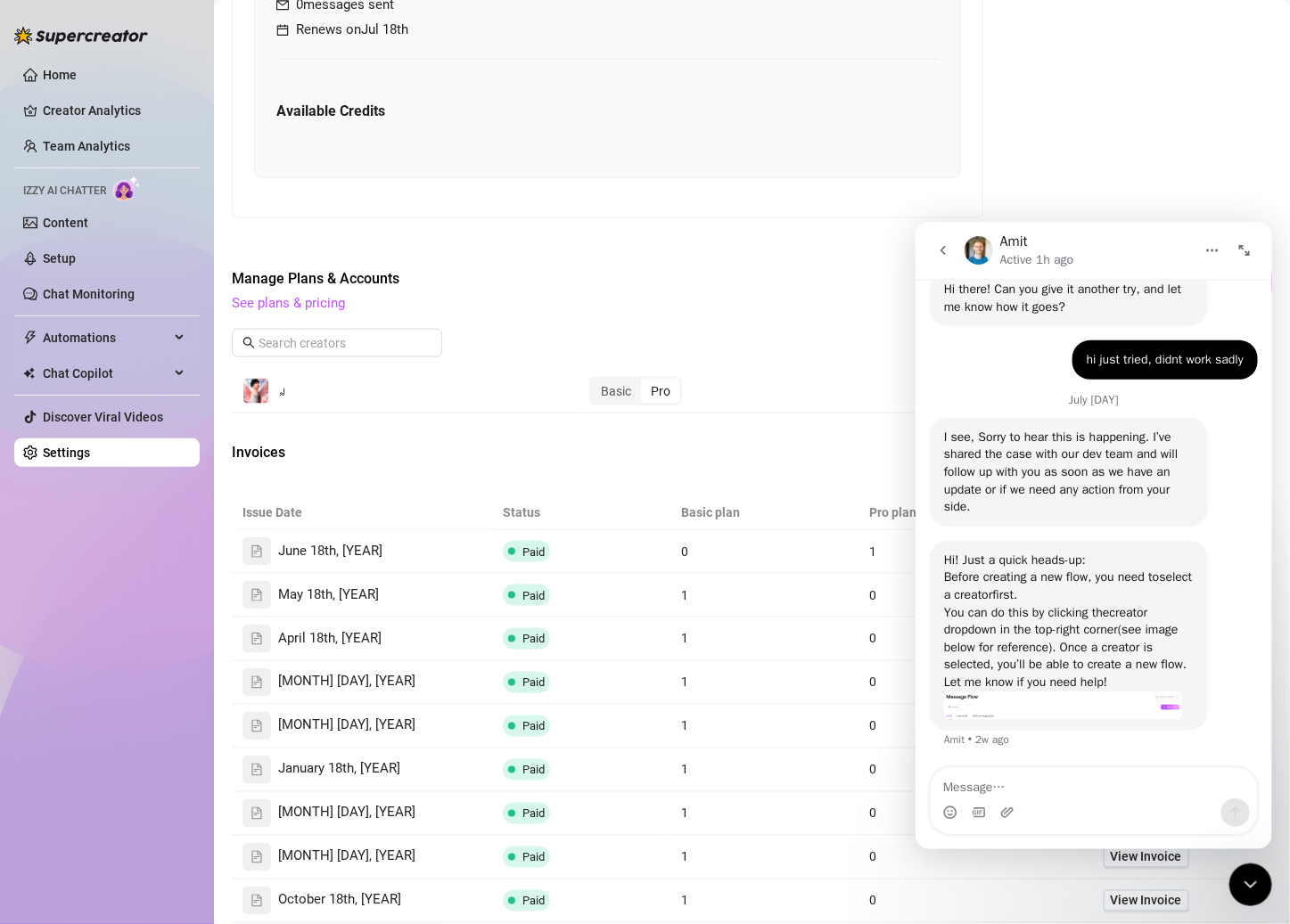 scroll, scrollTop: 5369, scrollLeft: 0, axis: vertical 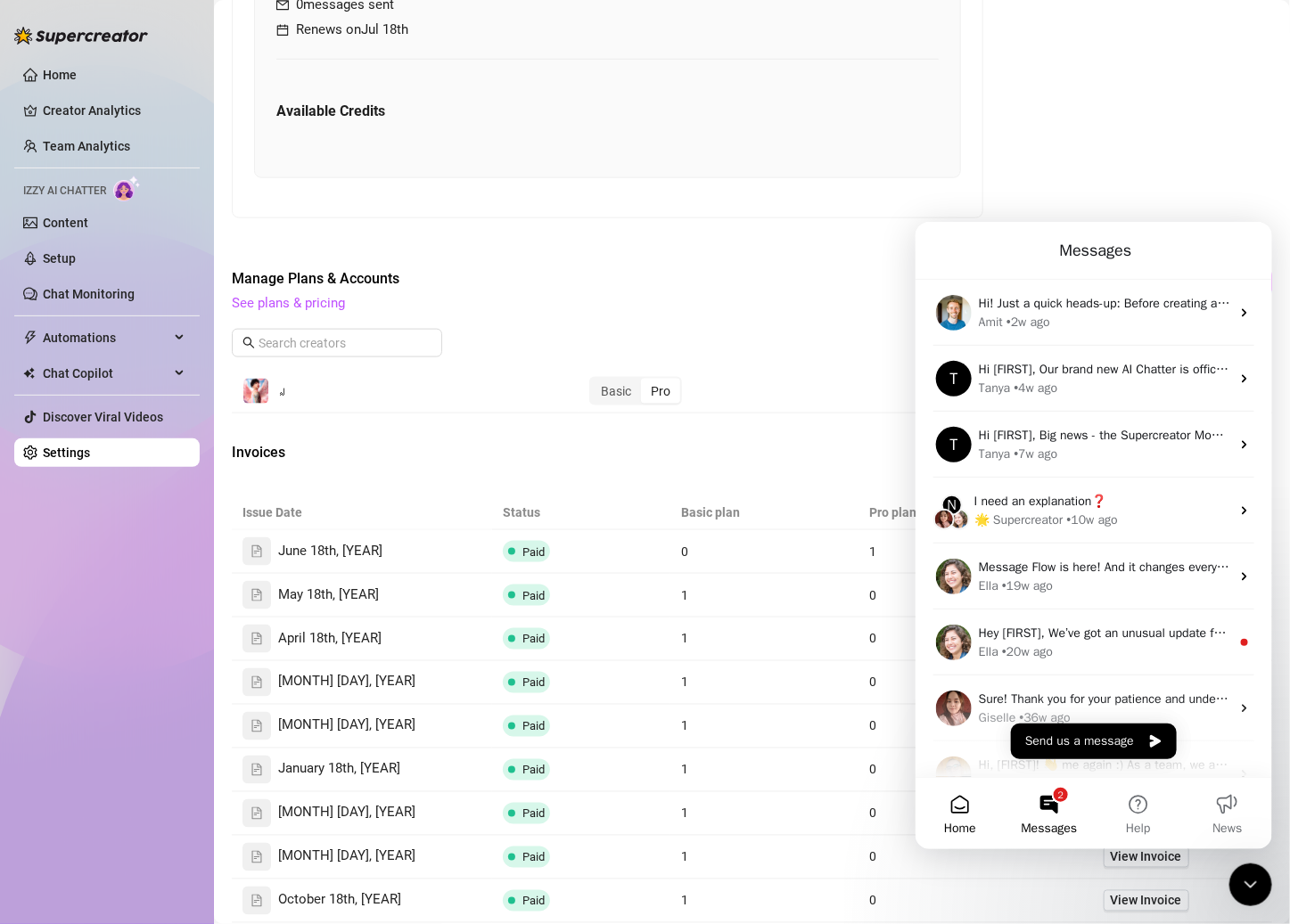 click on "Home" at bounding box center (959, 813) 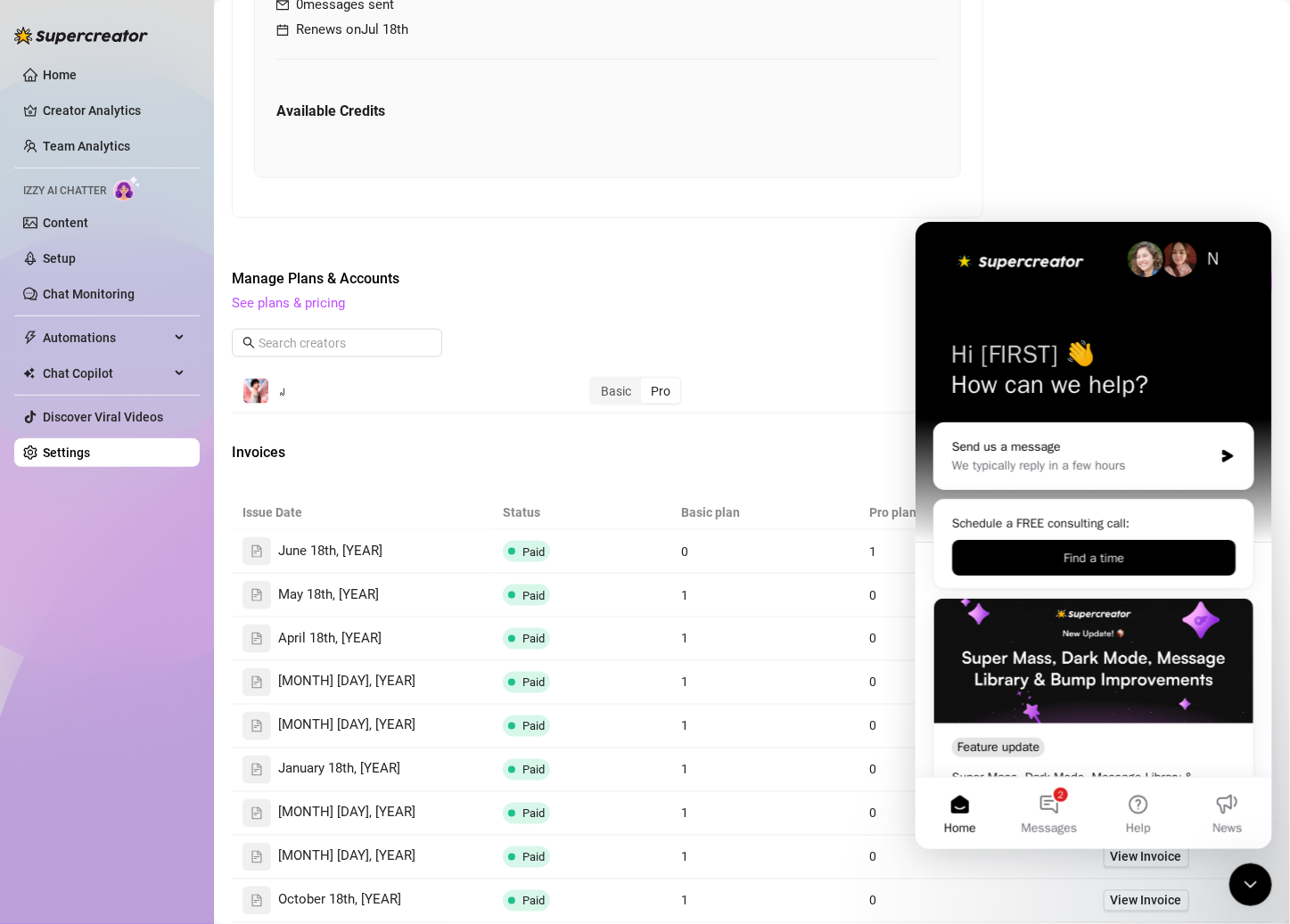 scroll, scrollTop: 12, scrollLeft: 0, axis: vertical 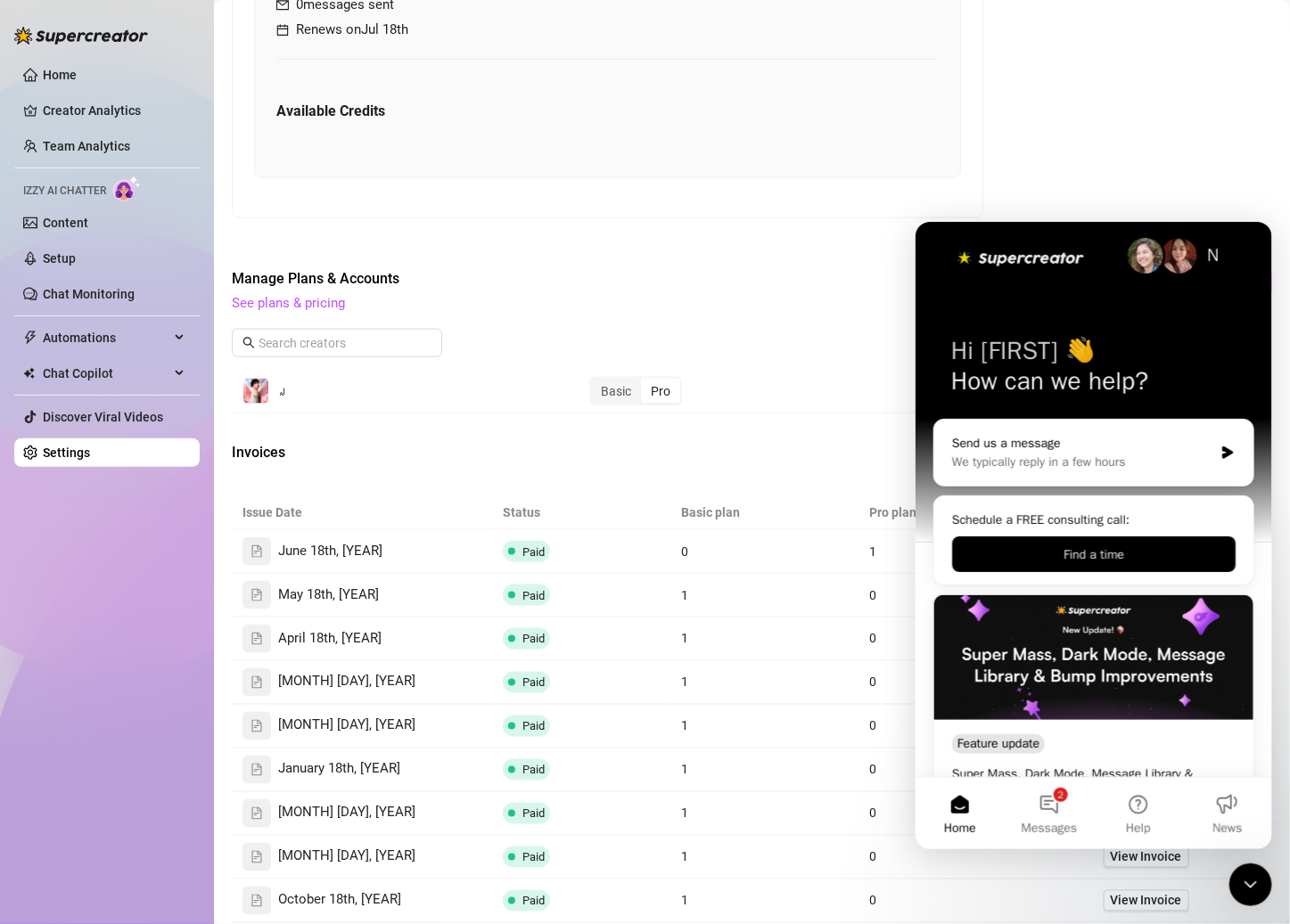 click on "We typically reply in a few hours" at bounding box center (1081, 461) 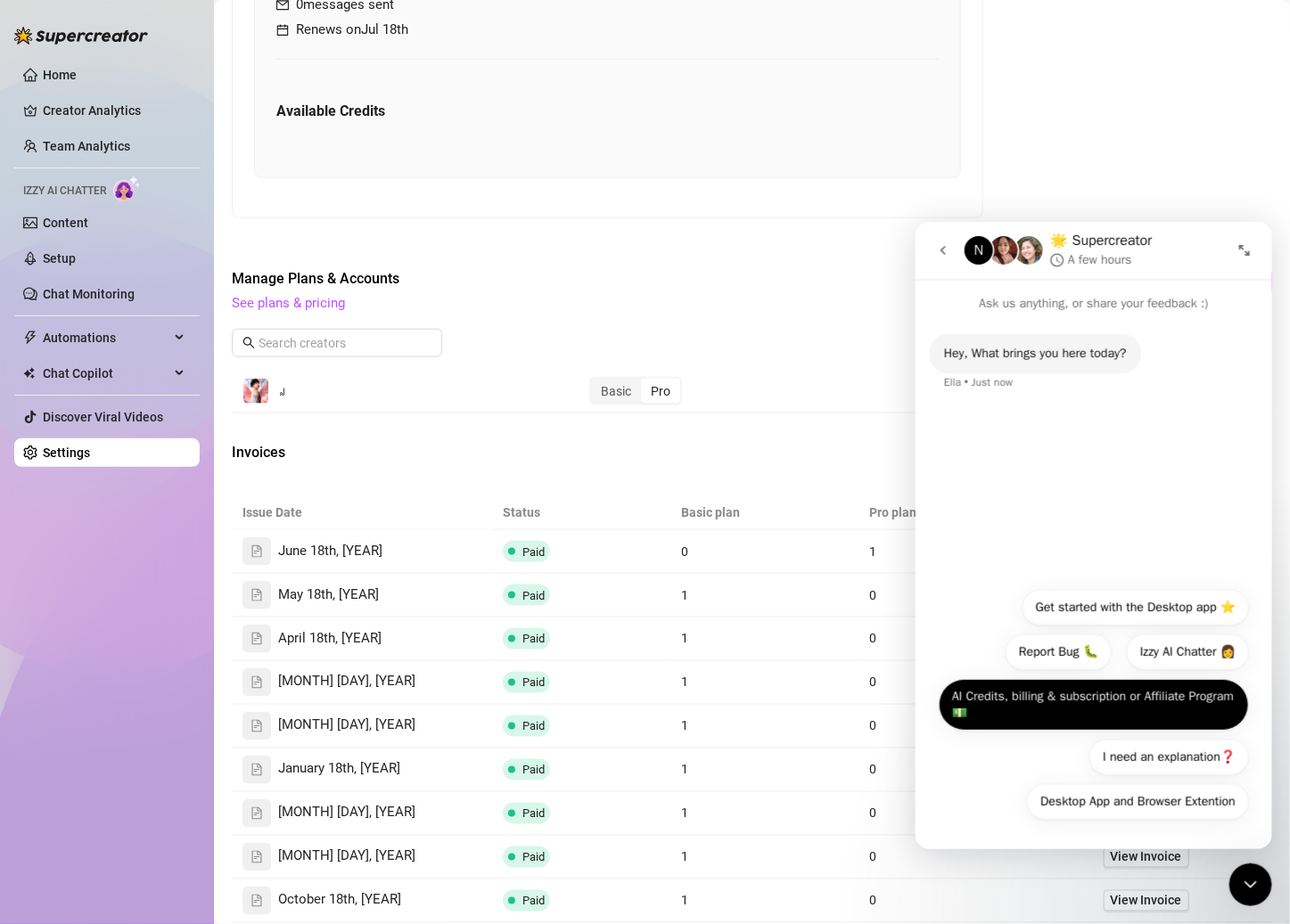click on "AI Credits, billing & subscription or Affiliate Program 💵" at bounding box center (1093, 704) 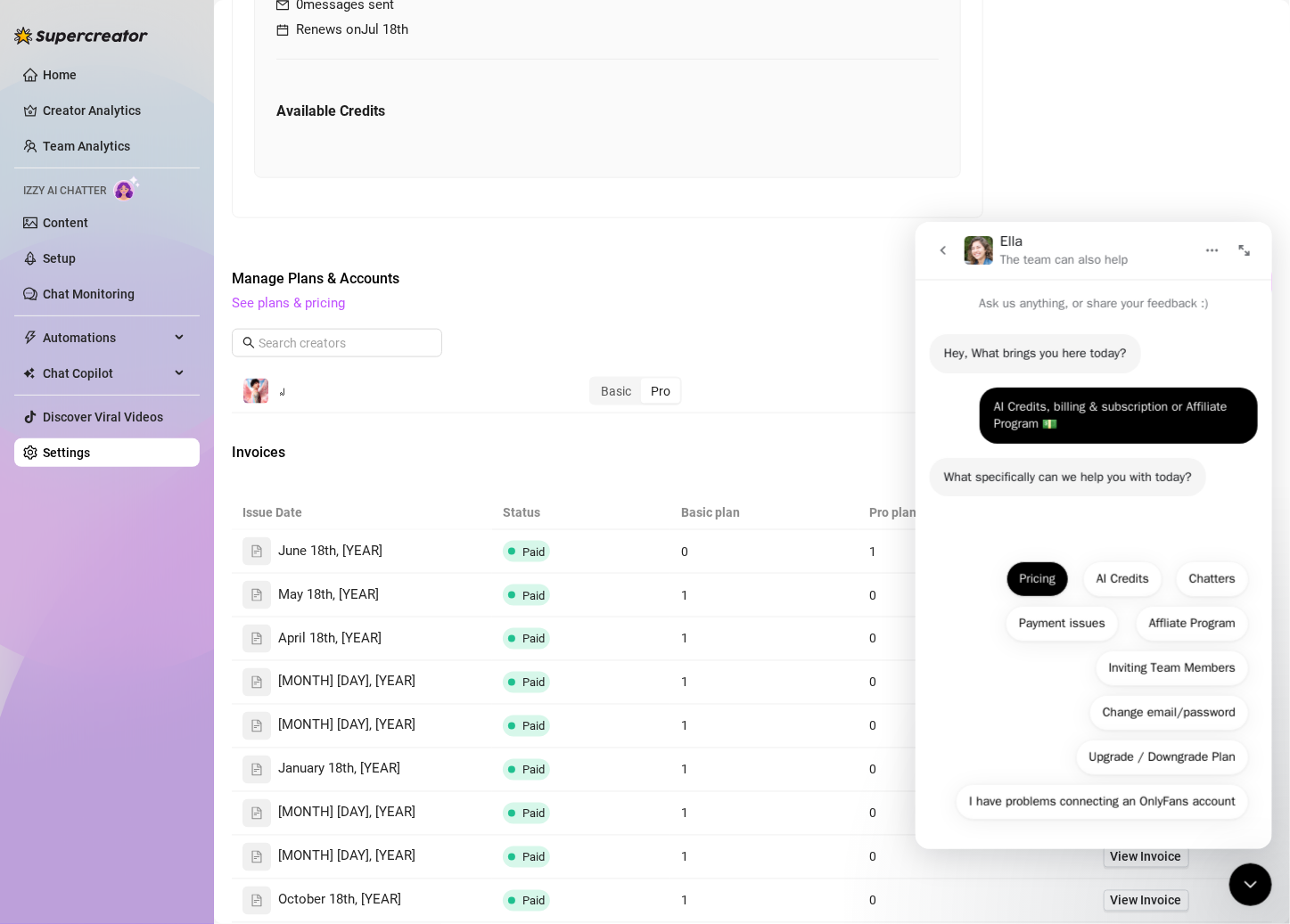 click on "Pricing" at bounding box center (1037, 578) 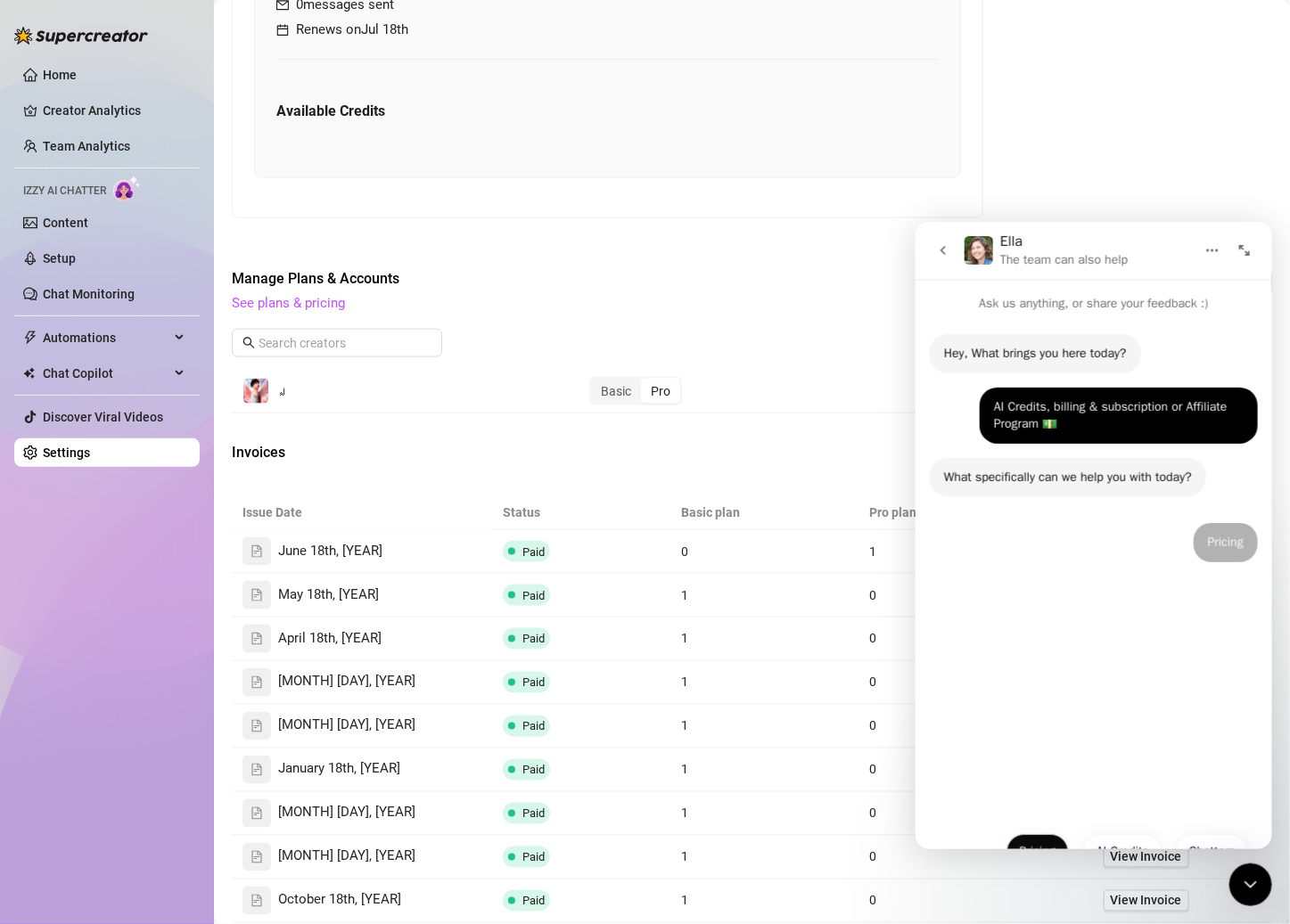 scroll, scrollTop: 0, scrollLeft: 0, axis: both 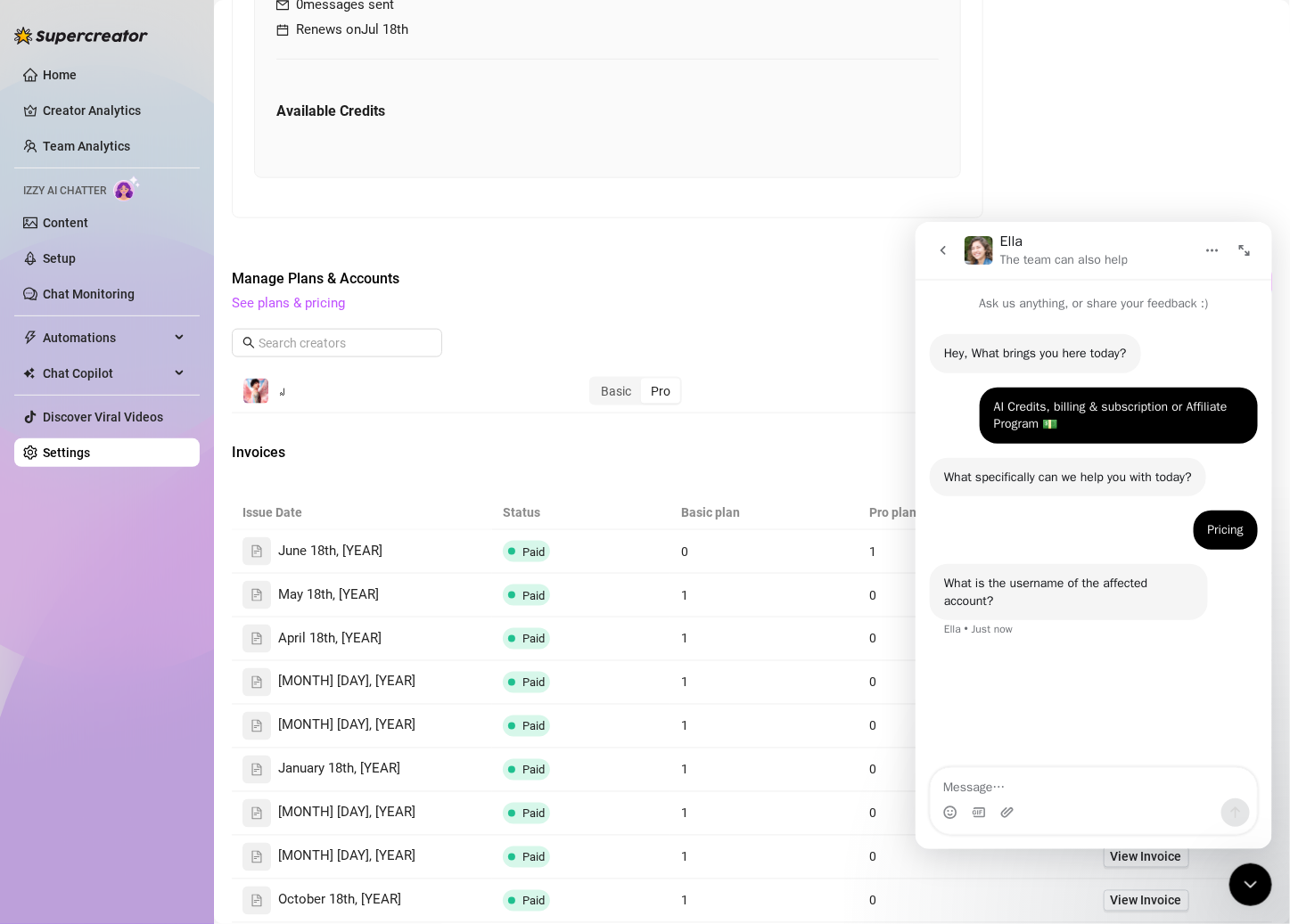 click at bounding box center (1093, 782) 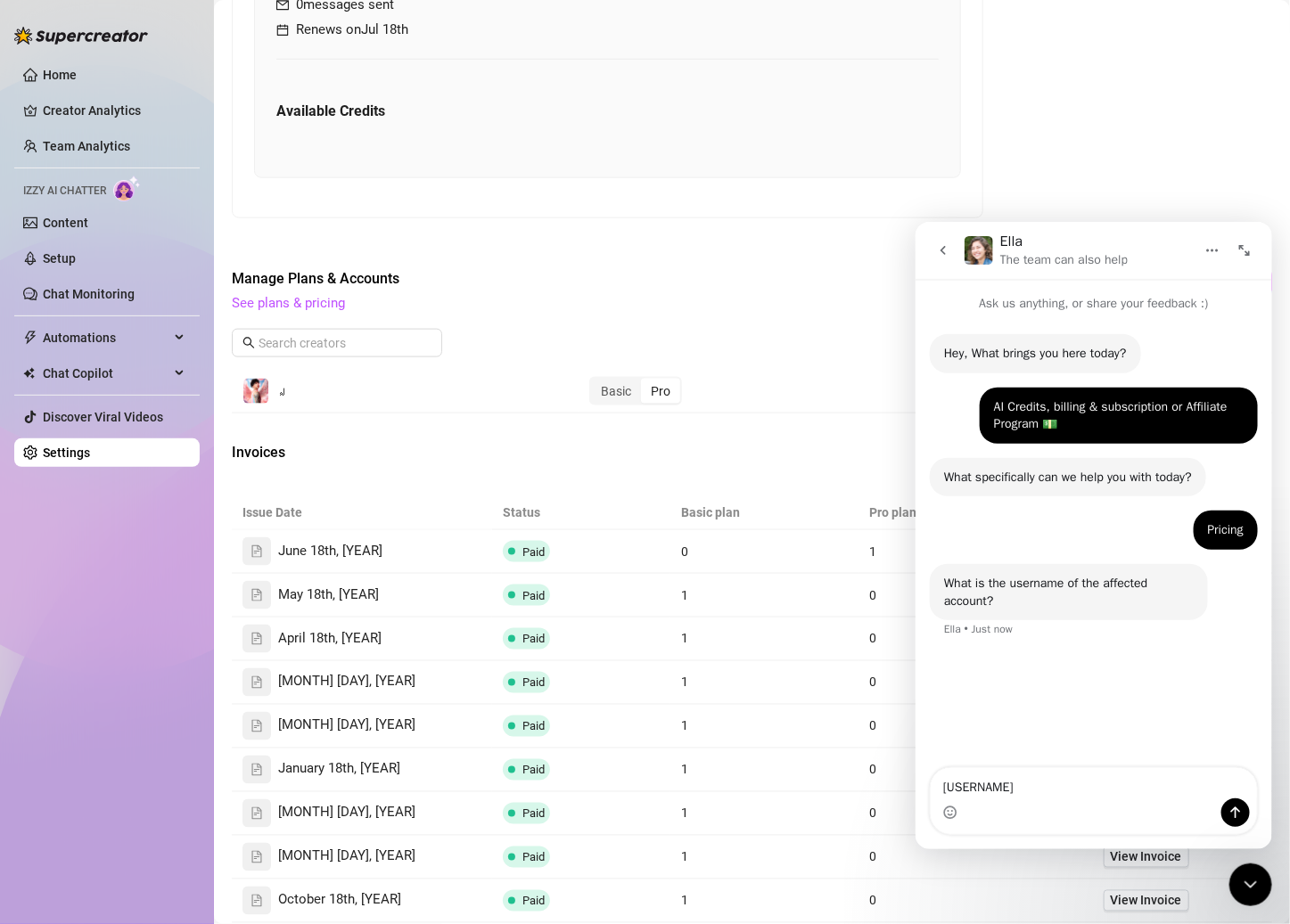 type on "[USERNAME]" 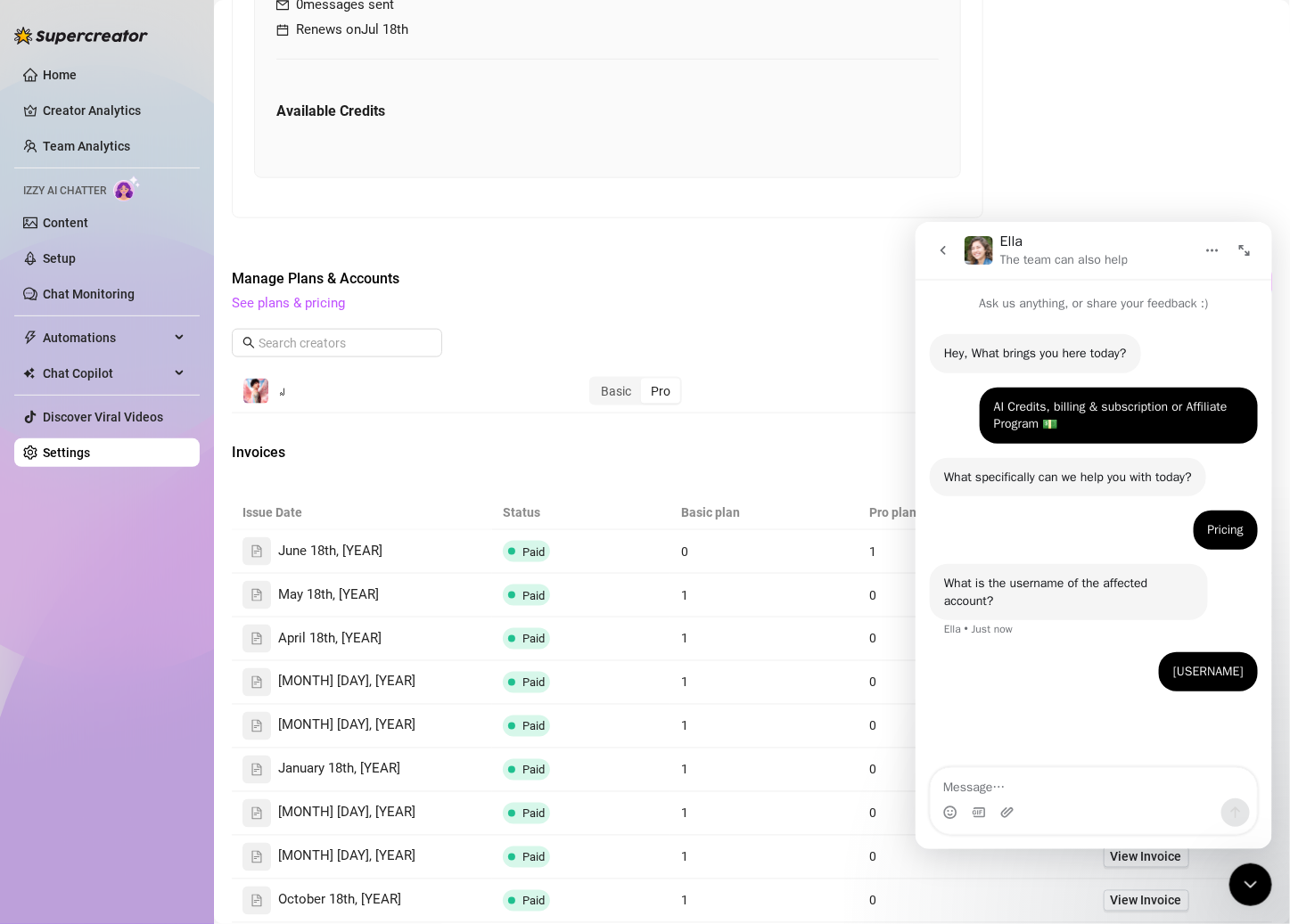 scroll, scrollTop: 0, scrollLeft: 0, axis: both 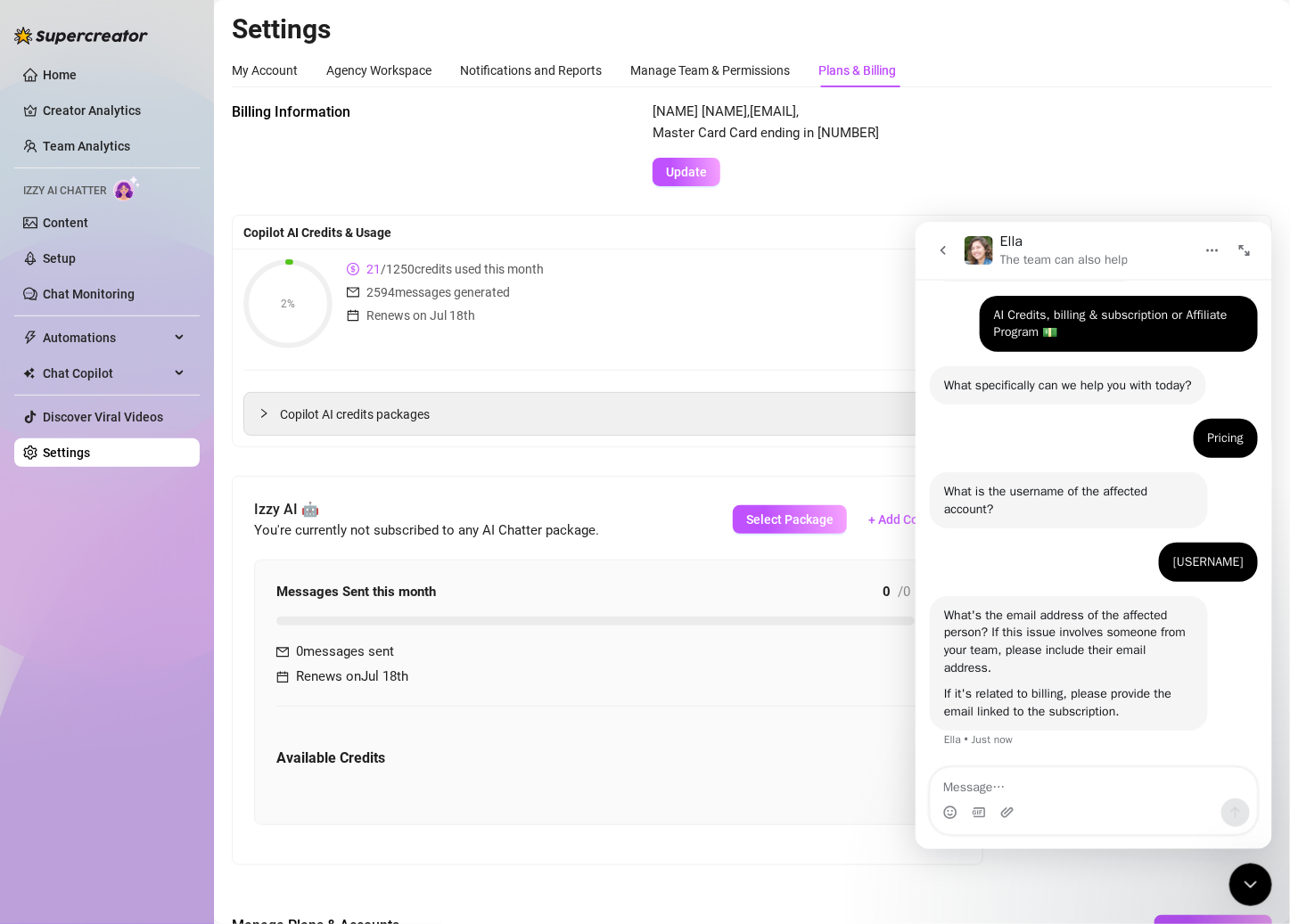 click at bounding box center [1093, 782] 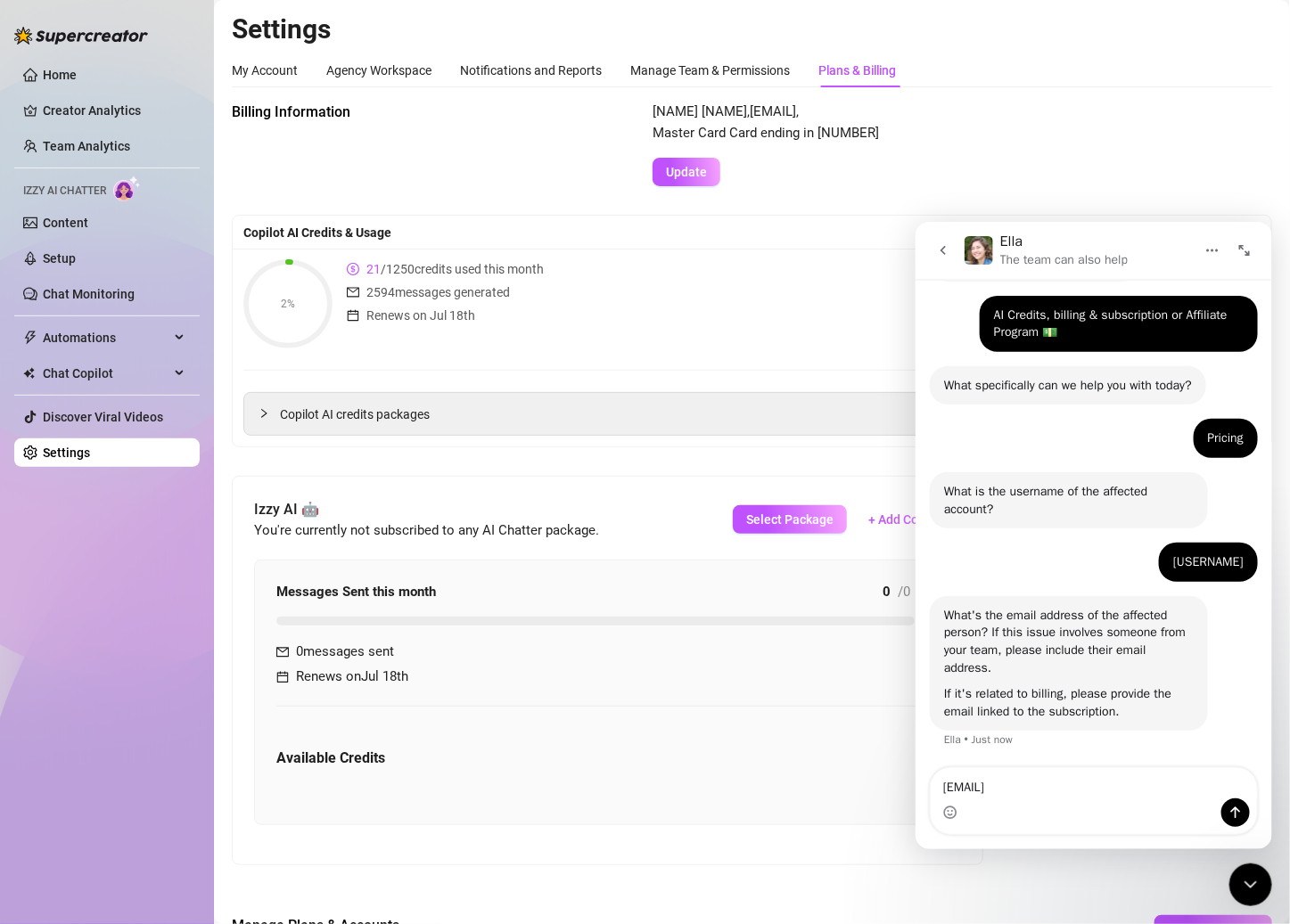 type on "[EMAIL]" 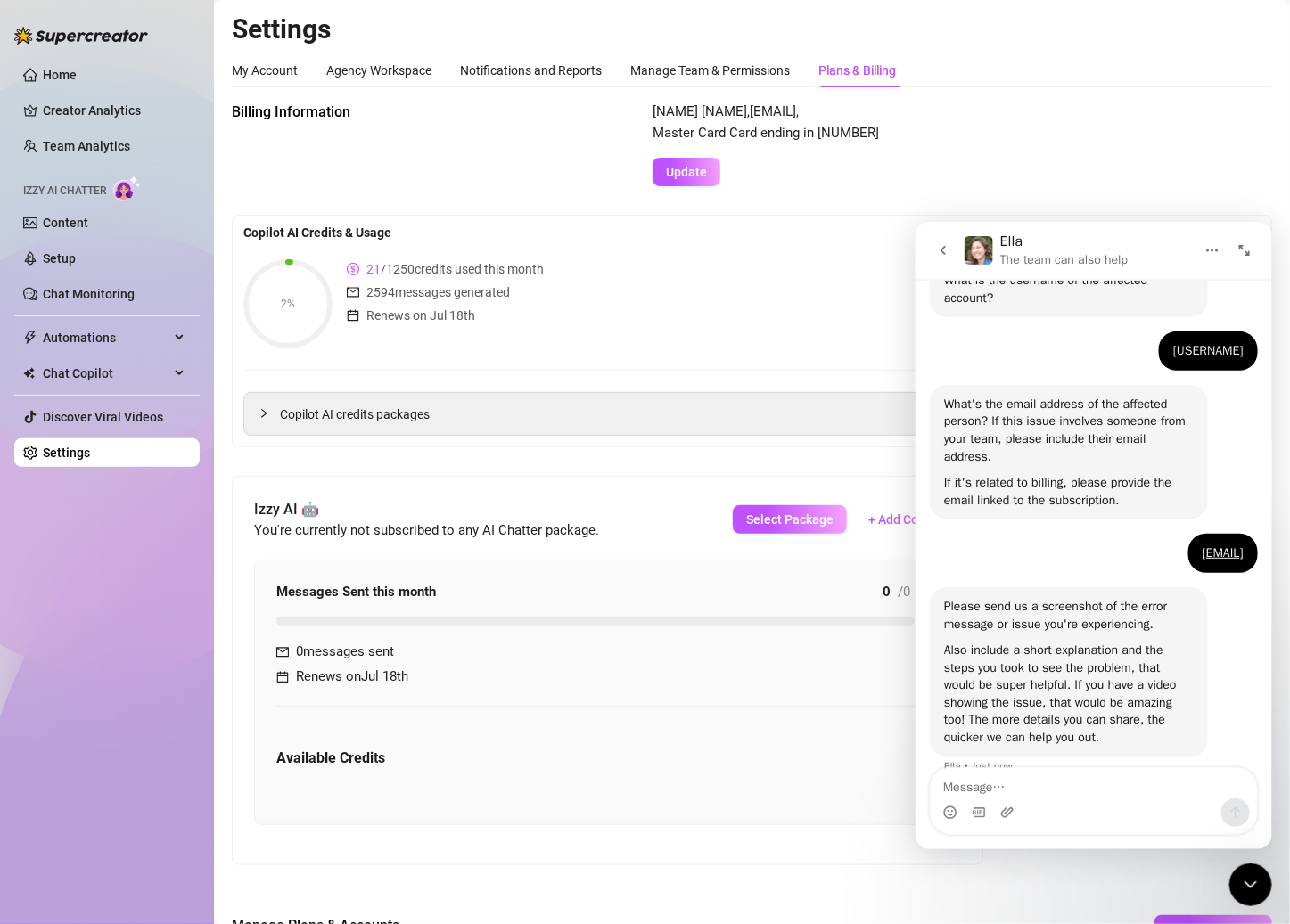 scroll, scrollTop: 346, scrollLeft: 0, axis: vertical 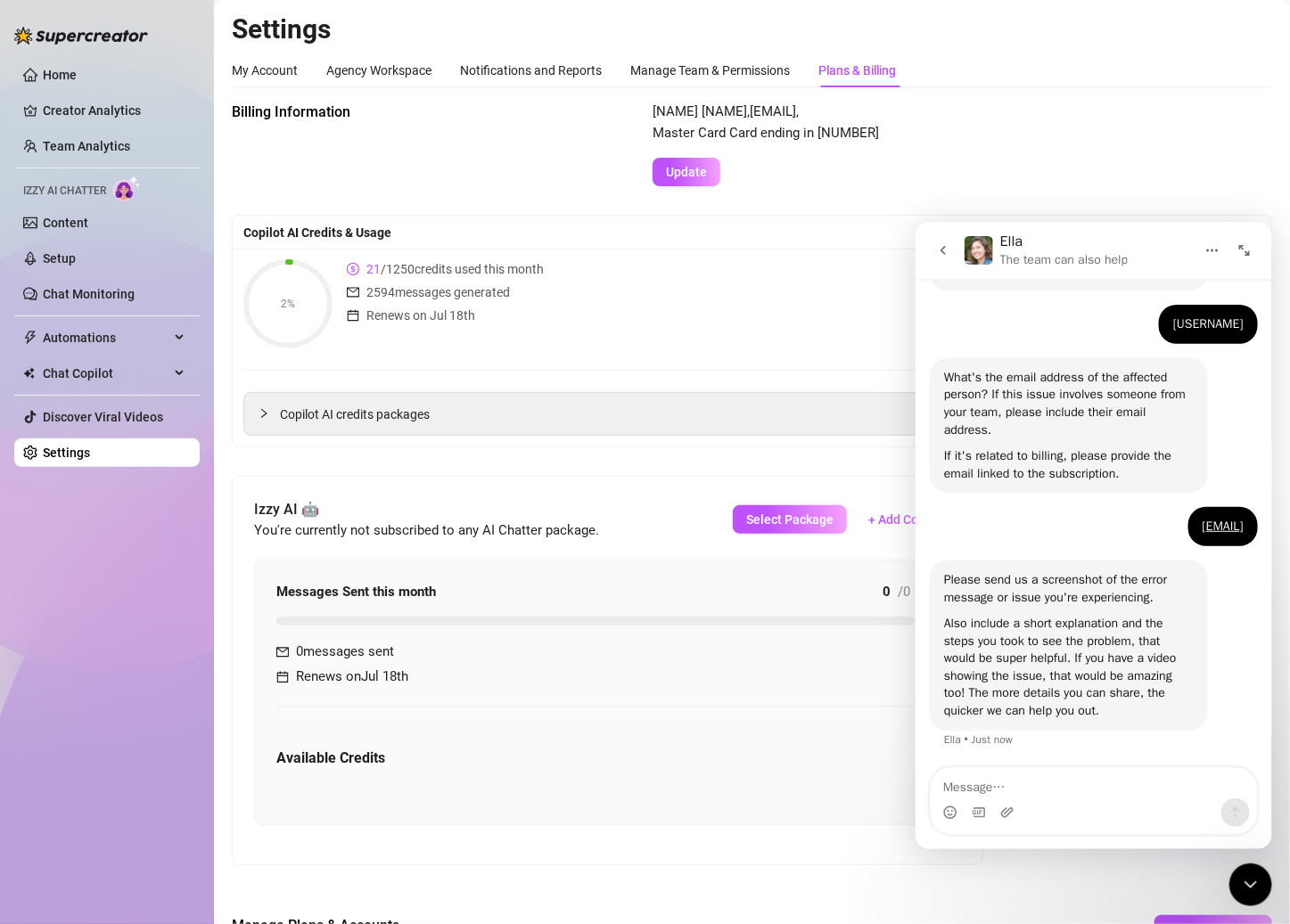 click at bounding box center (942, 249) 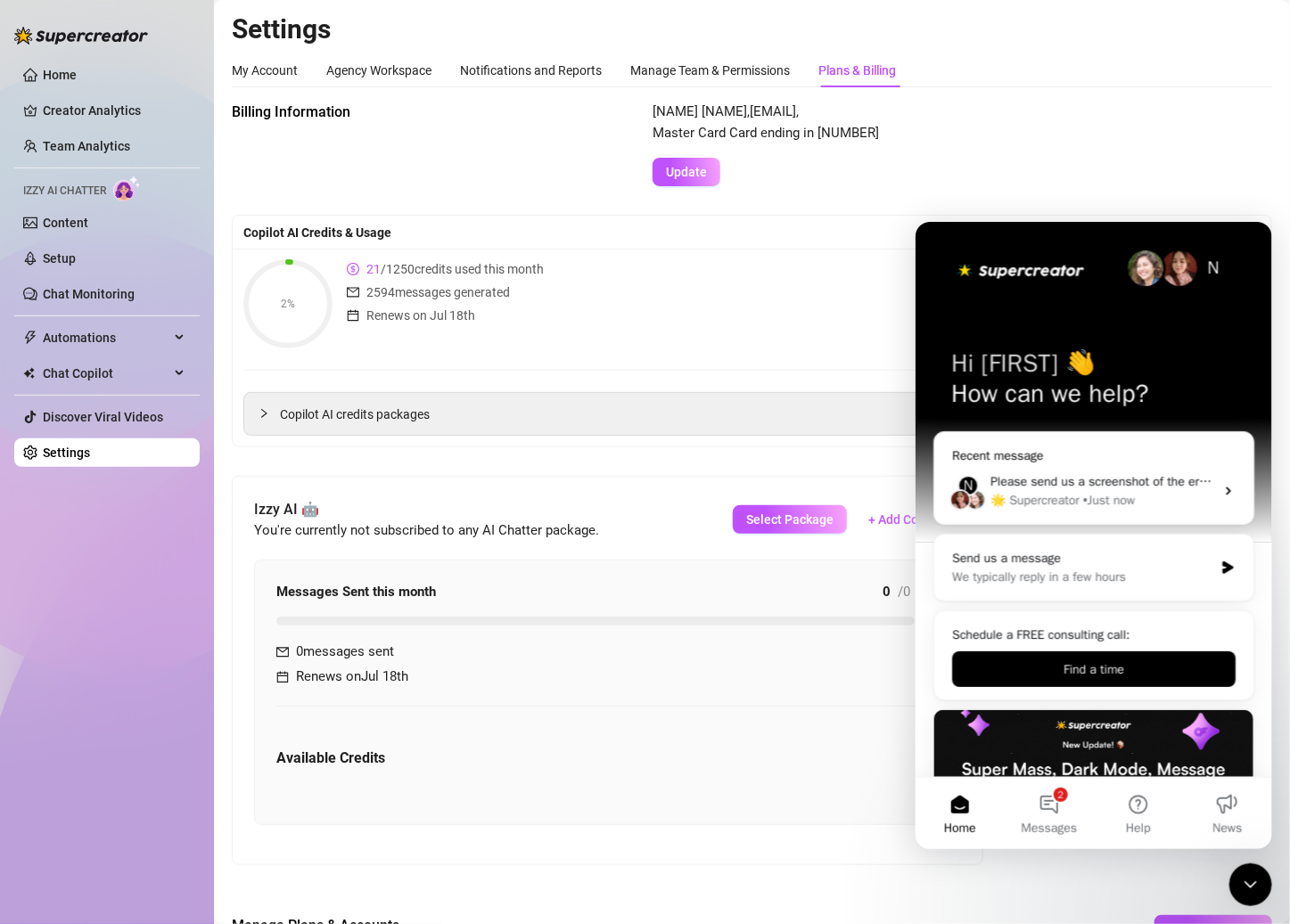 click on "🌟 Supercreator" at bounding box center [1034, 499] 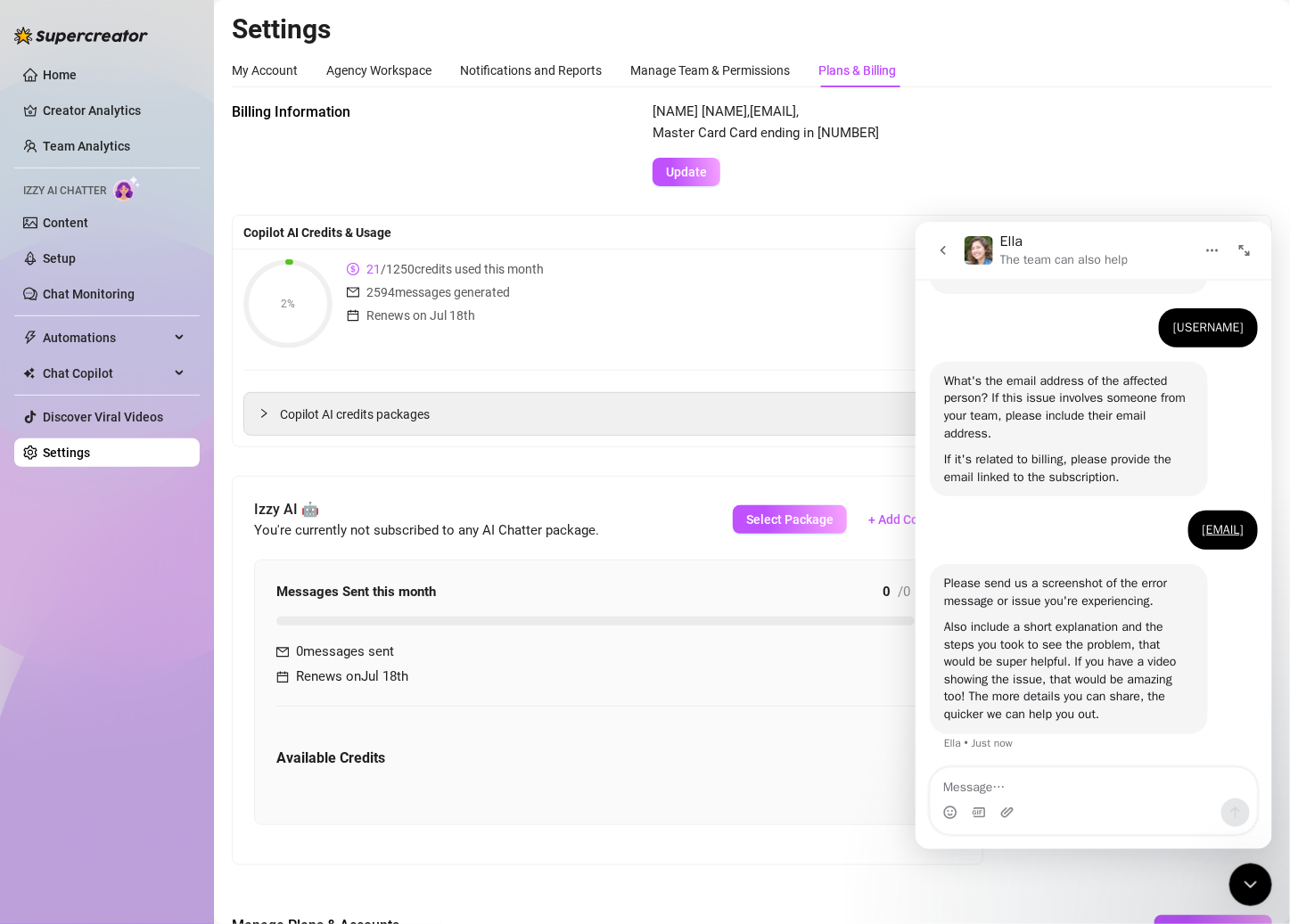 scroll, scrollTop: 346, scrollLeft: 0, axis: vertical 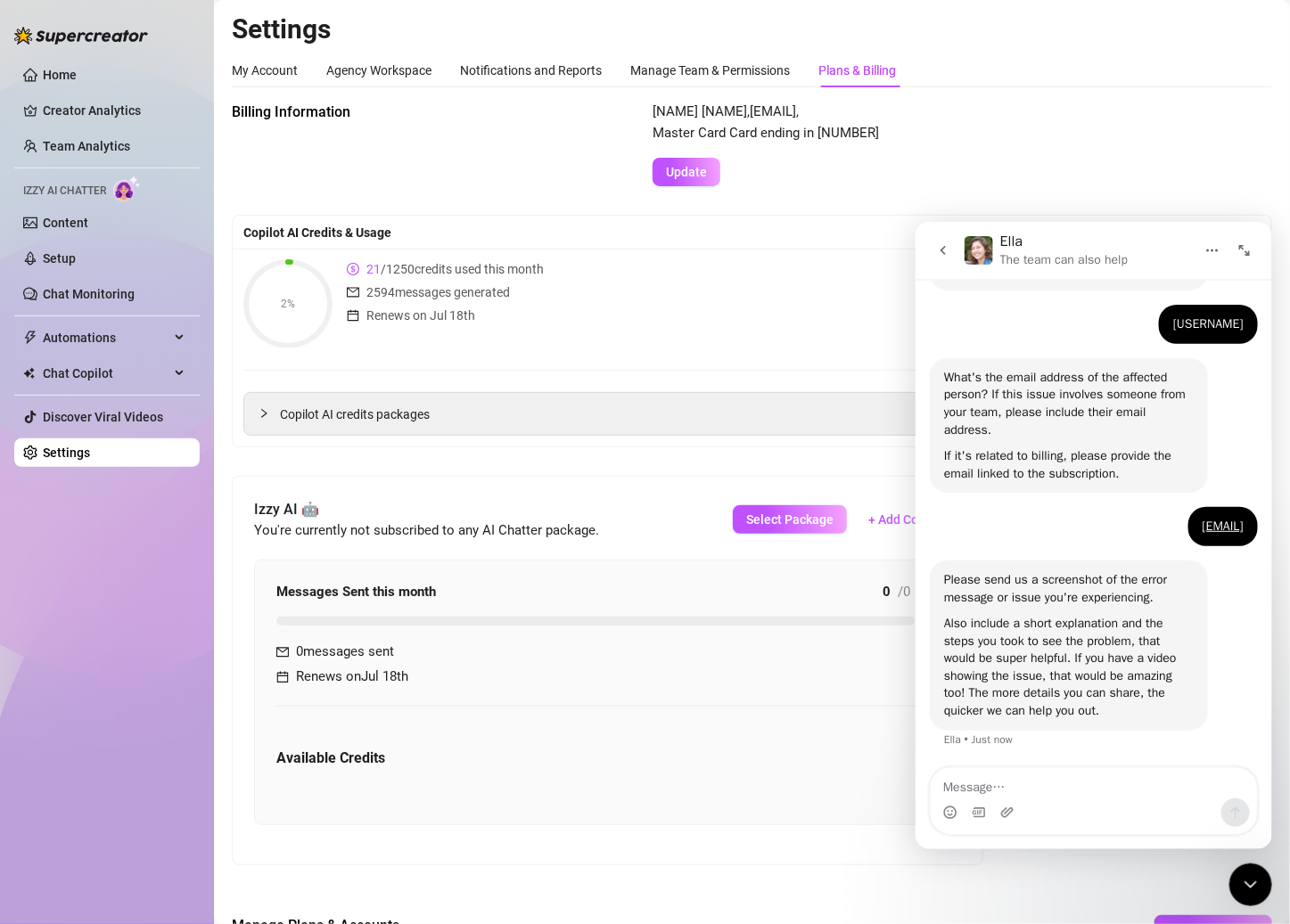 click 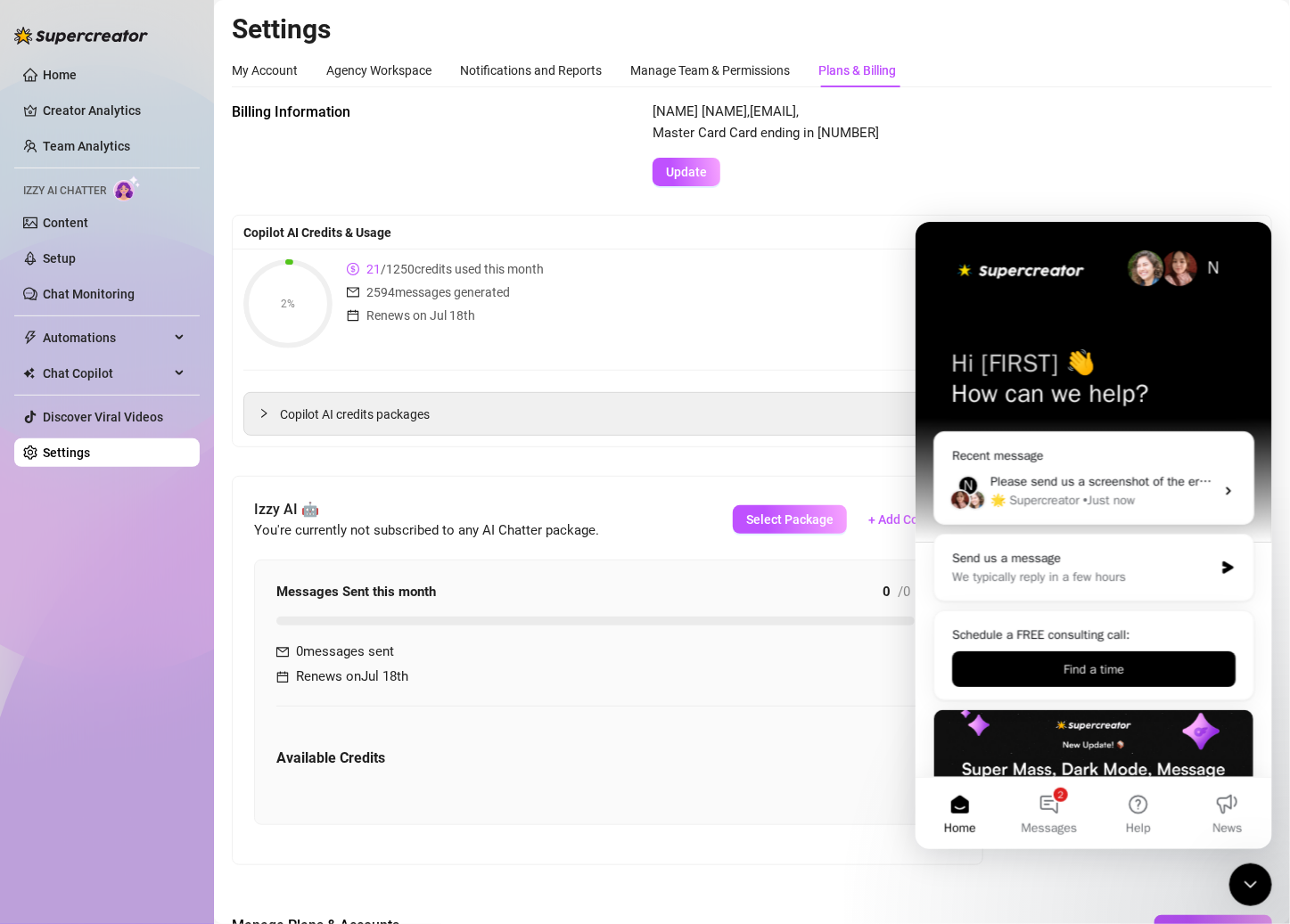 scroll, scrollTop: 0, scrollLeft: 0, axis: both 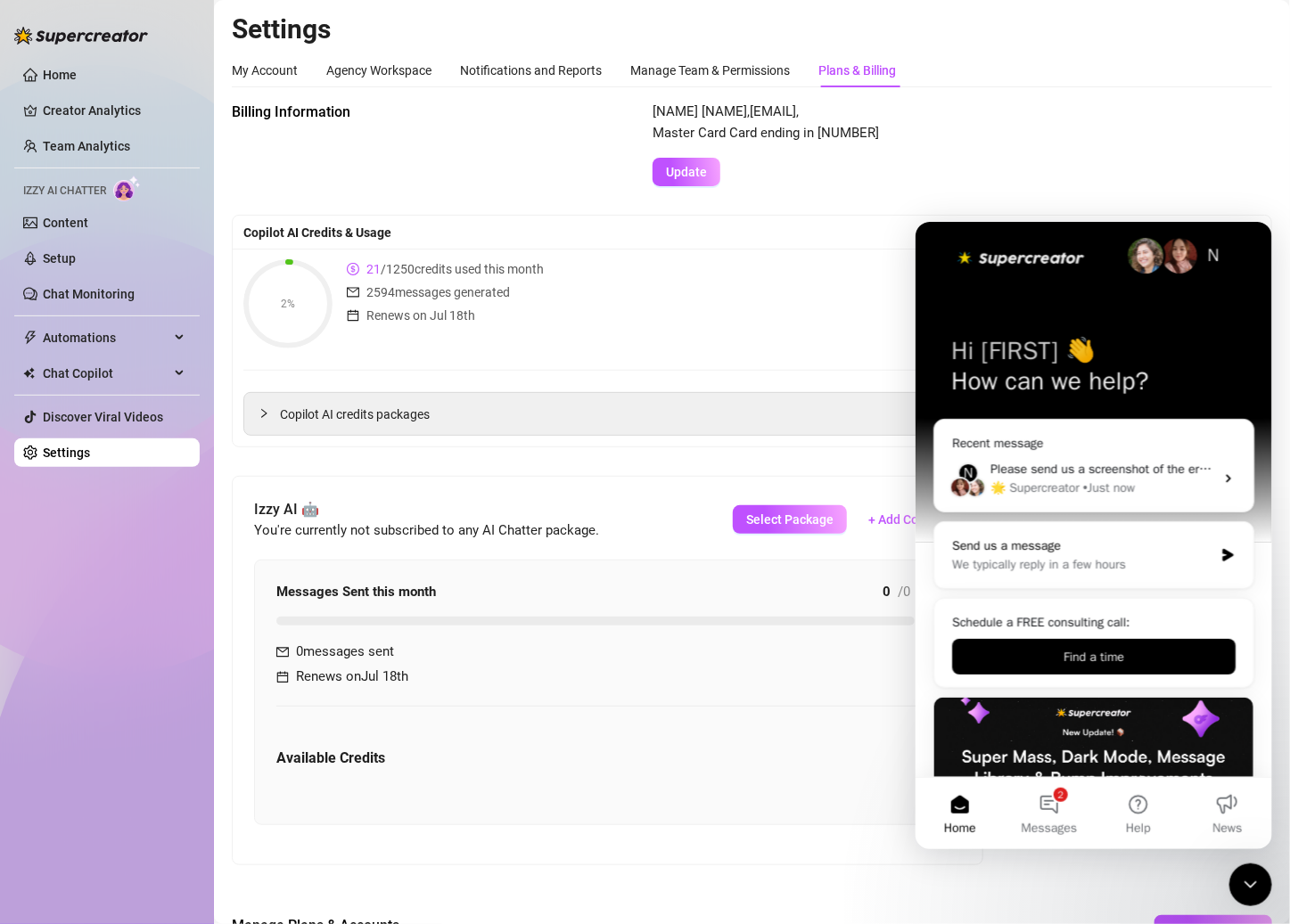 click on "Send us a message" at bounding box center (1081, 544) 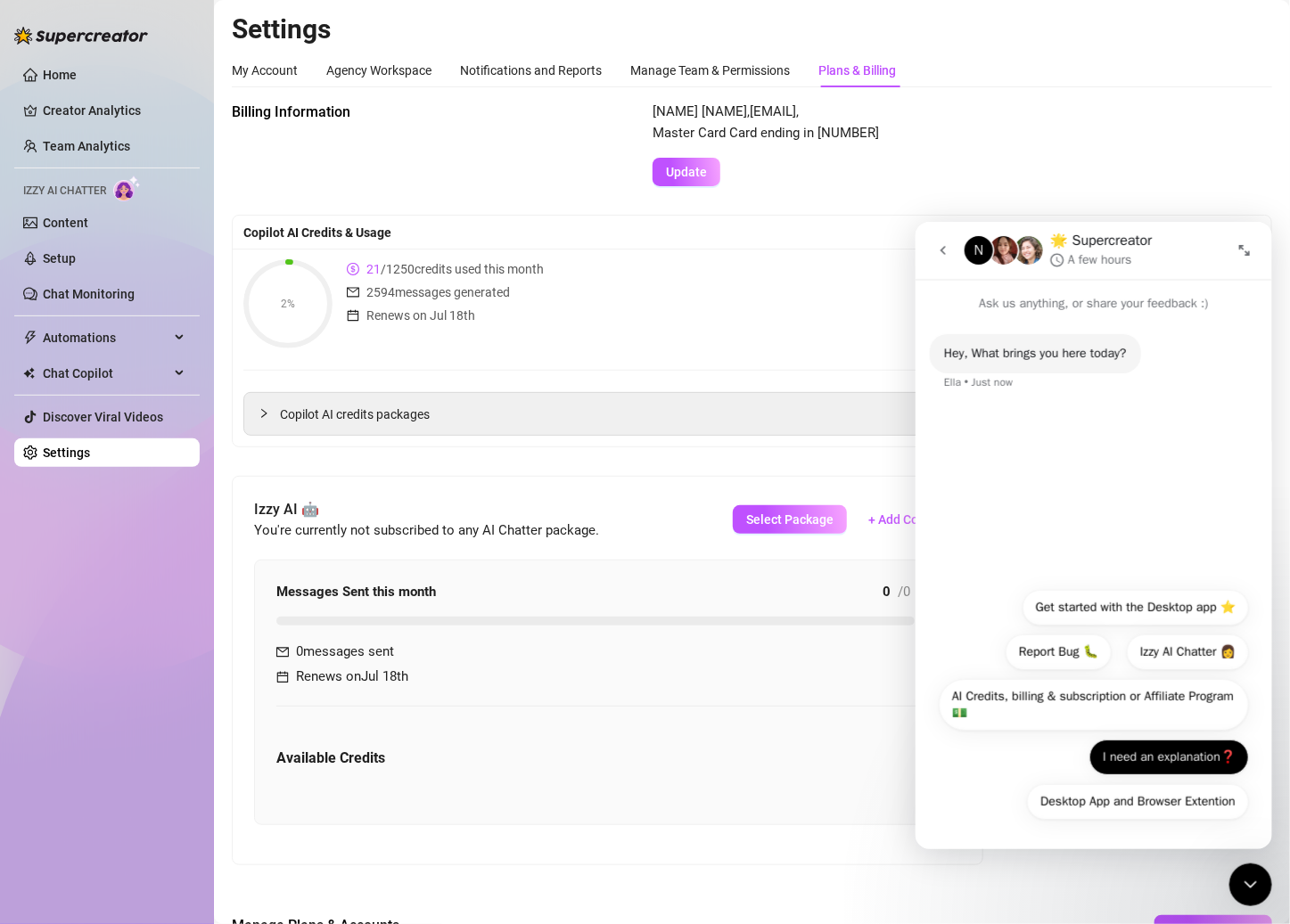 click on "I need an explanation❓" at bounding box center (1168, 756) 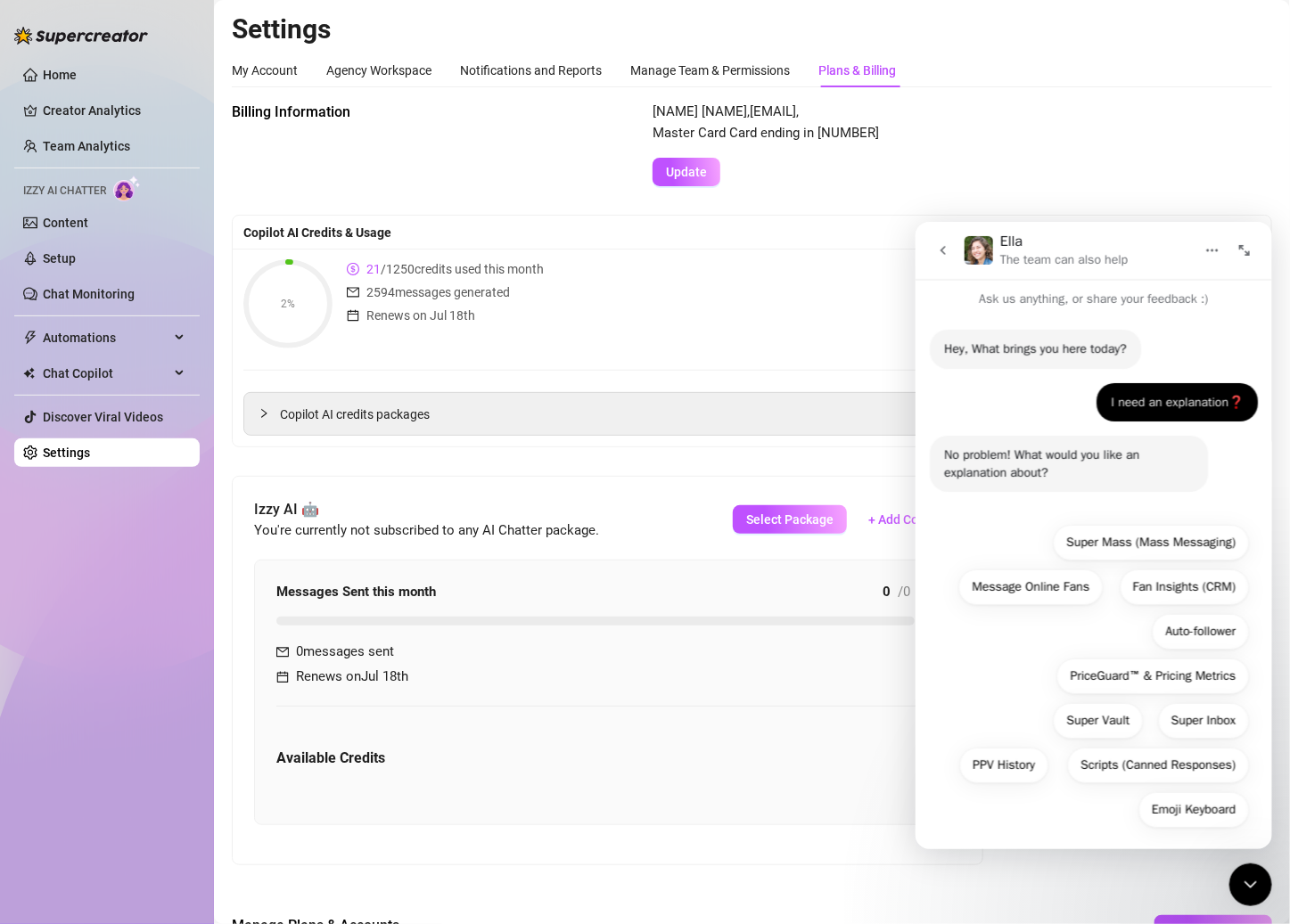 scroll, scrollTop: 12, scrollLeft: 0, axis: vertical 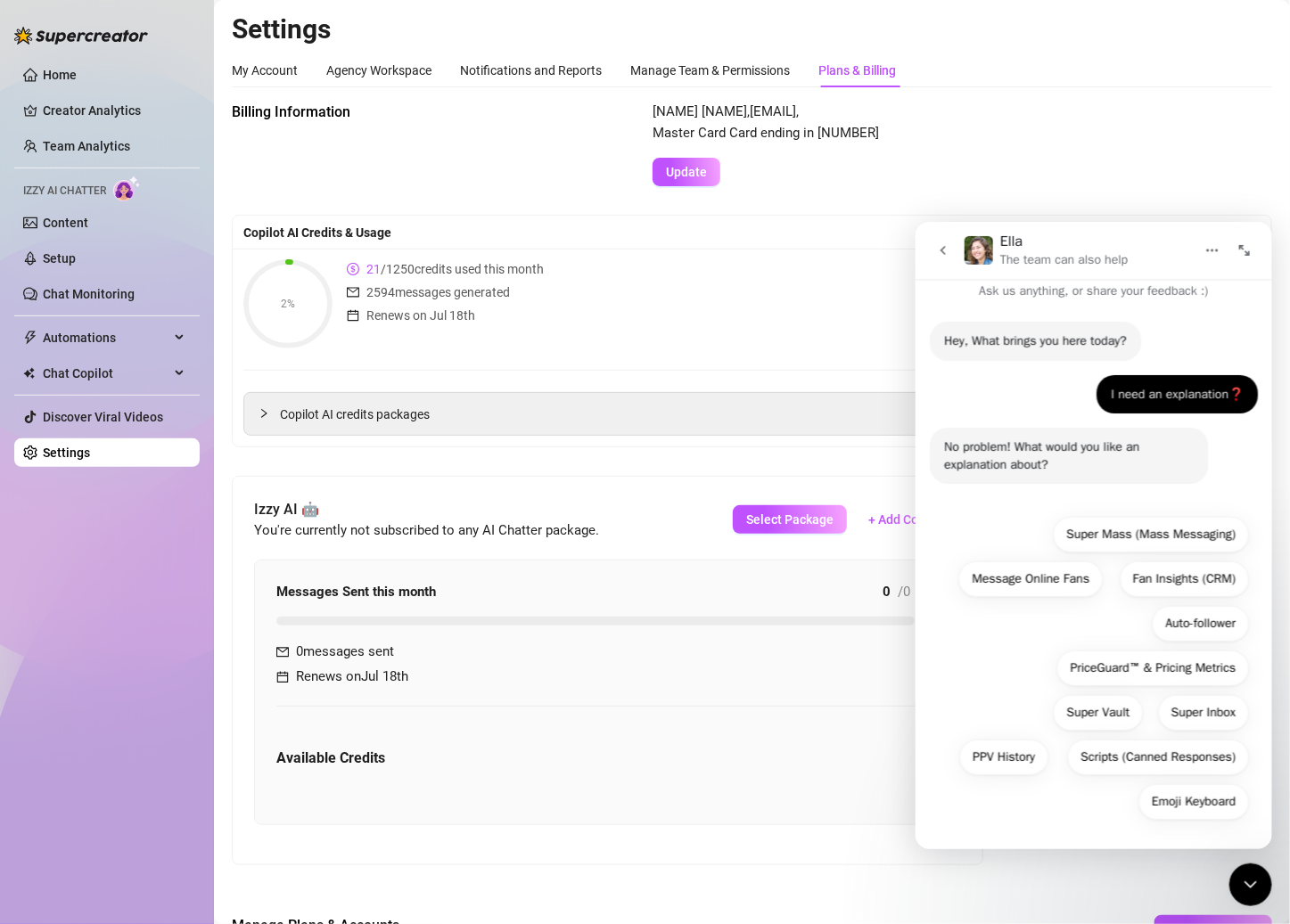 click 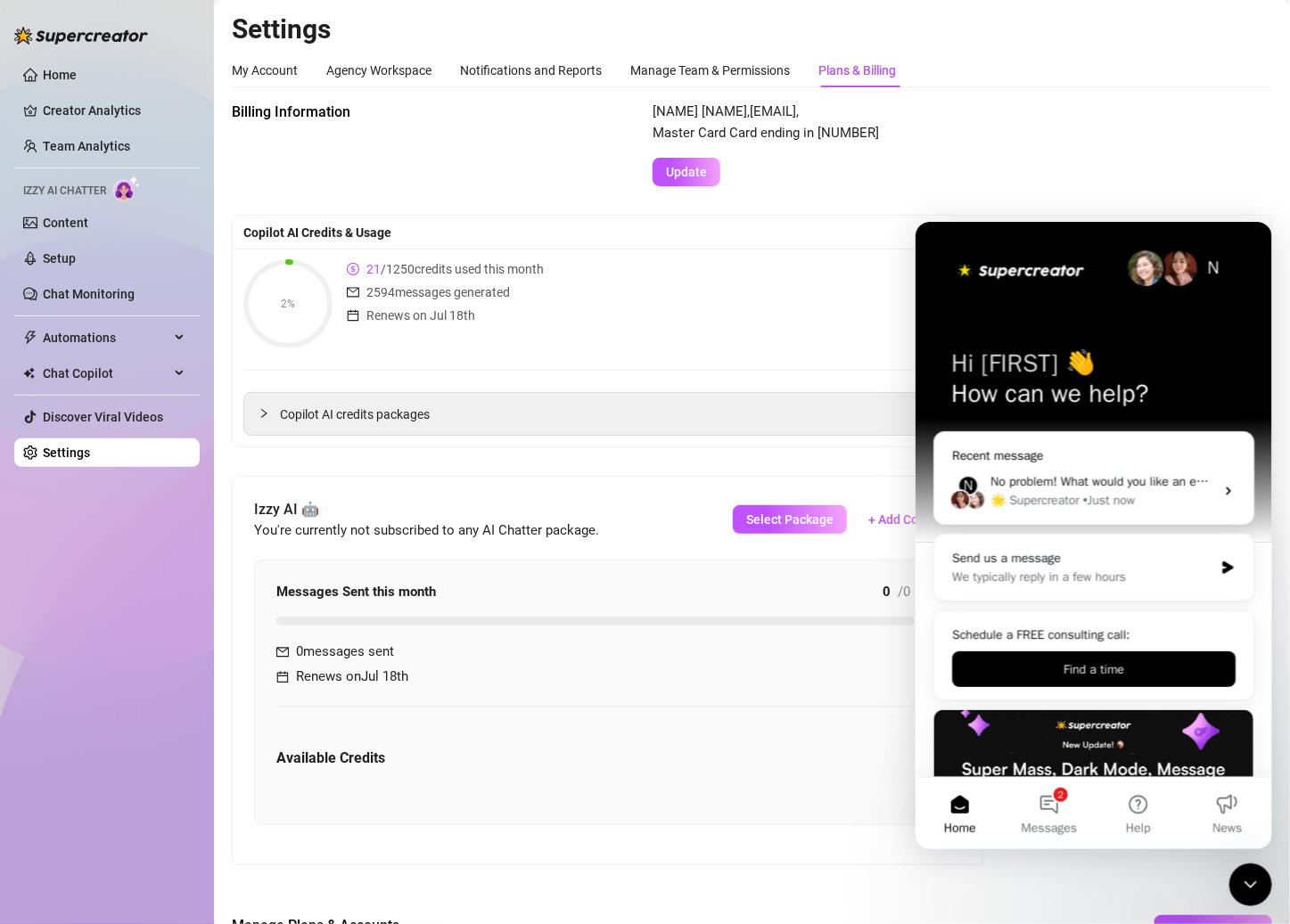 click on "•  Just now" at bounding box center (1108, 499) 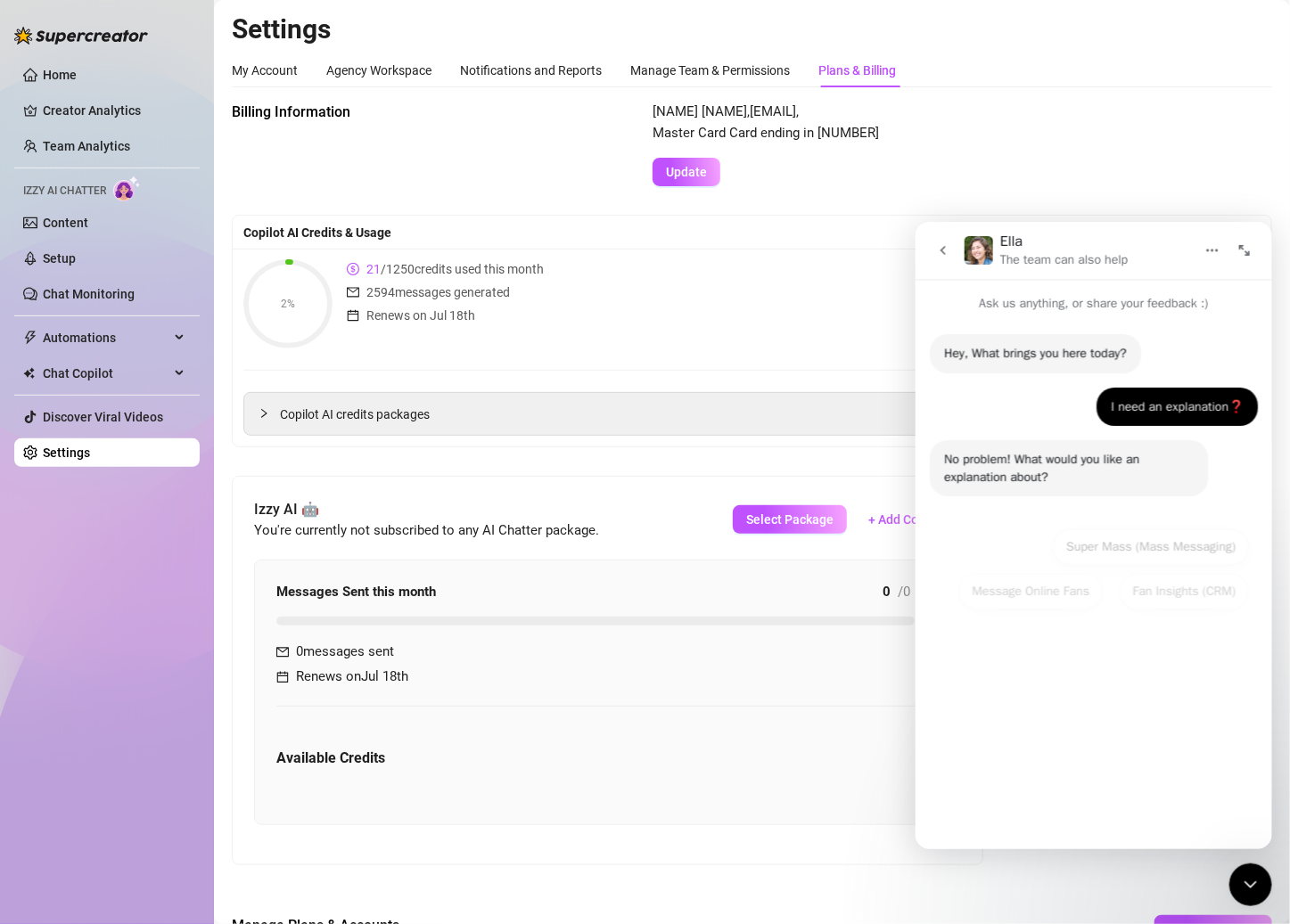 scroll, scrollTop: 12, scrollLeft: 0, axis: vertical 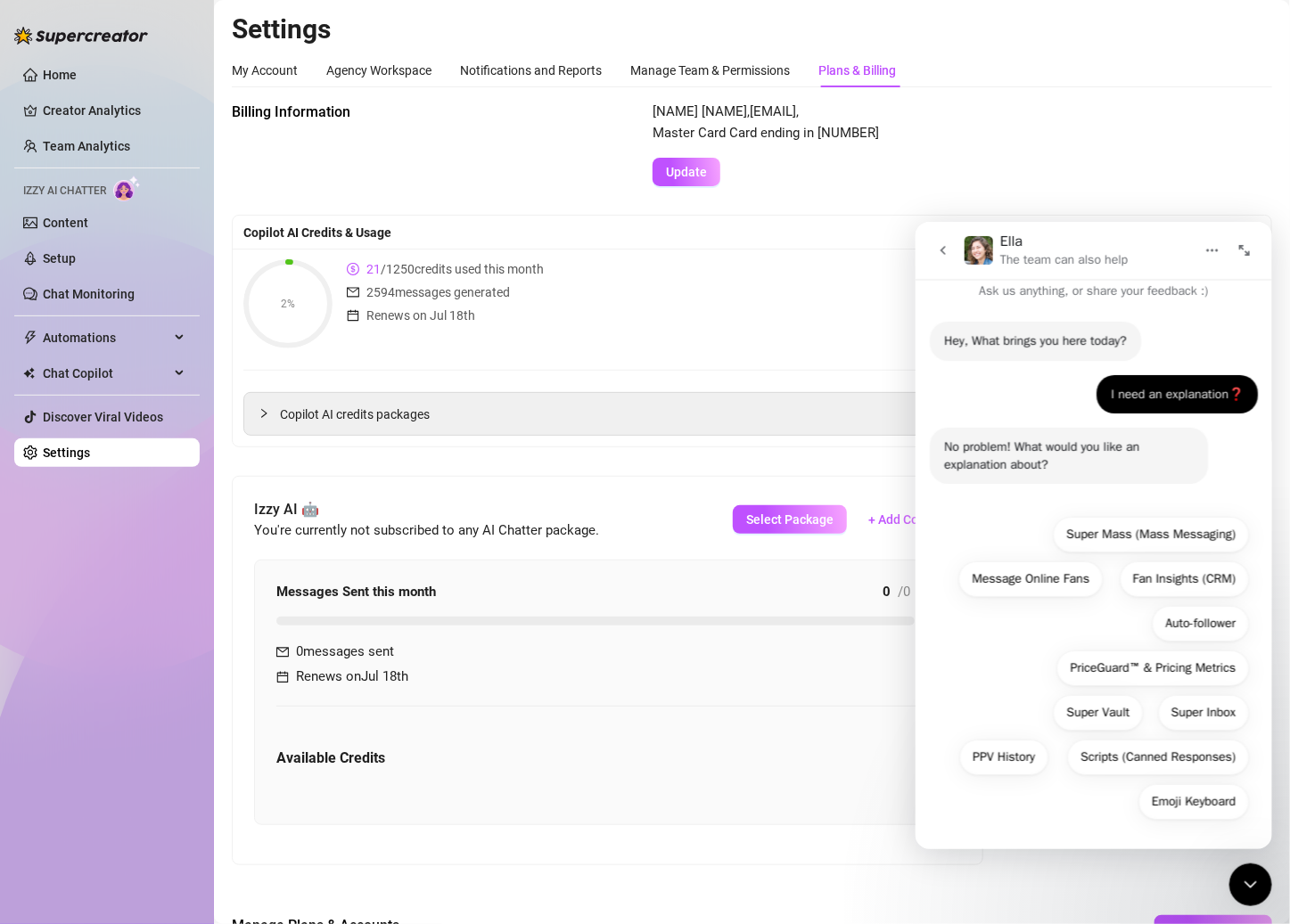 click at bounding box center [1212, 249] 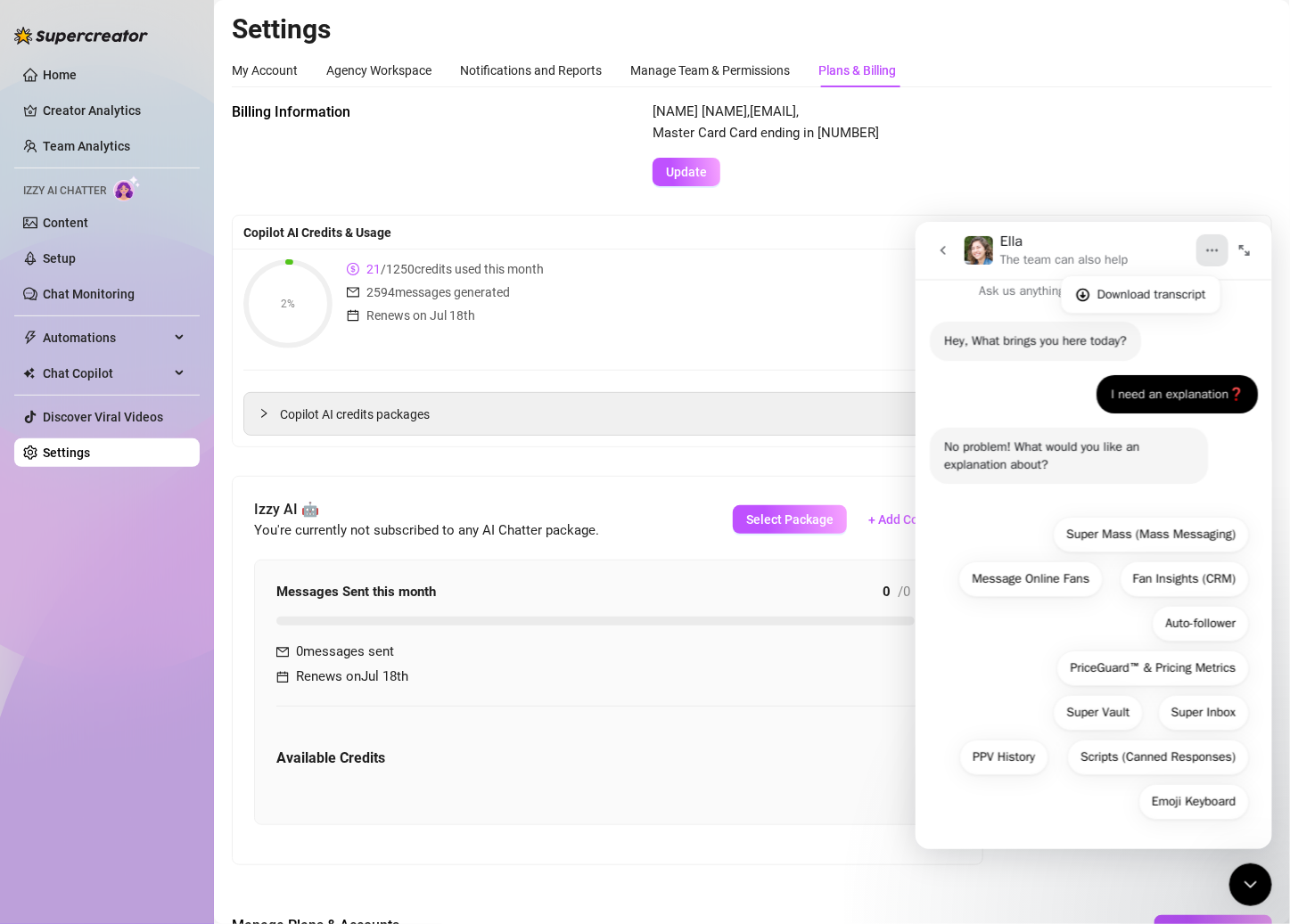 click on "[FIRST] The team can also help" at bounding box center [1079, 249] 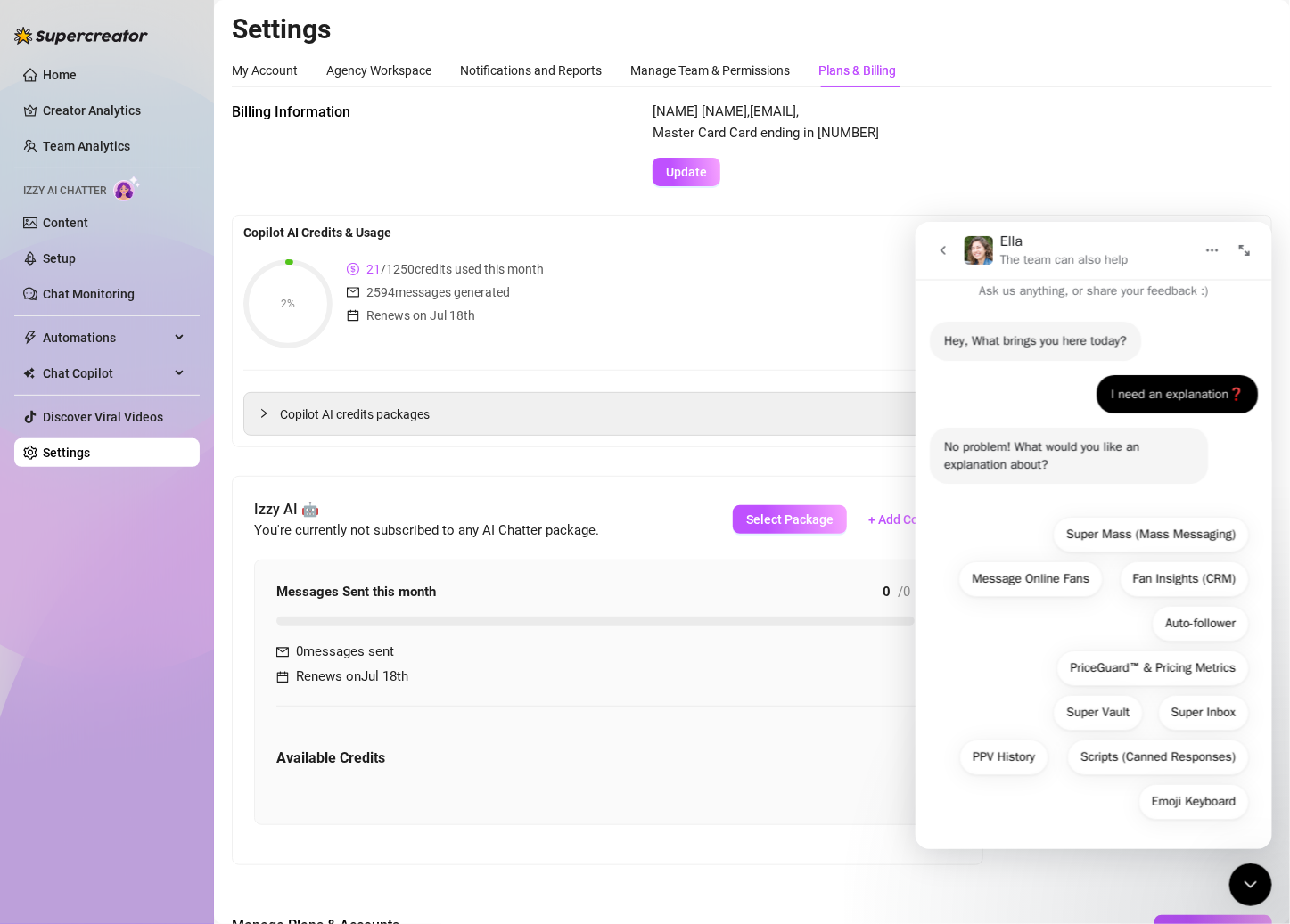 click at bounding box center [942, 249] 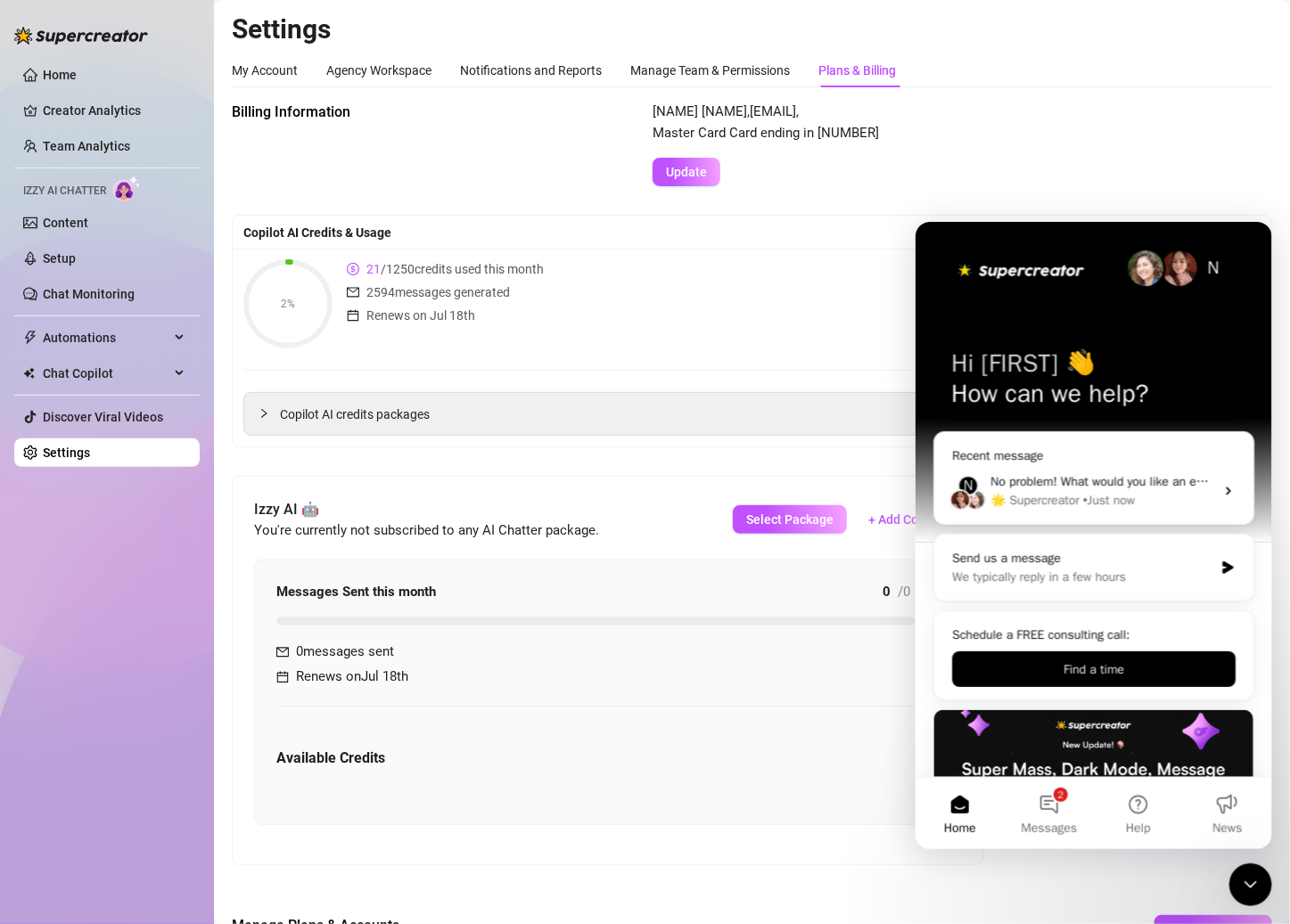 scroll, scrollTop: 0, scrollLeft: 0, axis: both 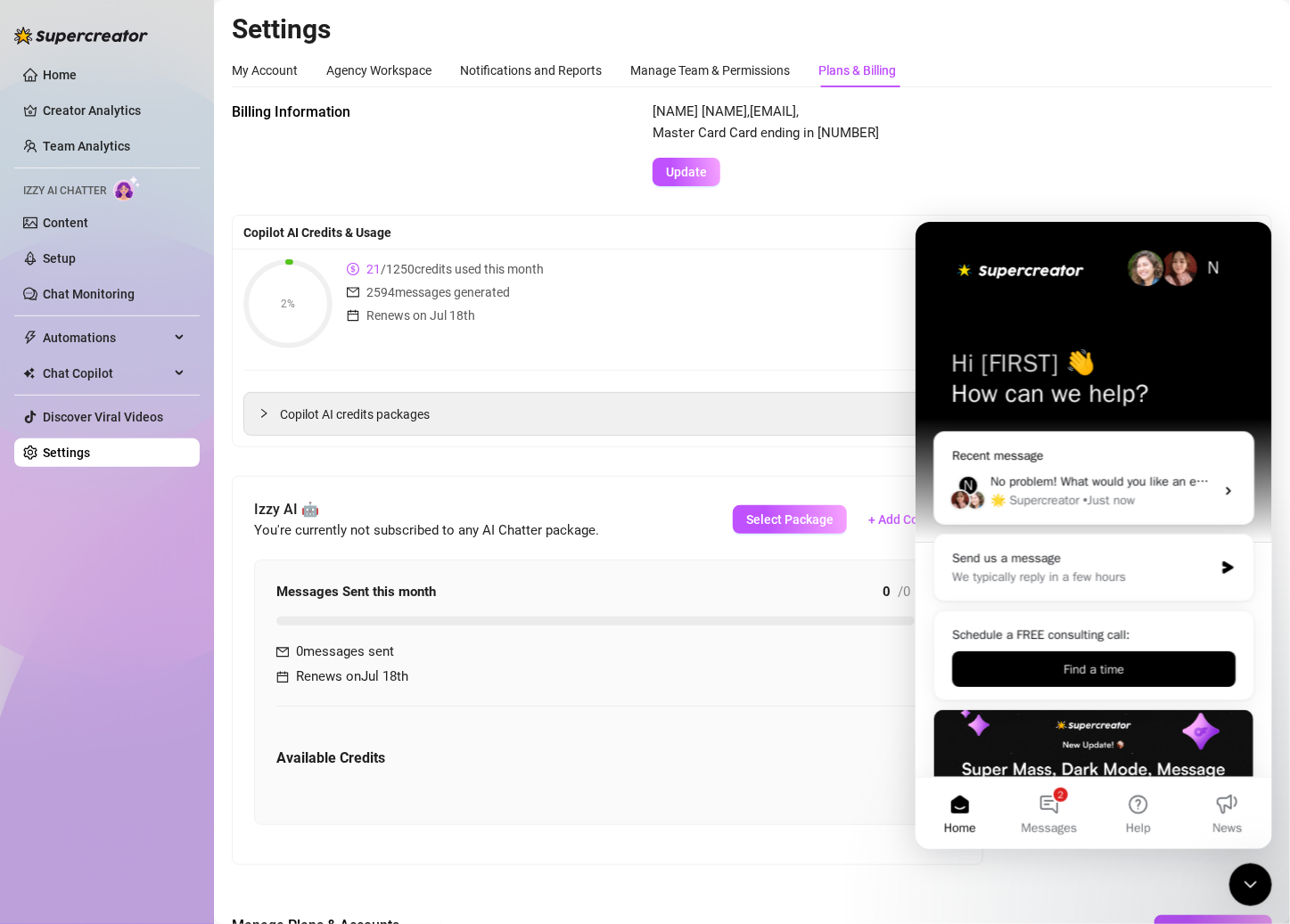 click on "N No problem! What would you like an explanation about? 🌟 Supercreator • Just now" at bounding box center [1093, 490] 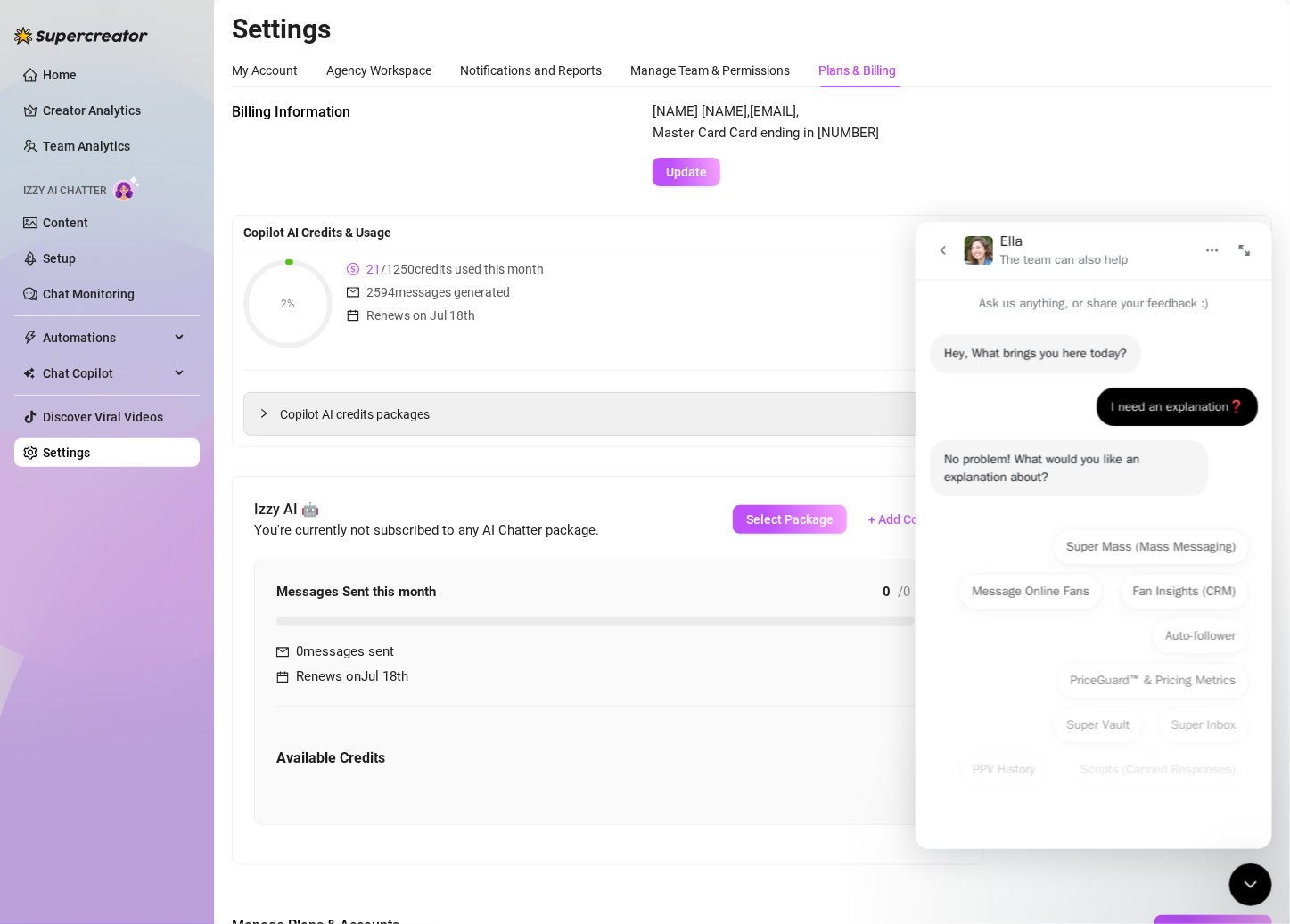 scroll, scrollTop: 12, scrollLeft: 0, axis: vertical 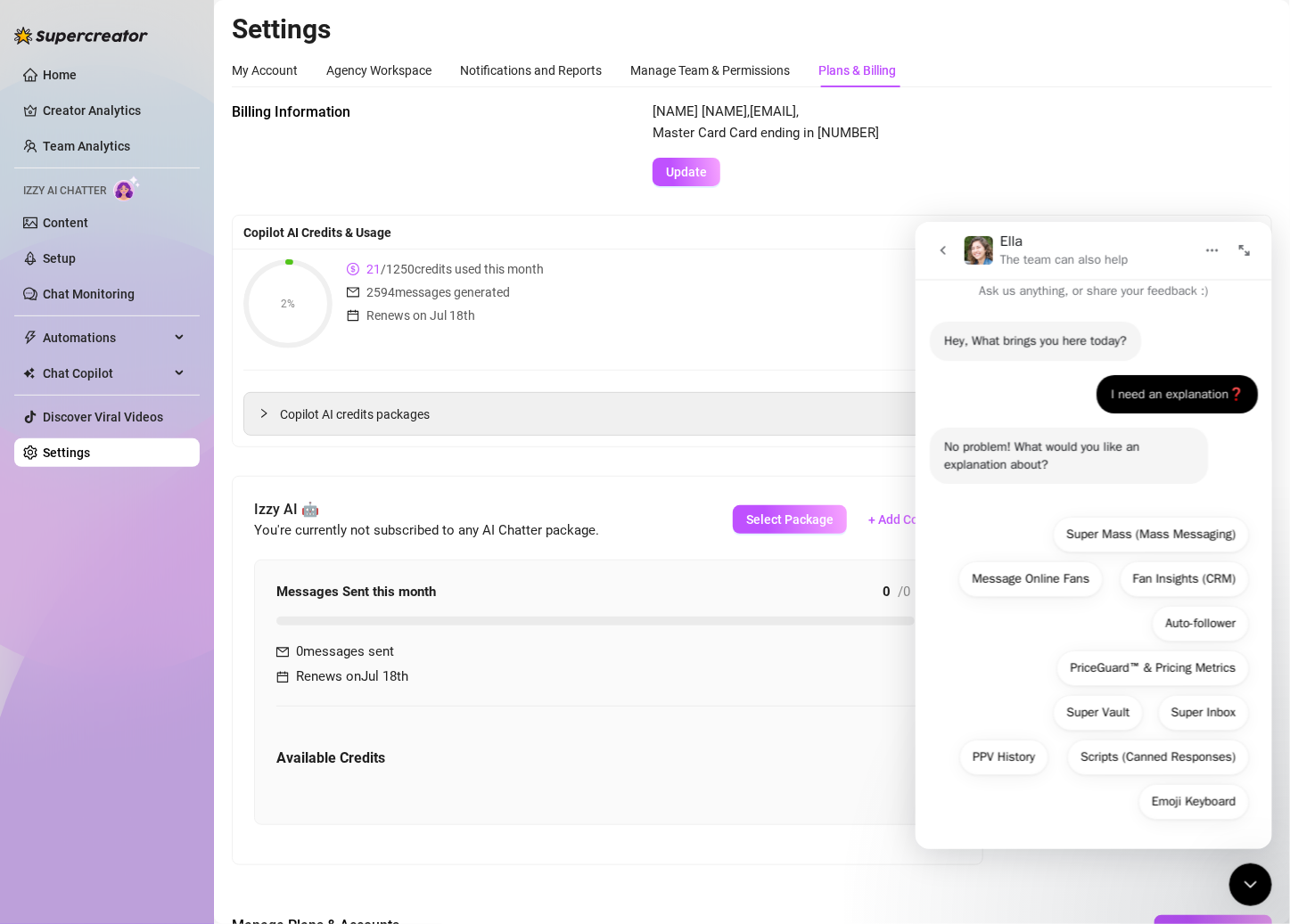 click 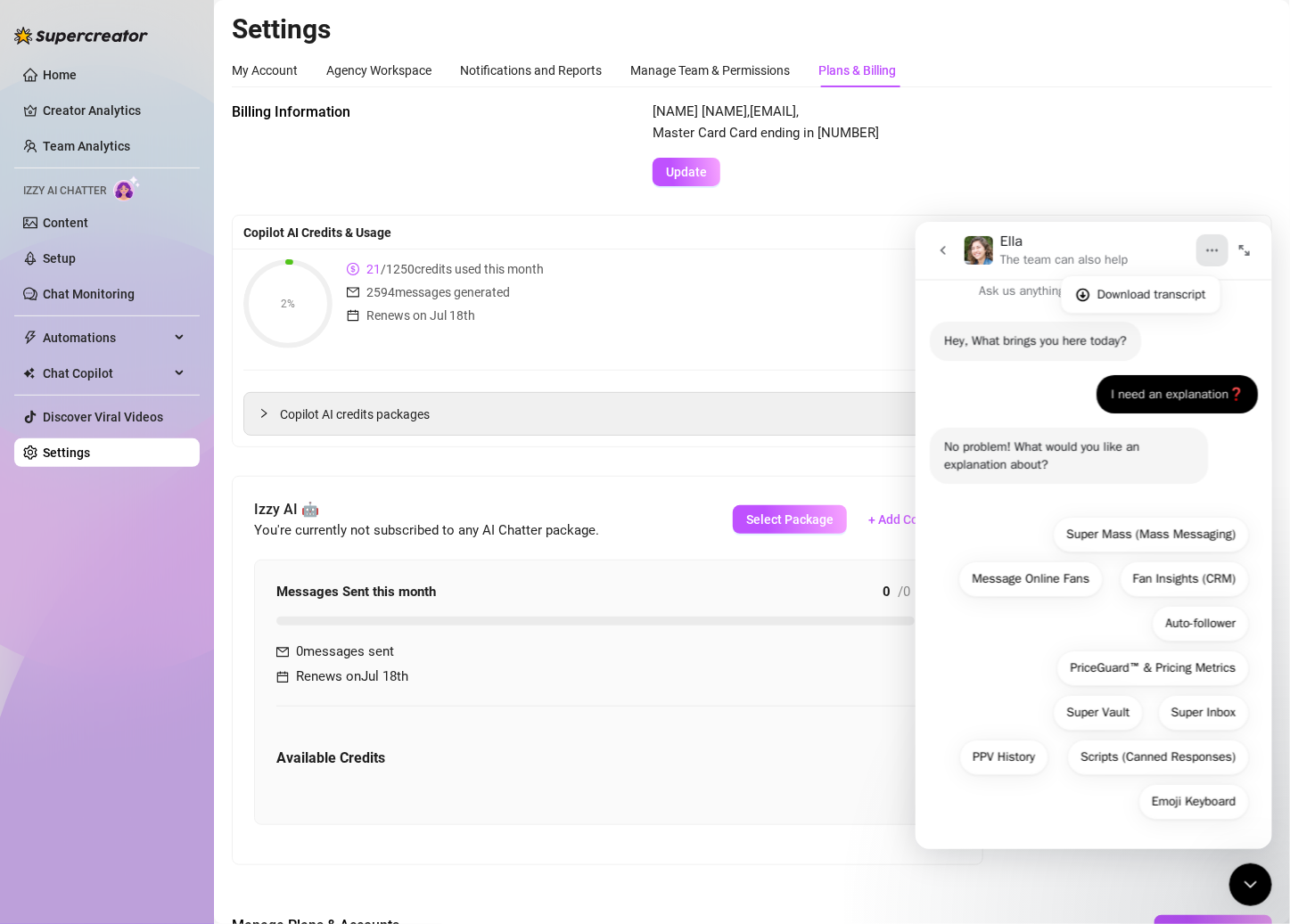 click on "Hey, What brings you here today? [FIRST] • Just now" at bounding box center (1093, 348) 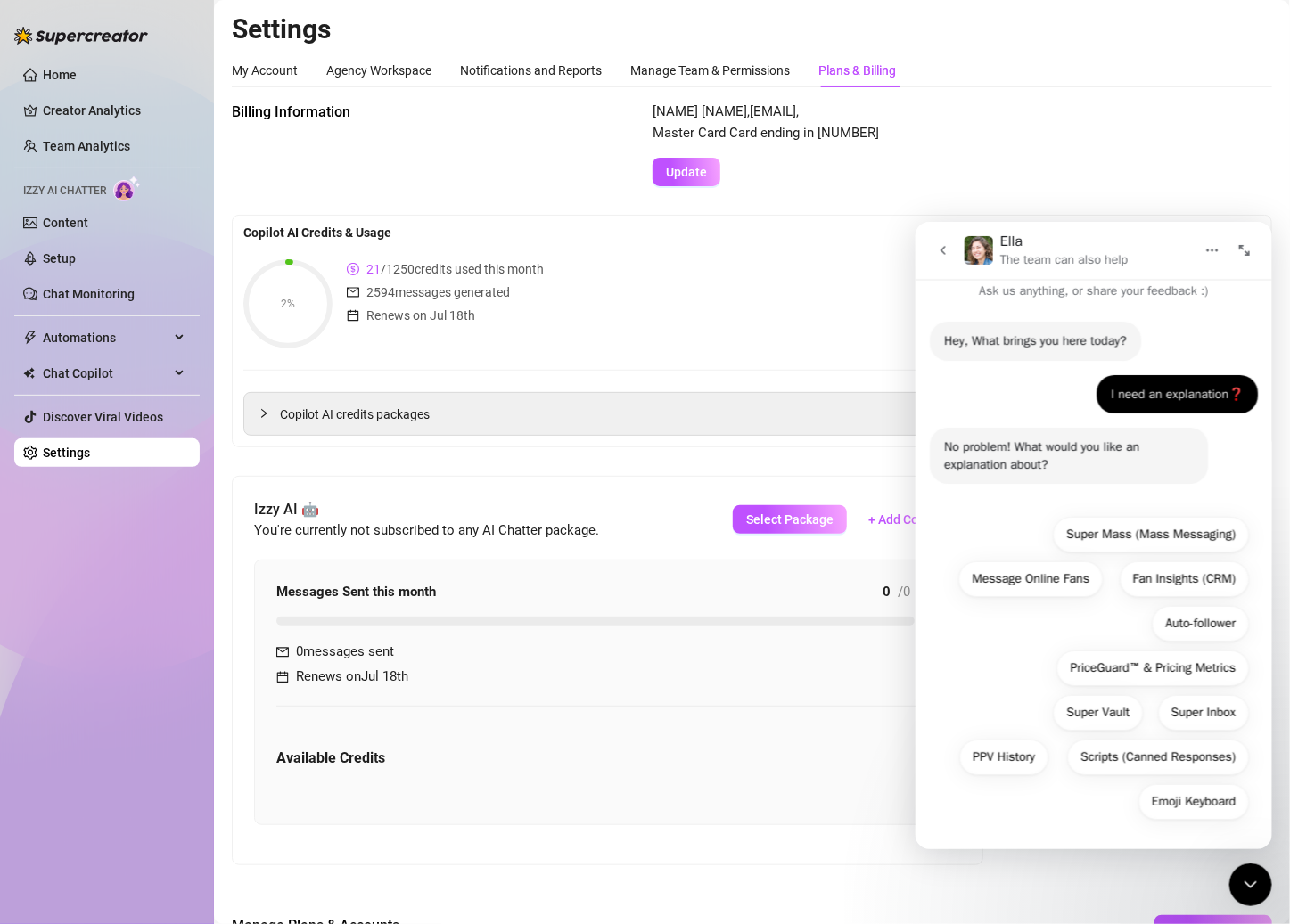 click at bounding box center [942, 249] 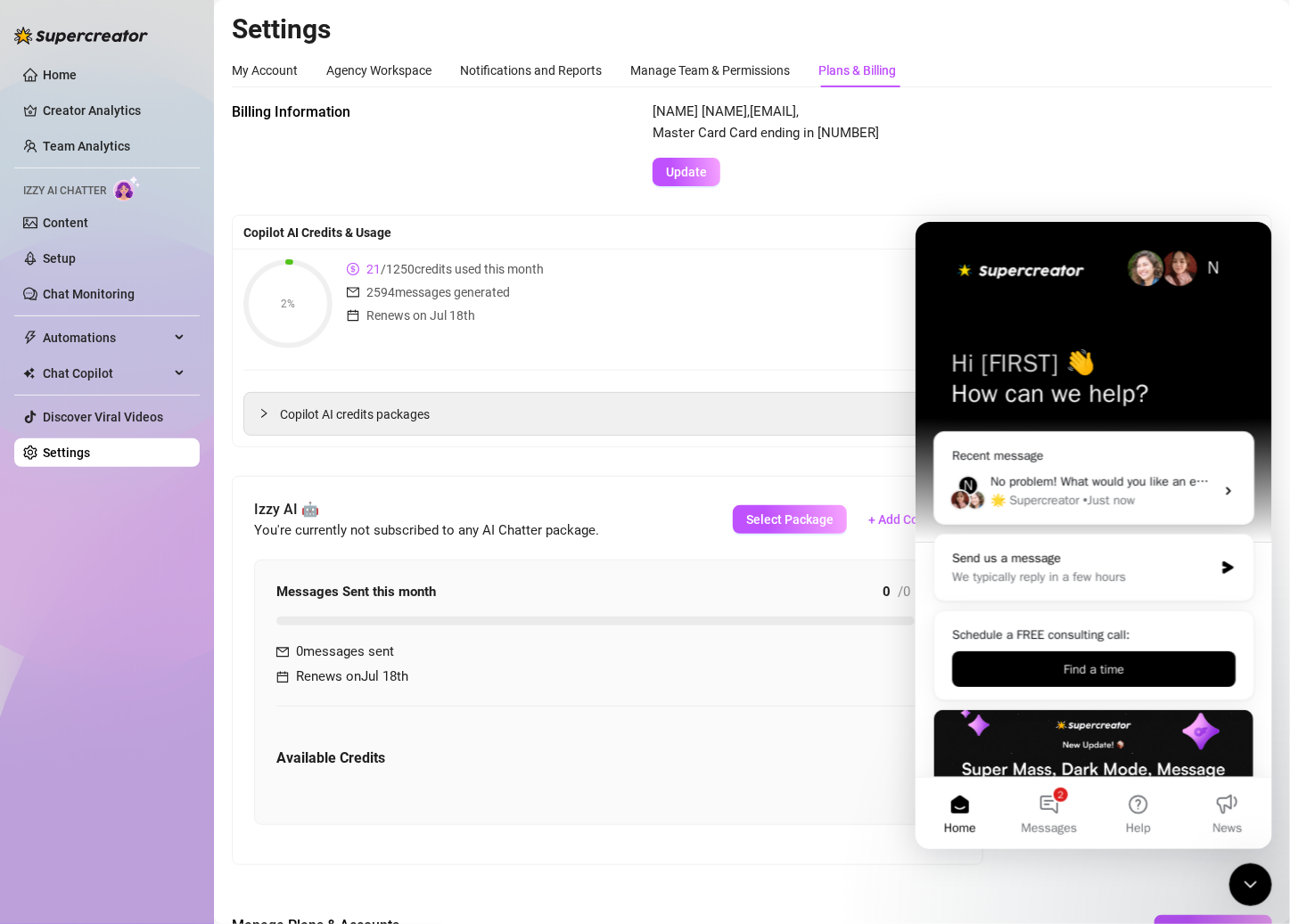 click on "Send us a message We typically reply in a few hours" at bounding box center (1093, 567) 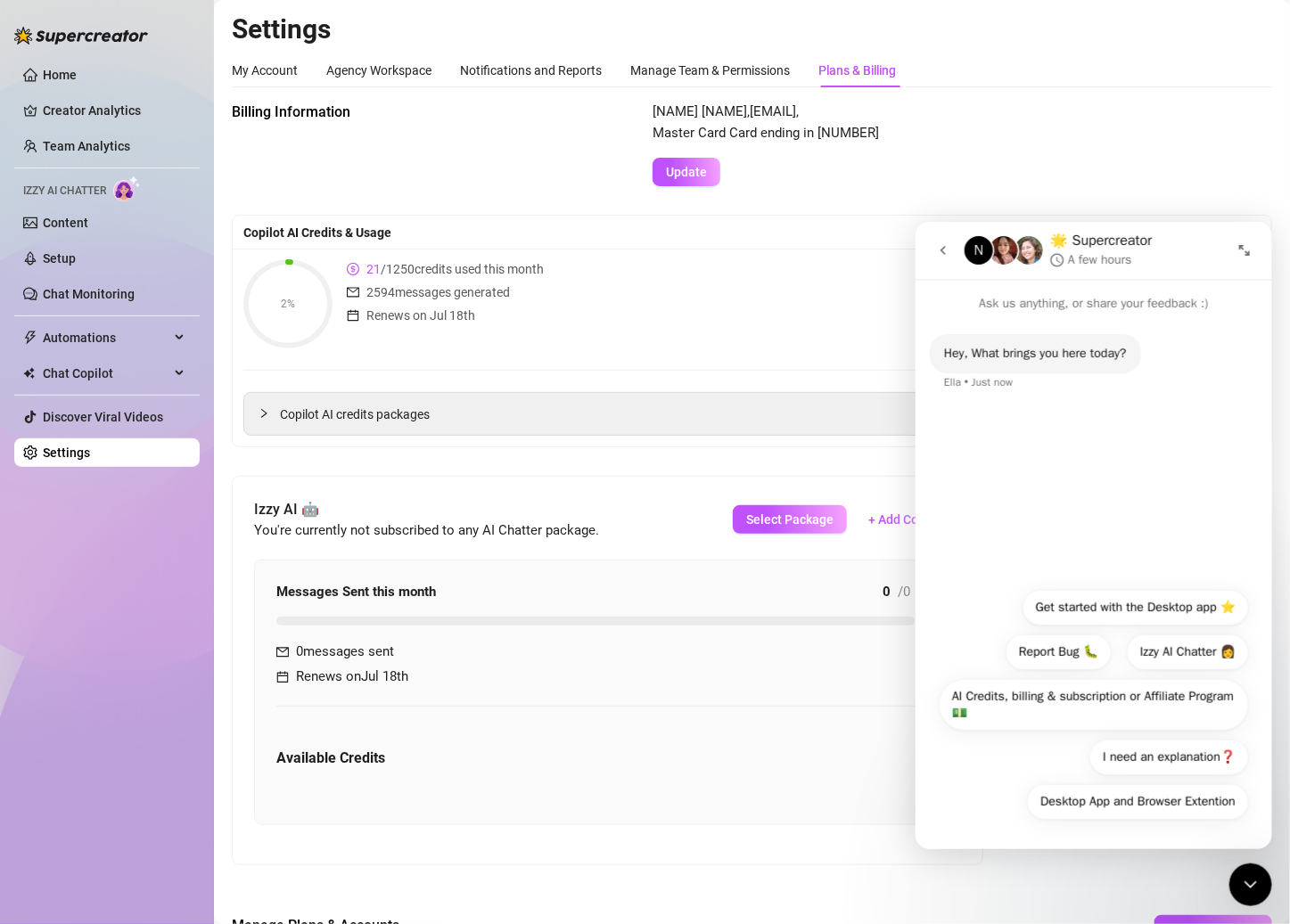 click on "A few hours" at bounding box center (1099, 258) 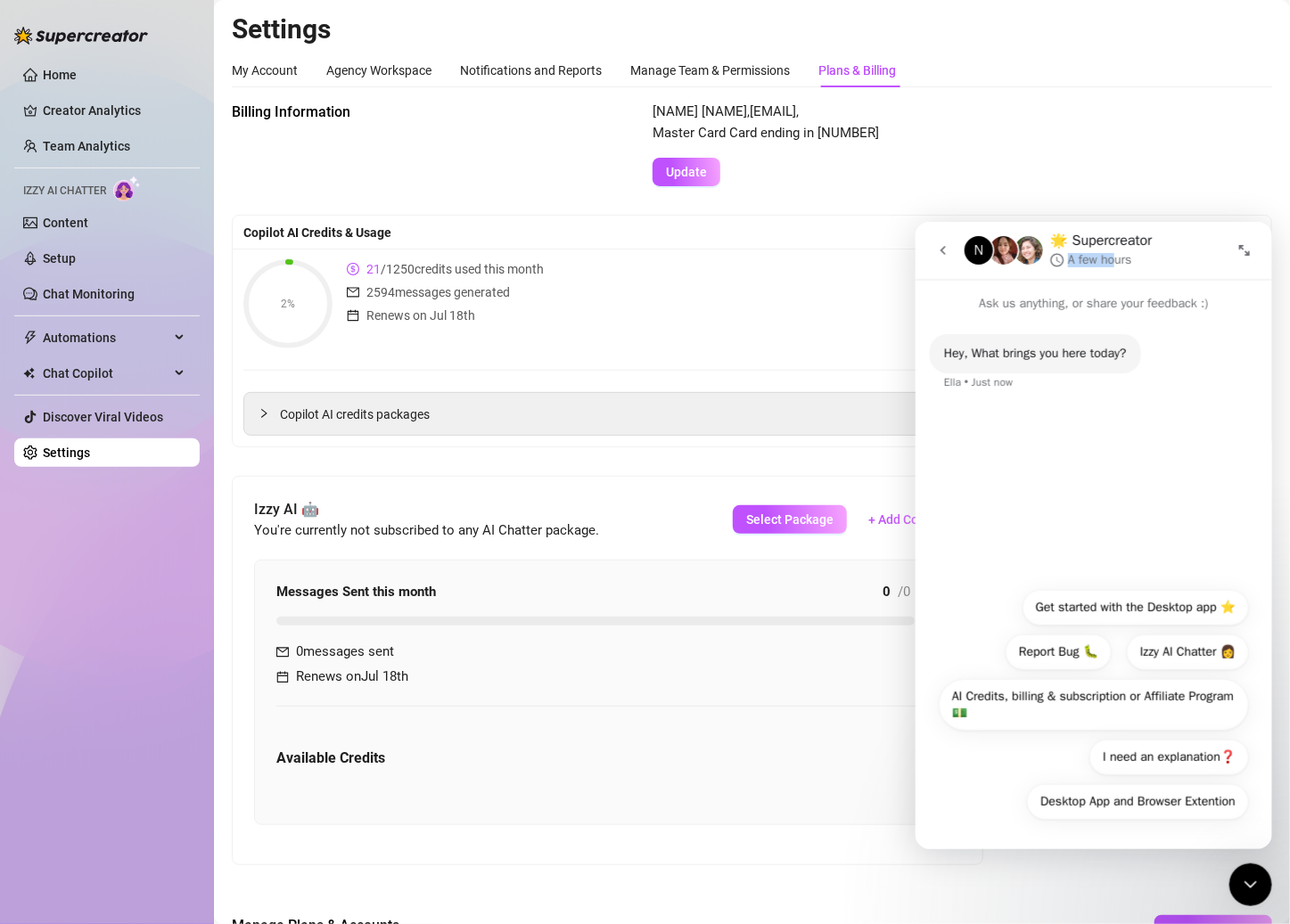 drag, startPoint x: 1119, startPoint y: 262, endPoint x: 1058, endPoint y: 255, distance: 61.40033 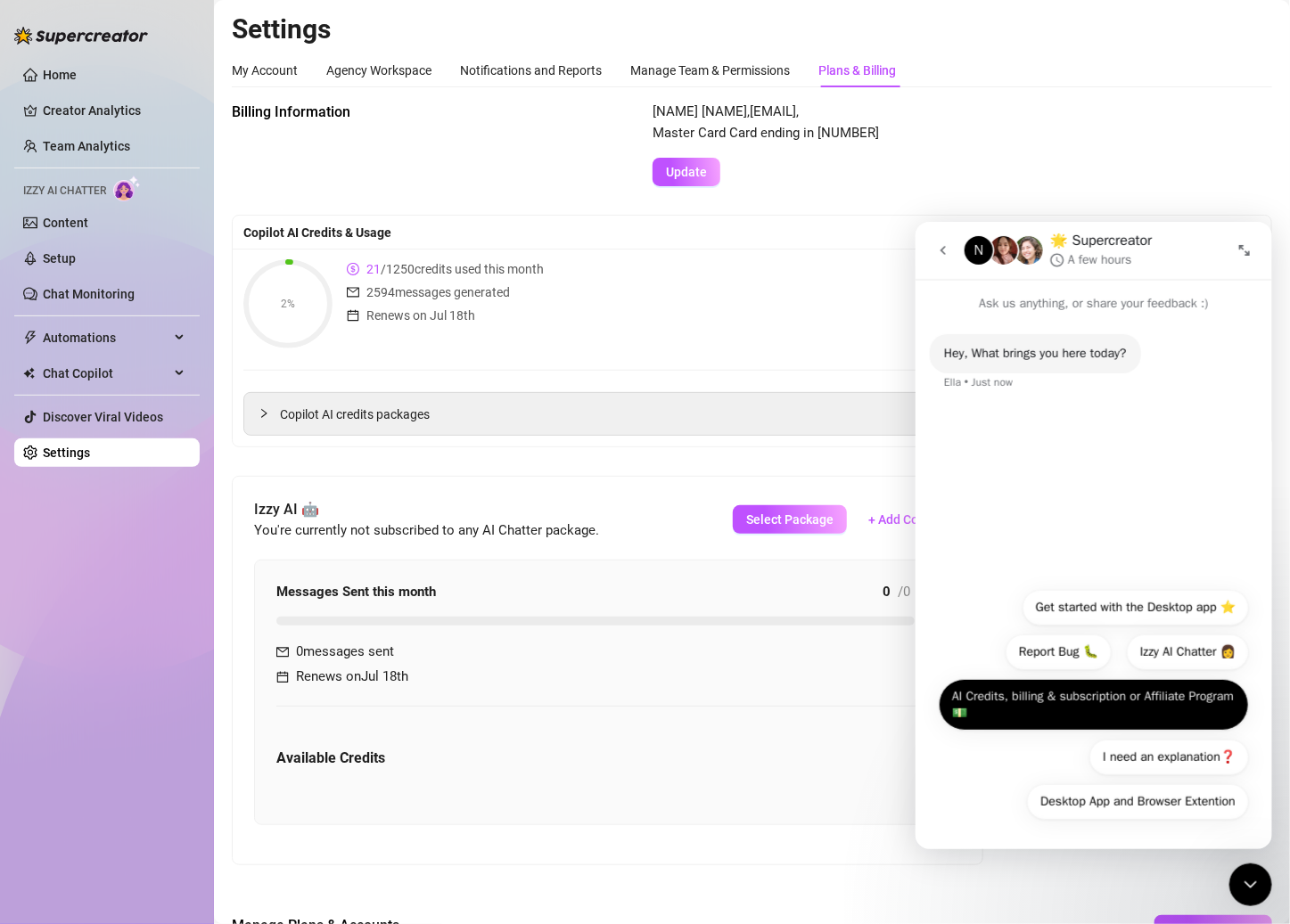 click on "AI Credits, billing & subscription or Affiliate Program 💵" at bounding box center [1093, 704] 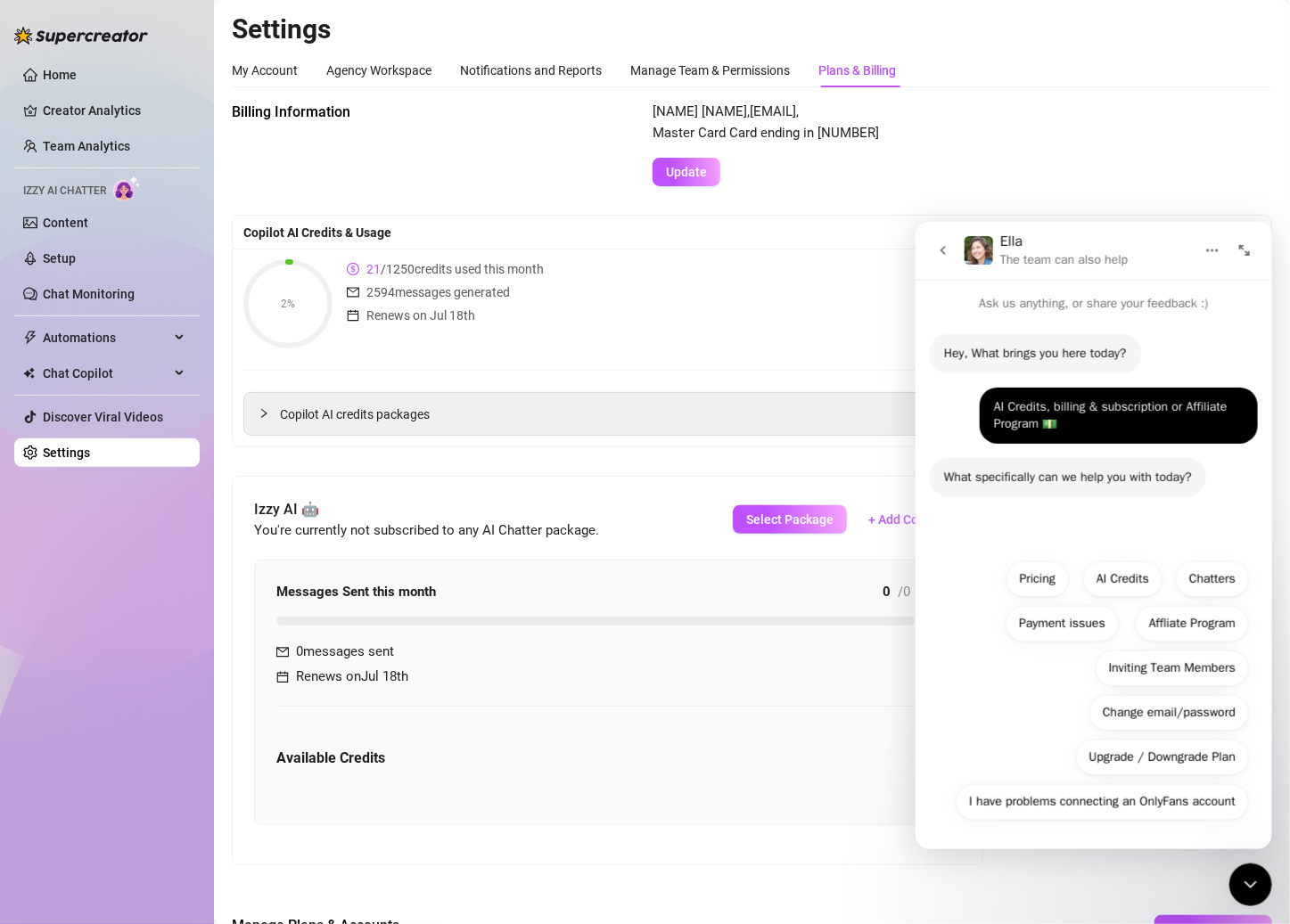click on "[FIRST] The team can also help" at bounding box center [1064, 249] 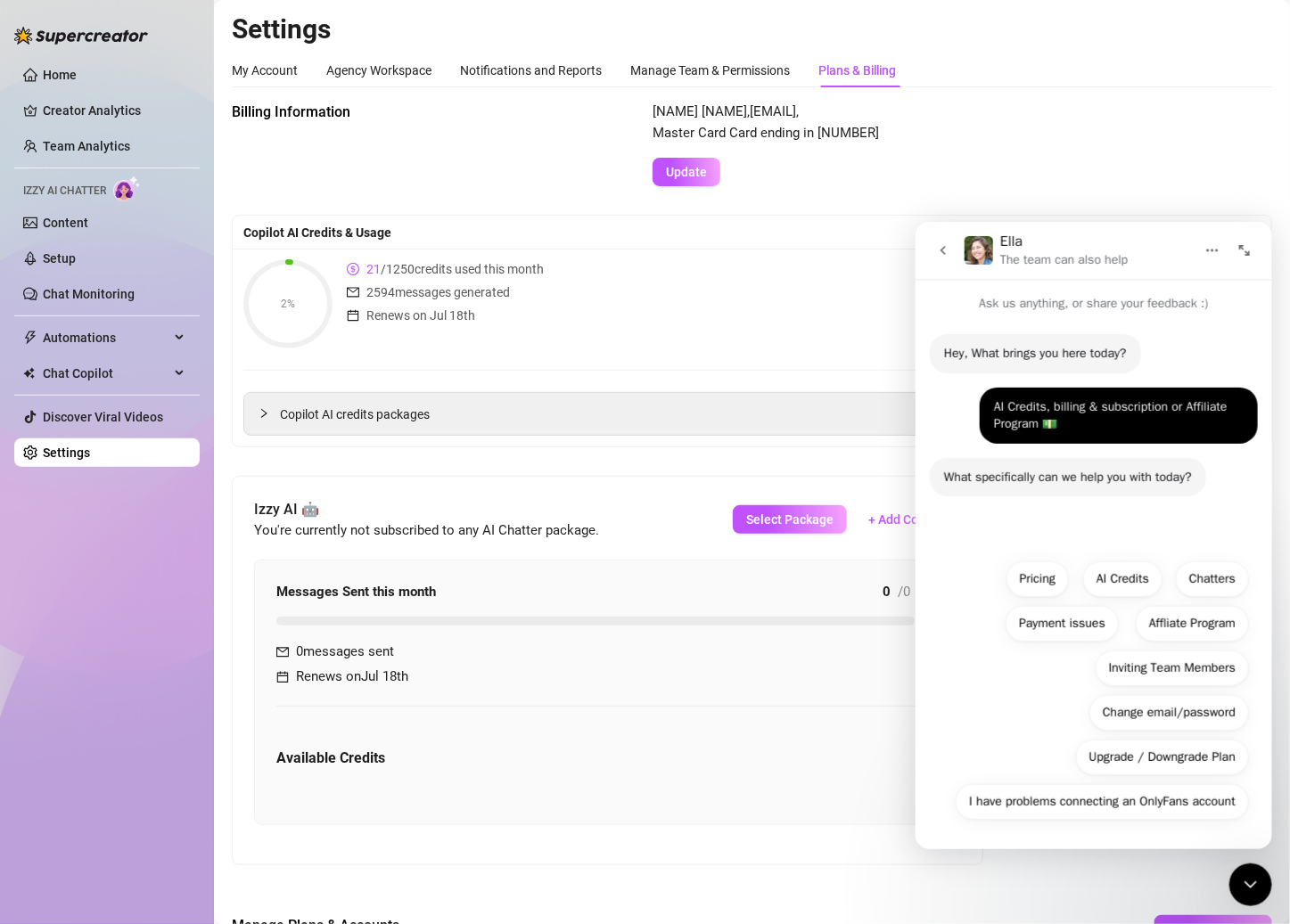 click on "The team can also help" at bounding box center (1063, 258) 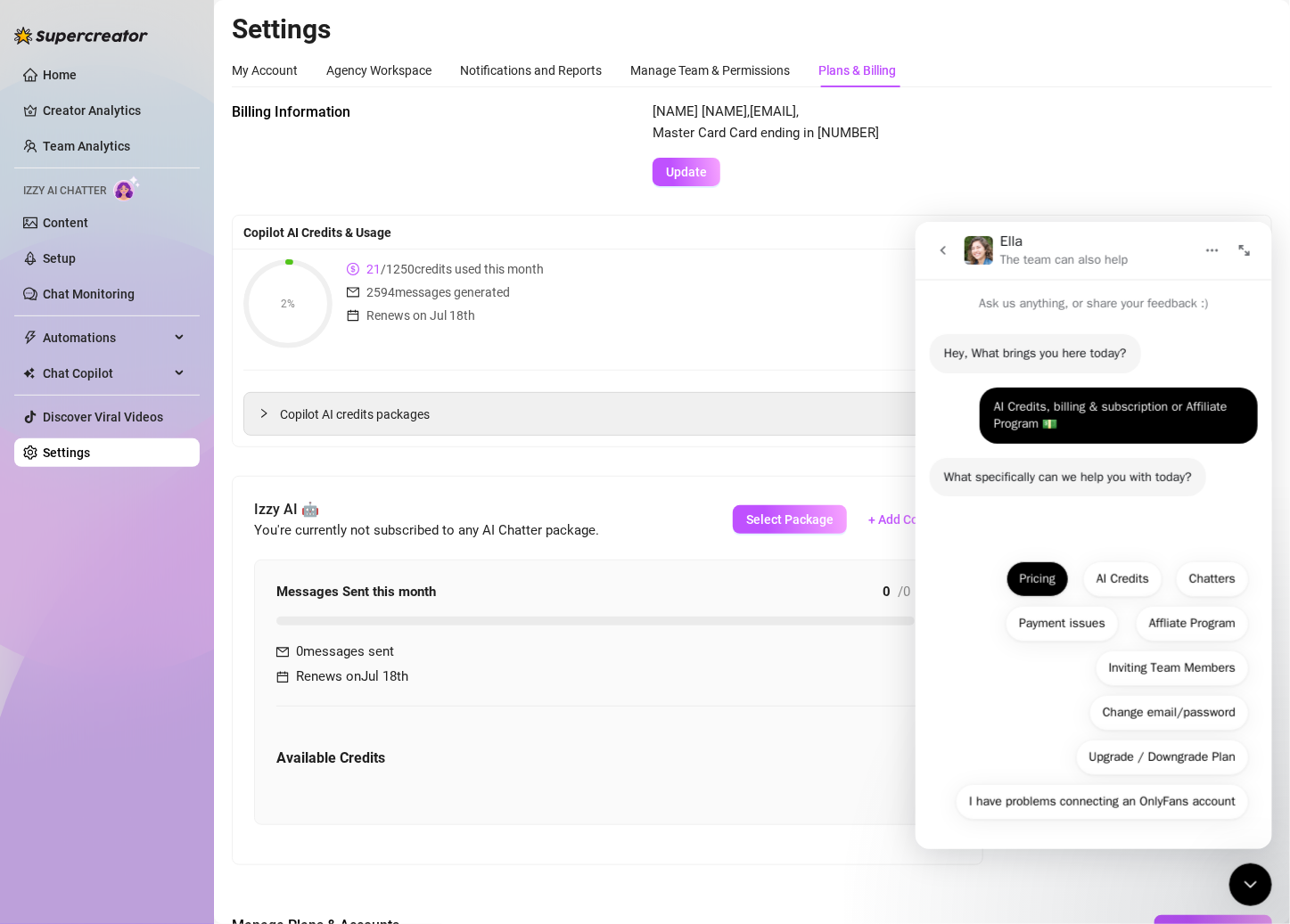 click on "Pricing" at bounding box center (1037, 578) 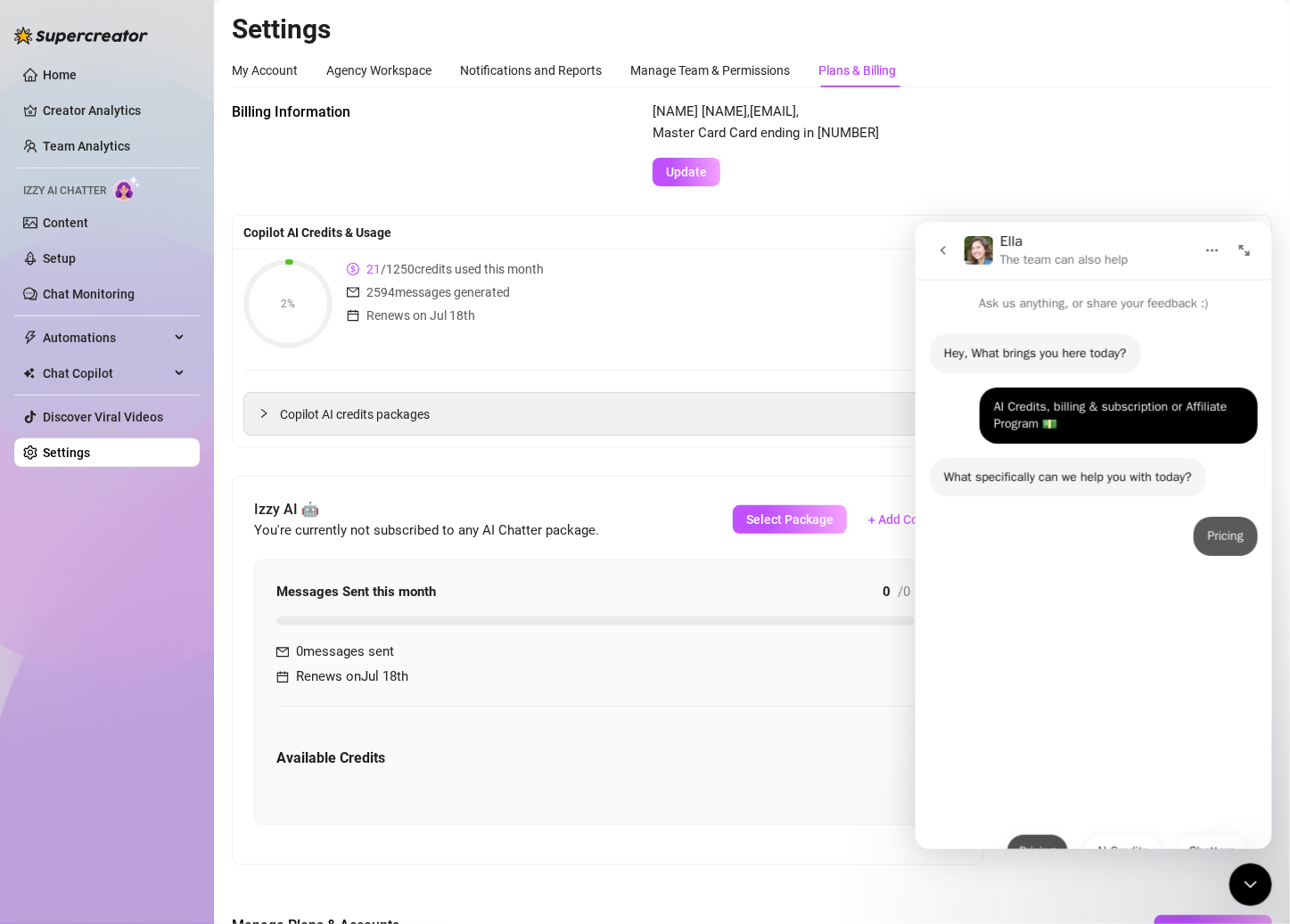 scroll, scrollTop: 0, scrollLeft: 0, axis: both 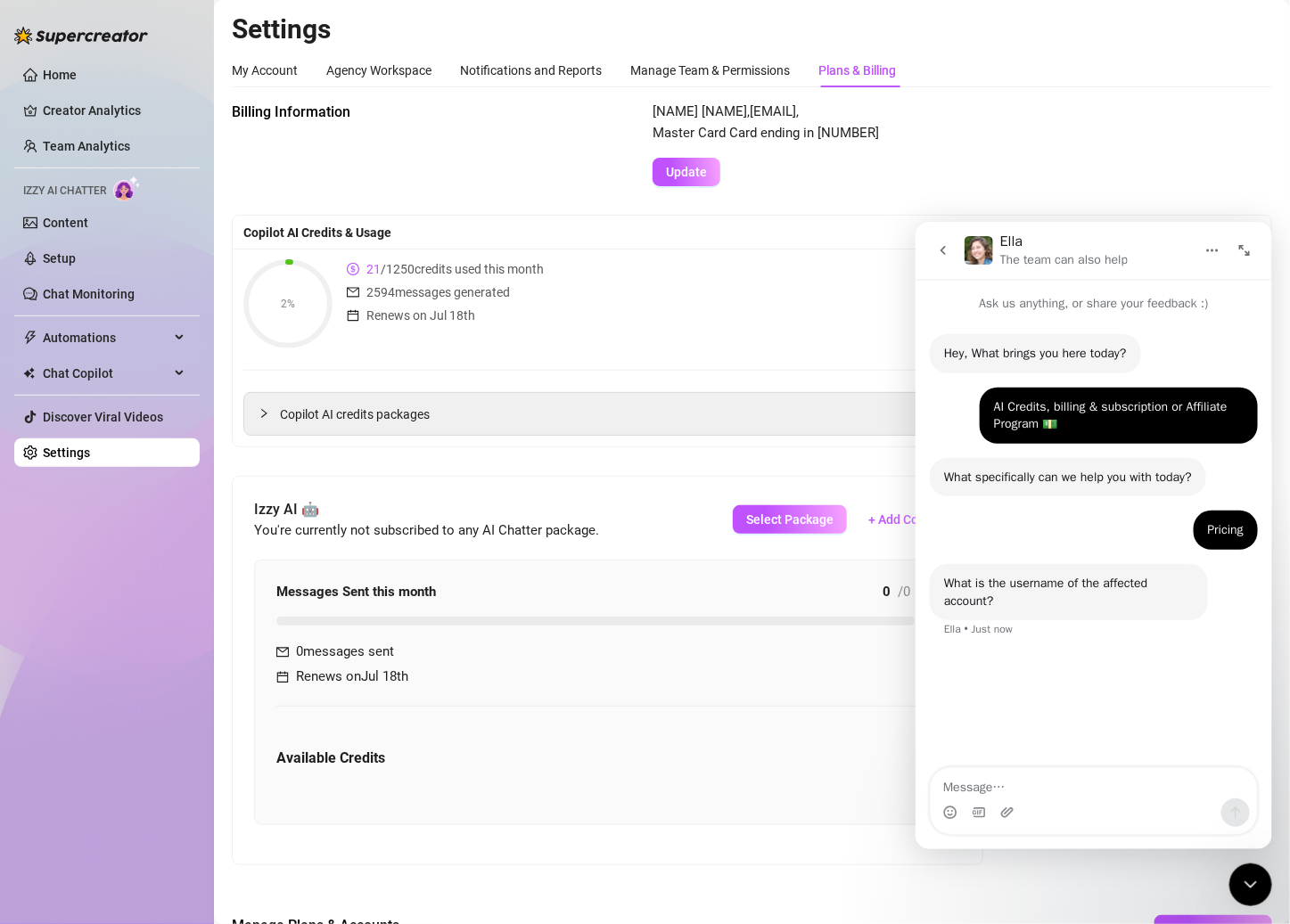 click at bounding box center (1093, 782) 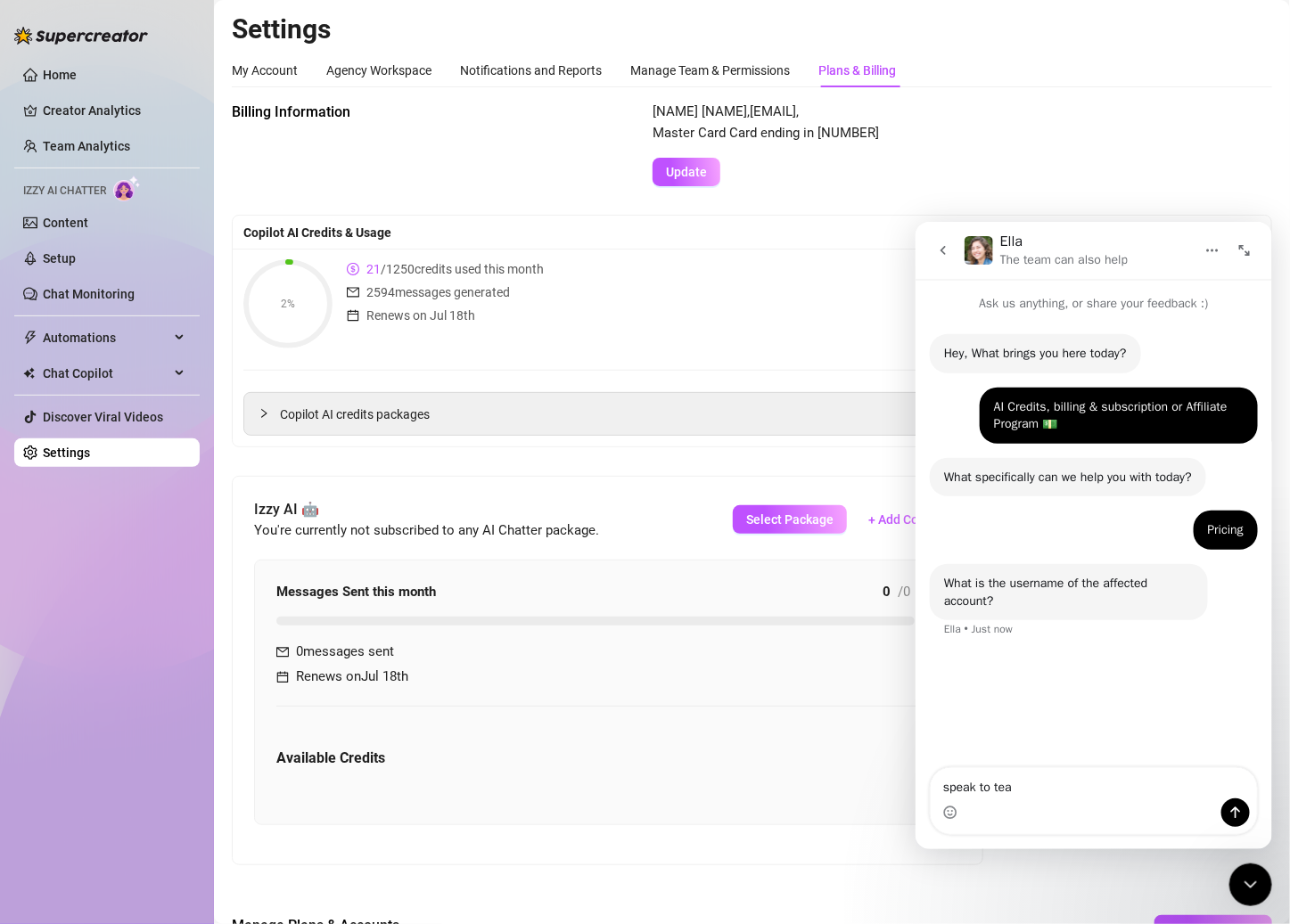 type on "speak to team" 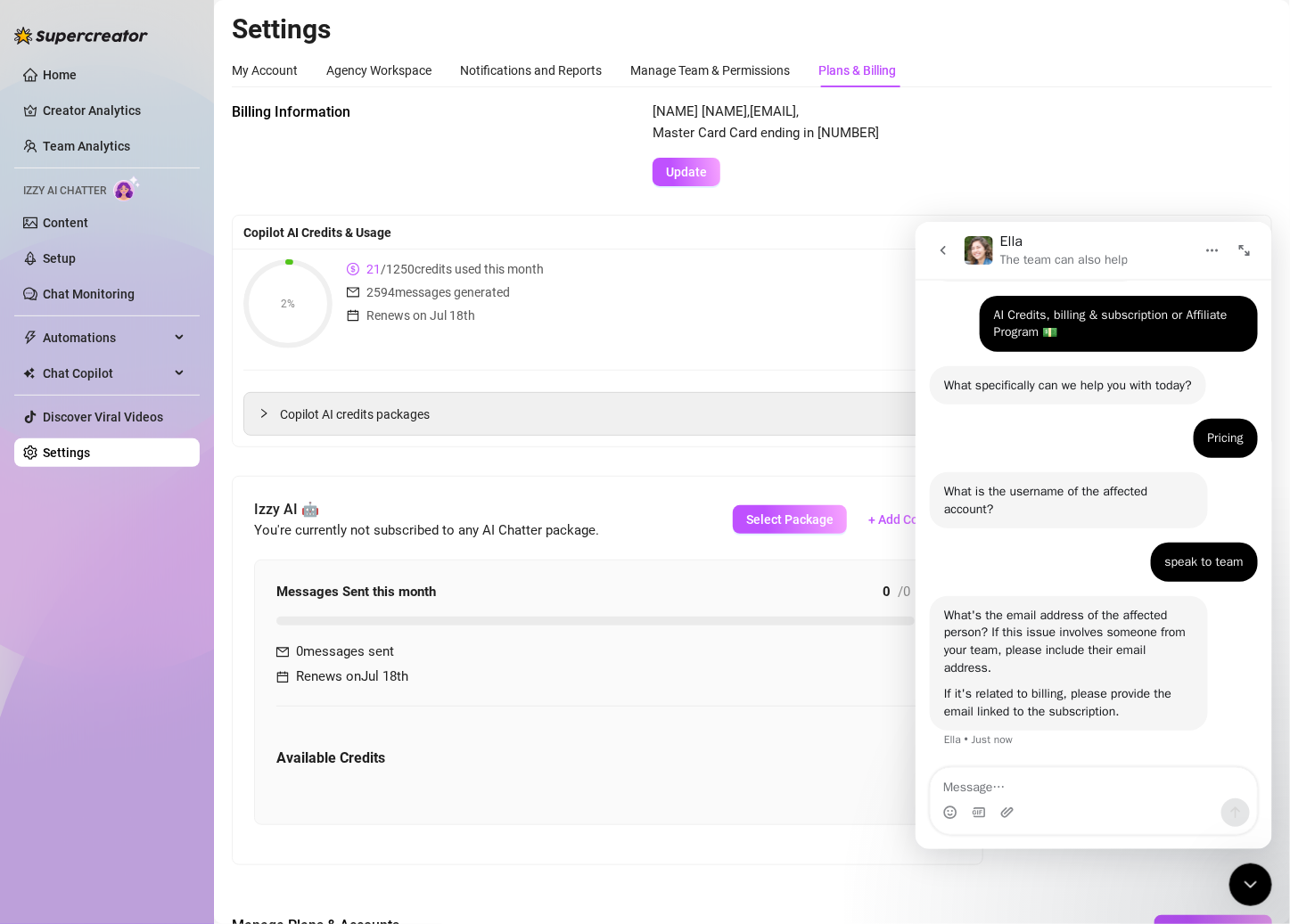 scroll, scrollTop: 109, scrollLeft: 0, axis: vertical 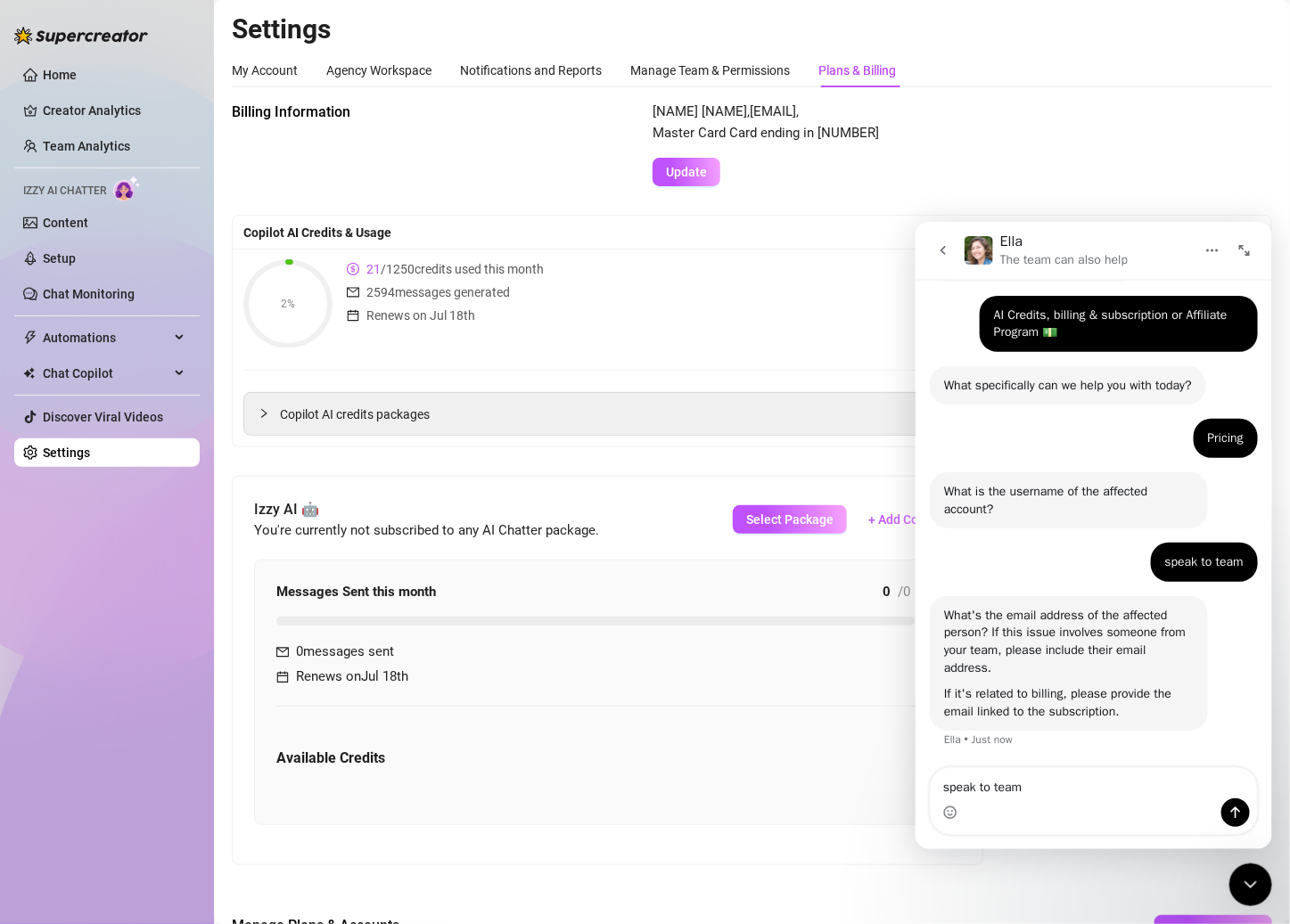type on "speak to team" 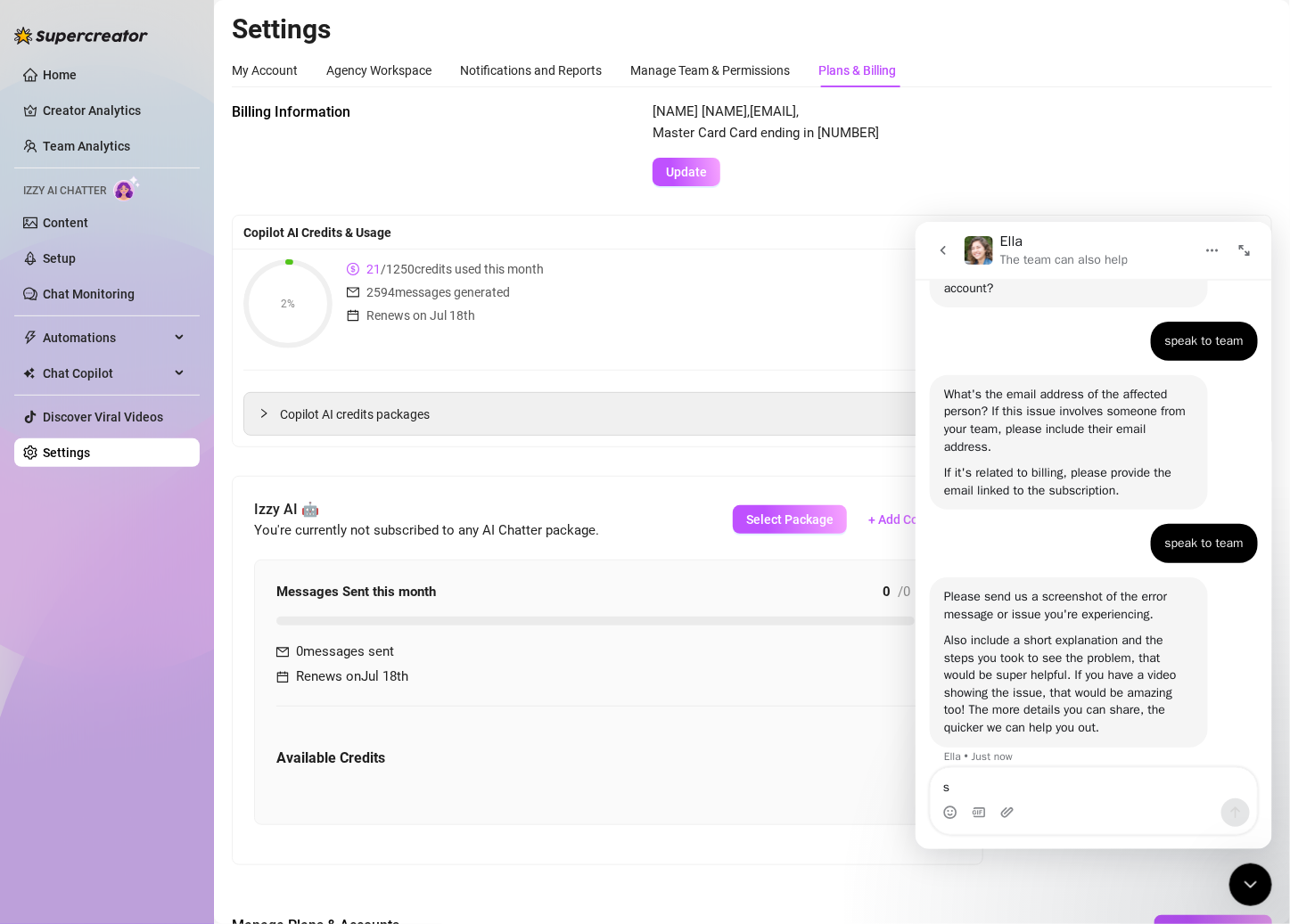 scroll, scrollTop: 346, scrollLeft: 0, axis: vertical 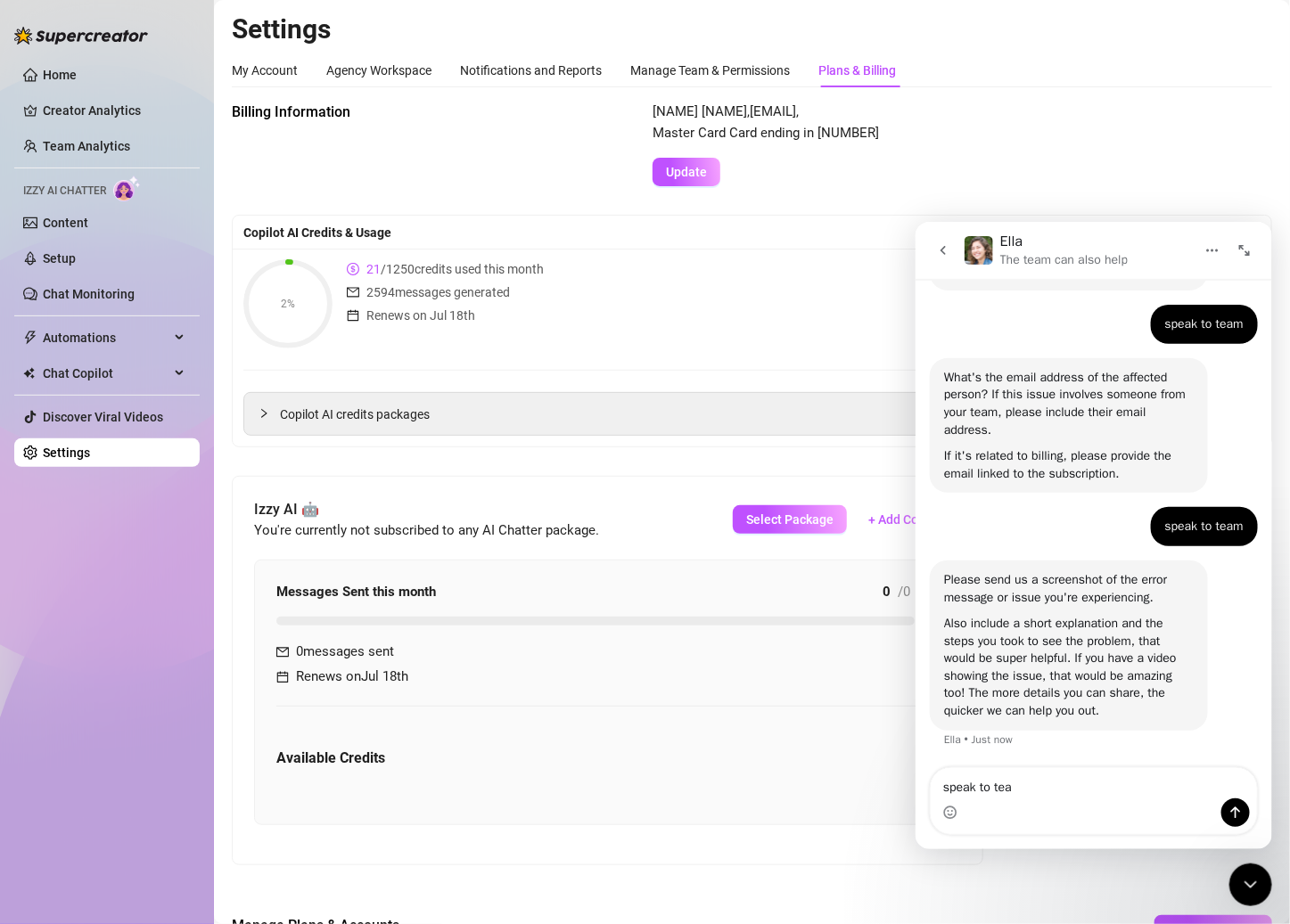 type on "speak to team" 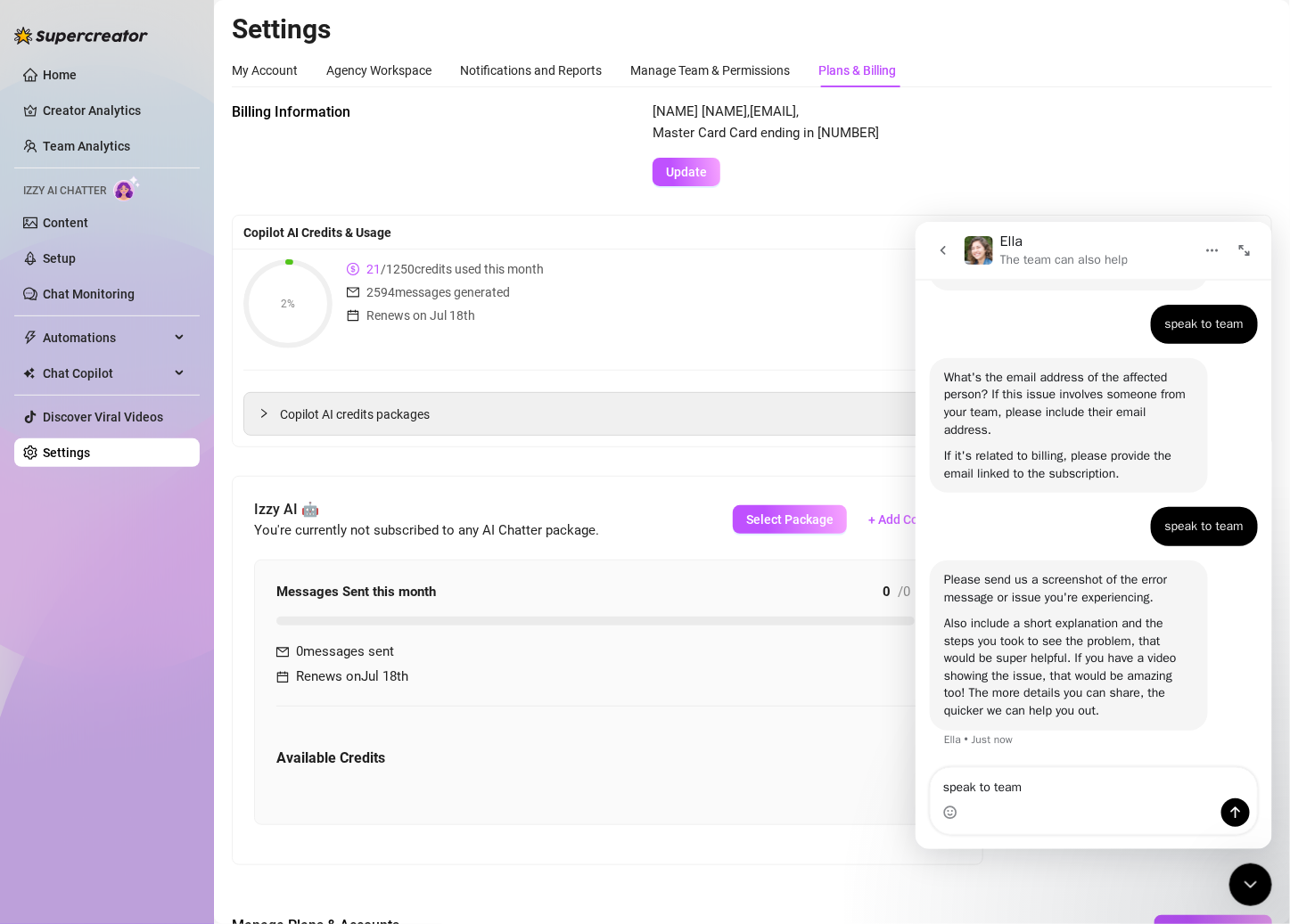 type 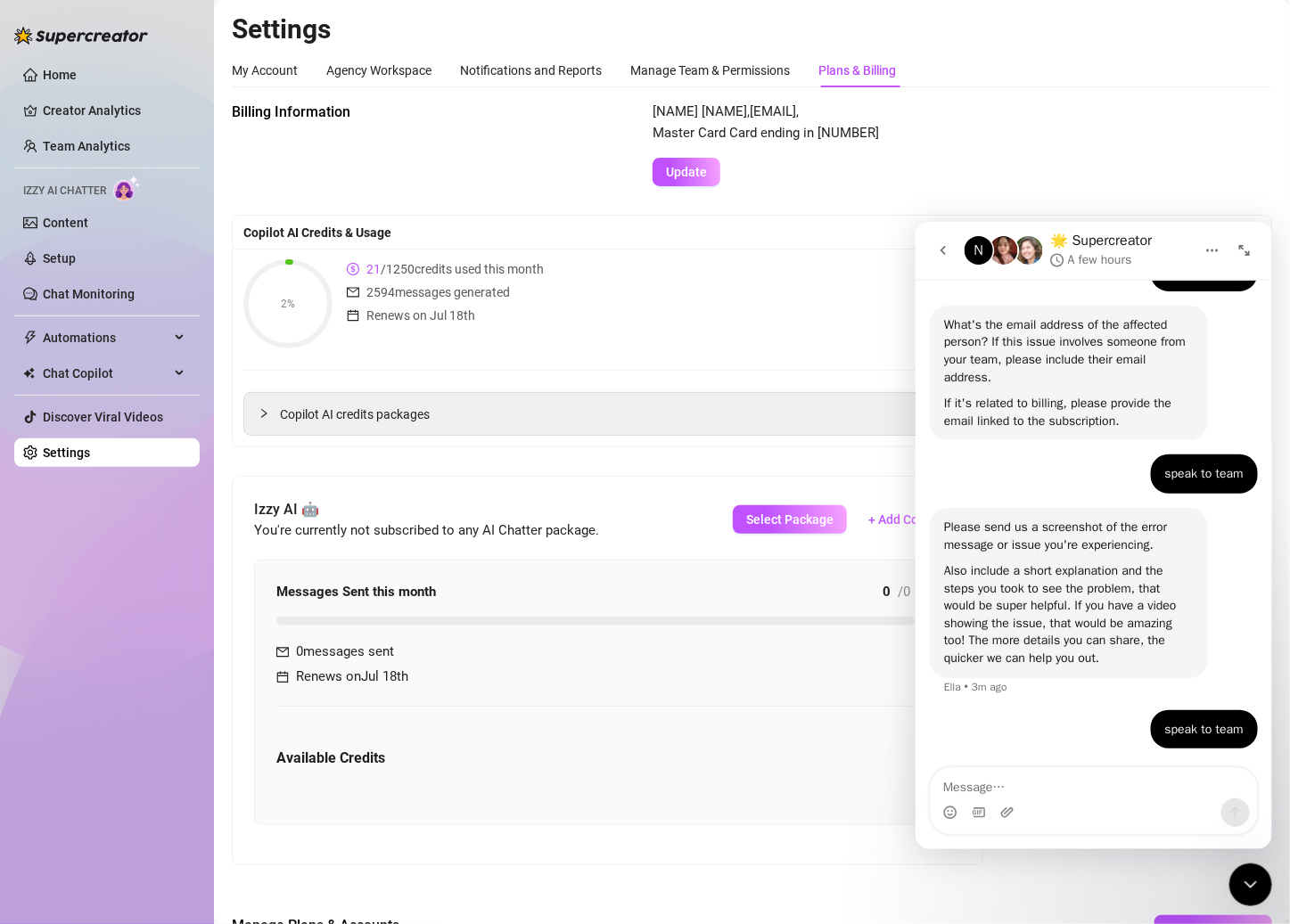 scroll, scrollTop: 399, scrollLeft: 0, axis: vertical 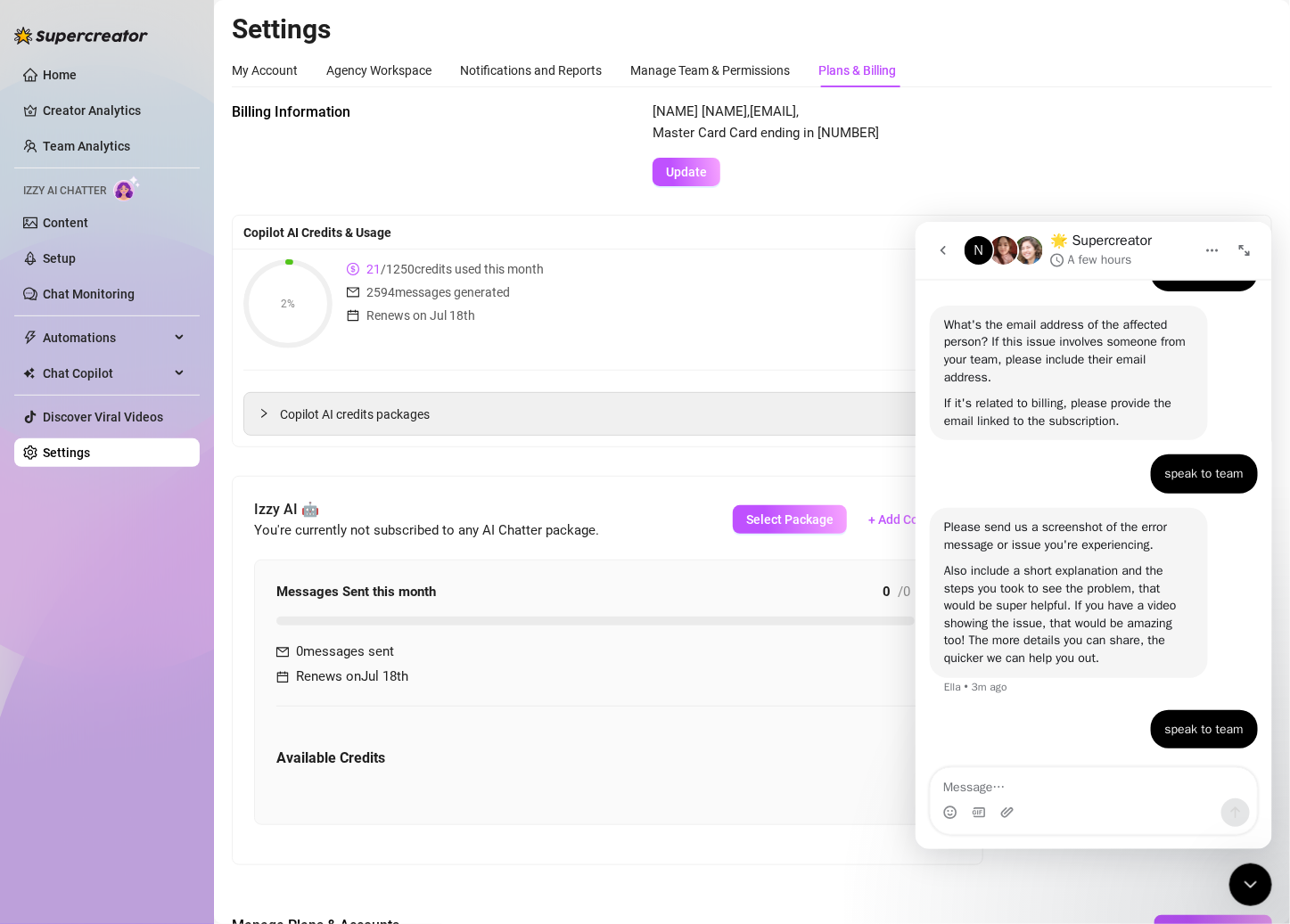 click at bounding box center (1028, 249) 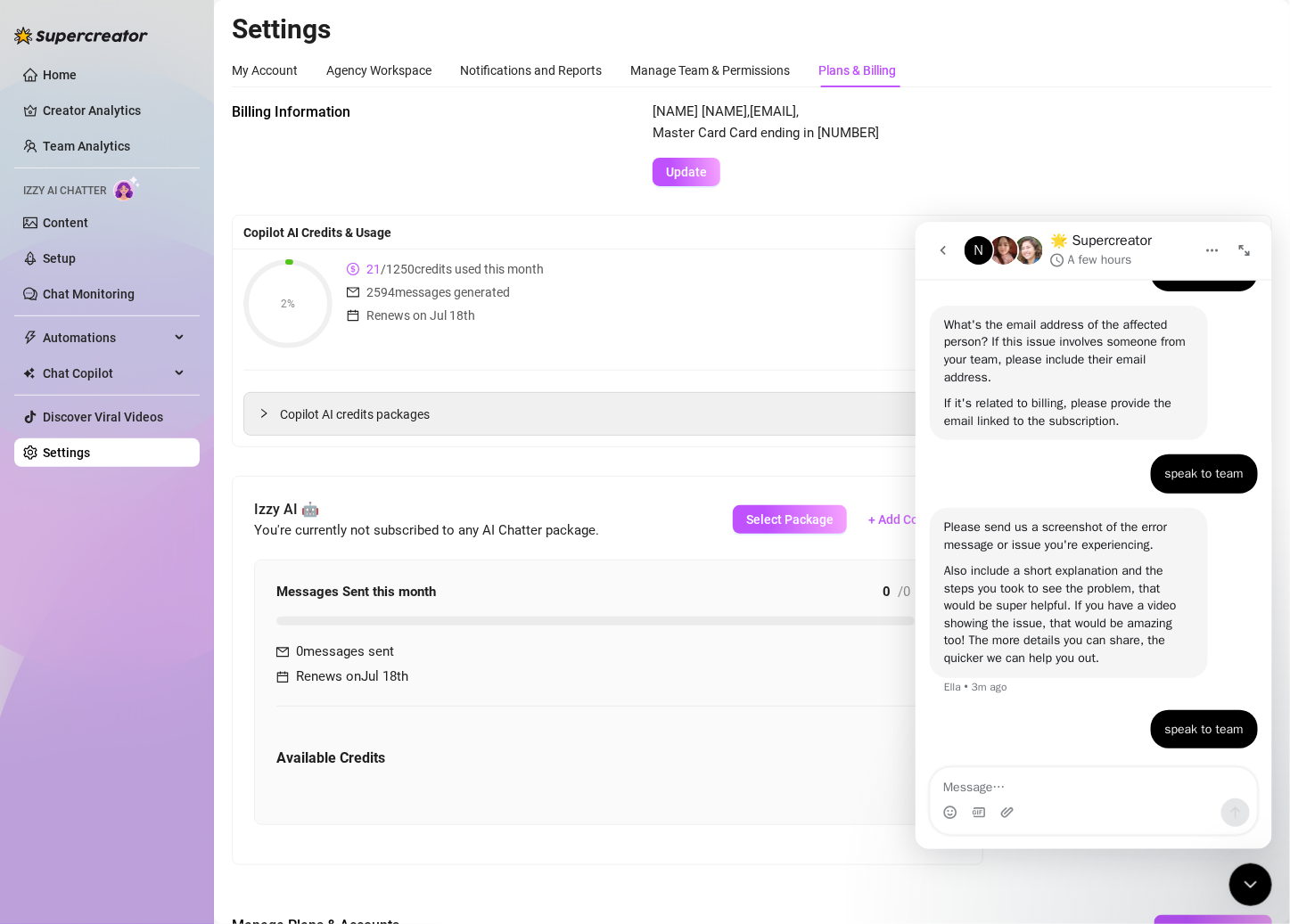 click on "N 🌟 Supercreator A few hours" at bounding box center [1079, 249] 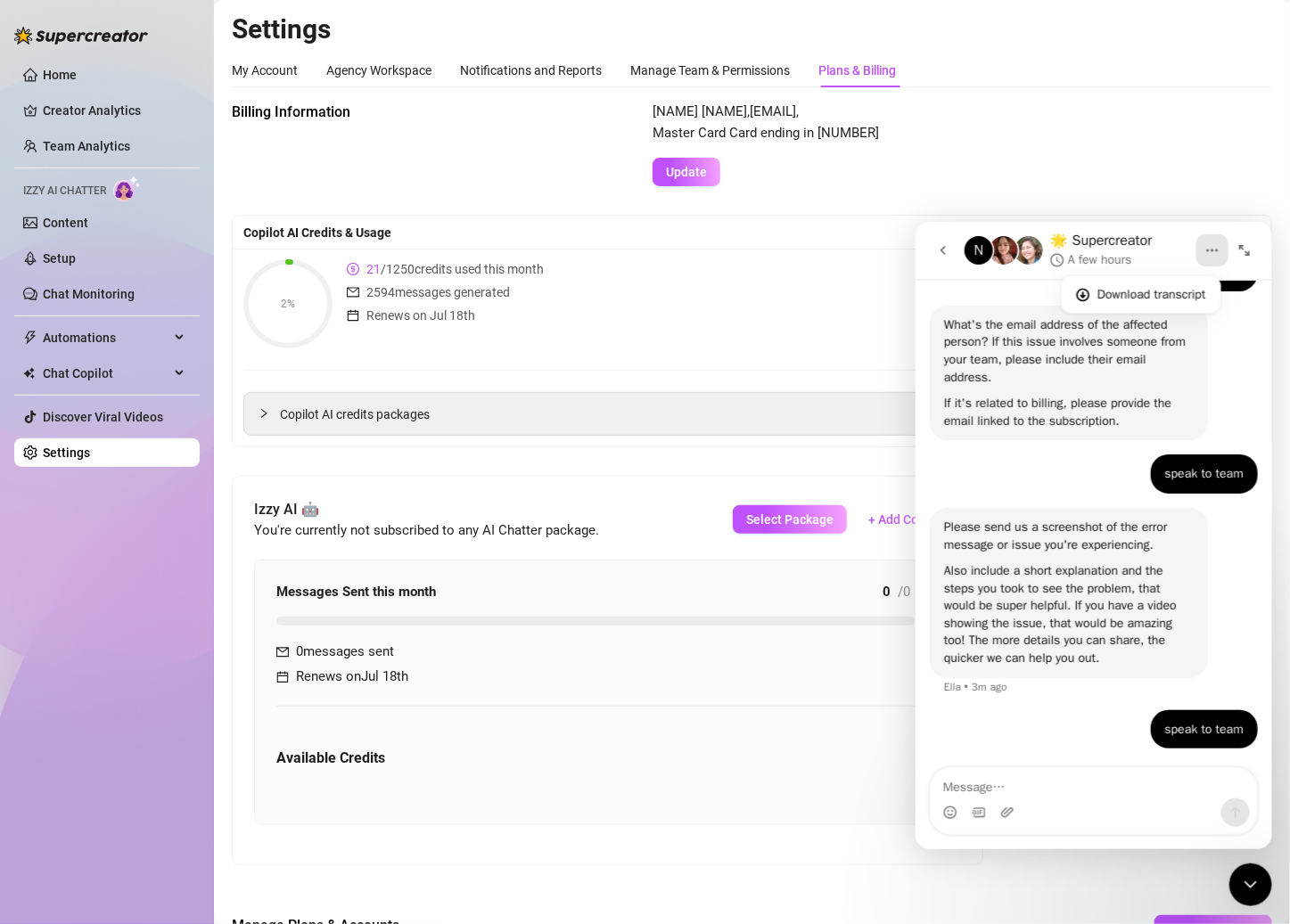 drag, startPoint x: 1196, startPoint y: 252, endPoint x: 1130, endPoint y: 255, distance: 66.06815 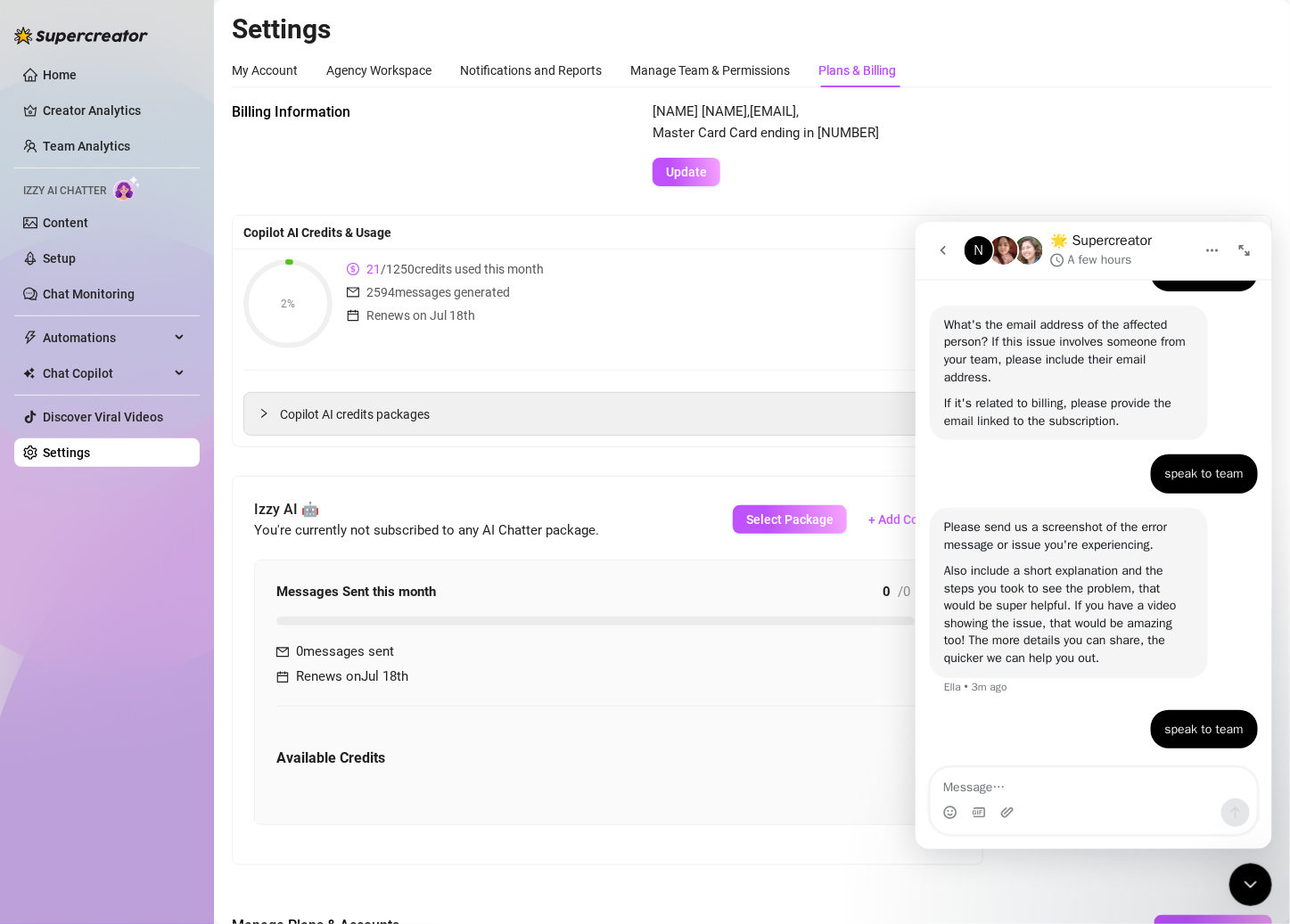click 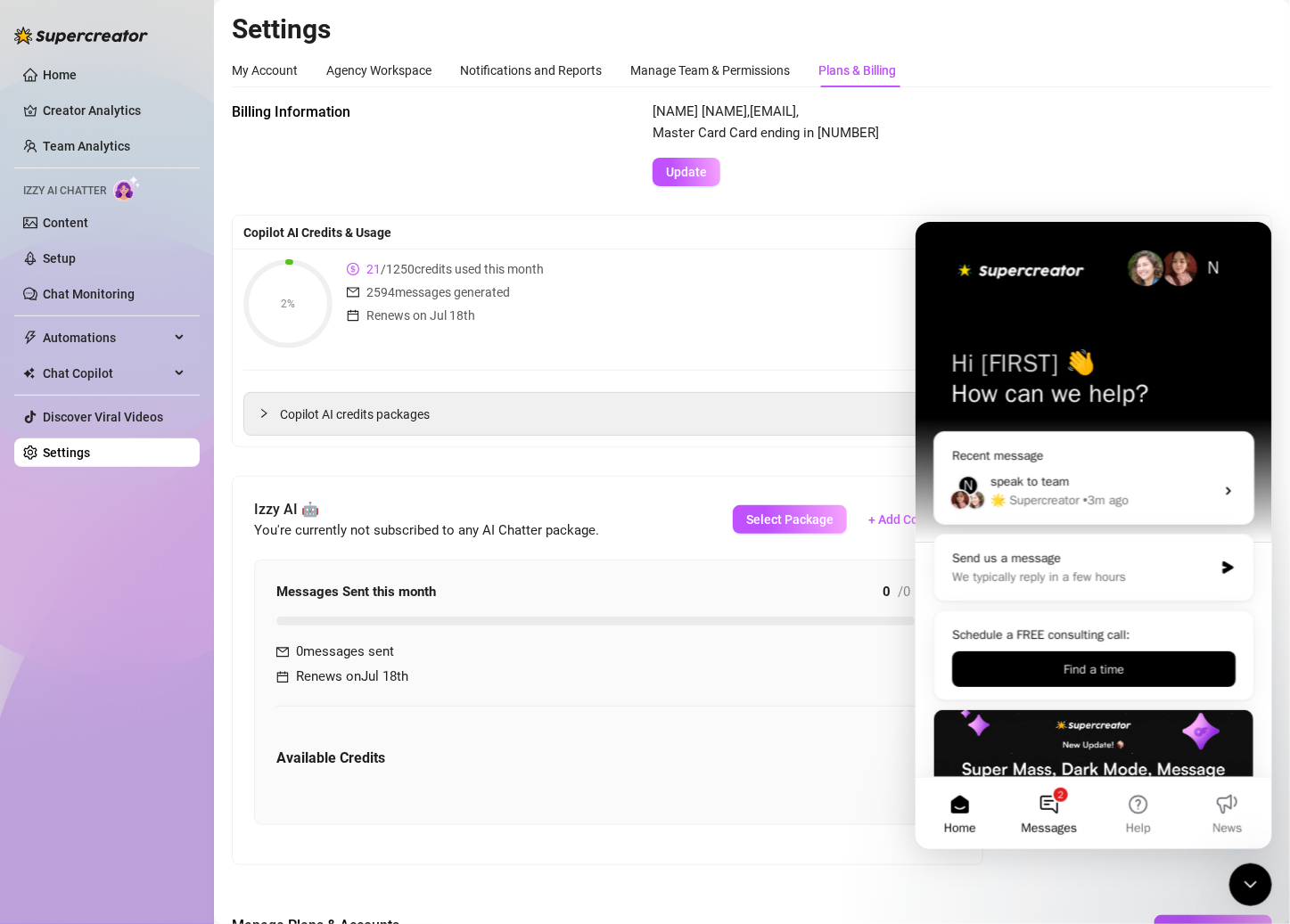 click on "2 Messages" at bounding box center (1048, 813) 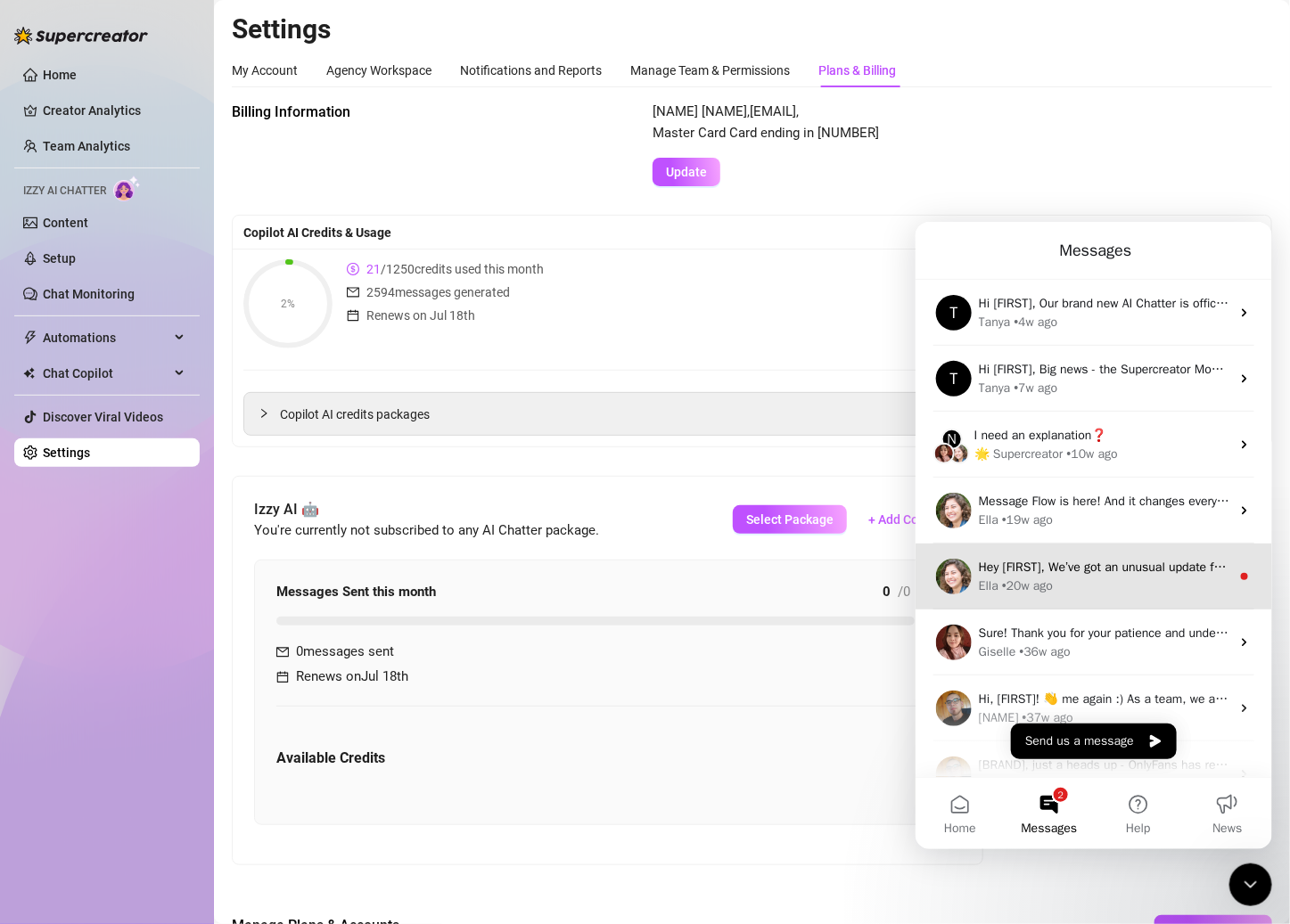 scroll, scrollTop: 266, scrollLeft: 0, axis: vertical 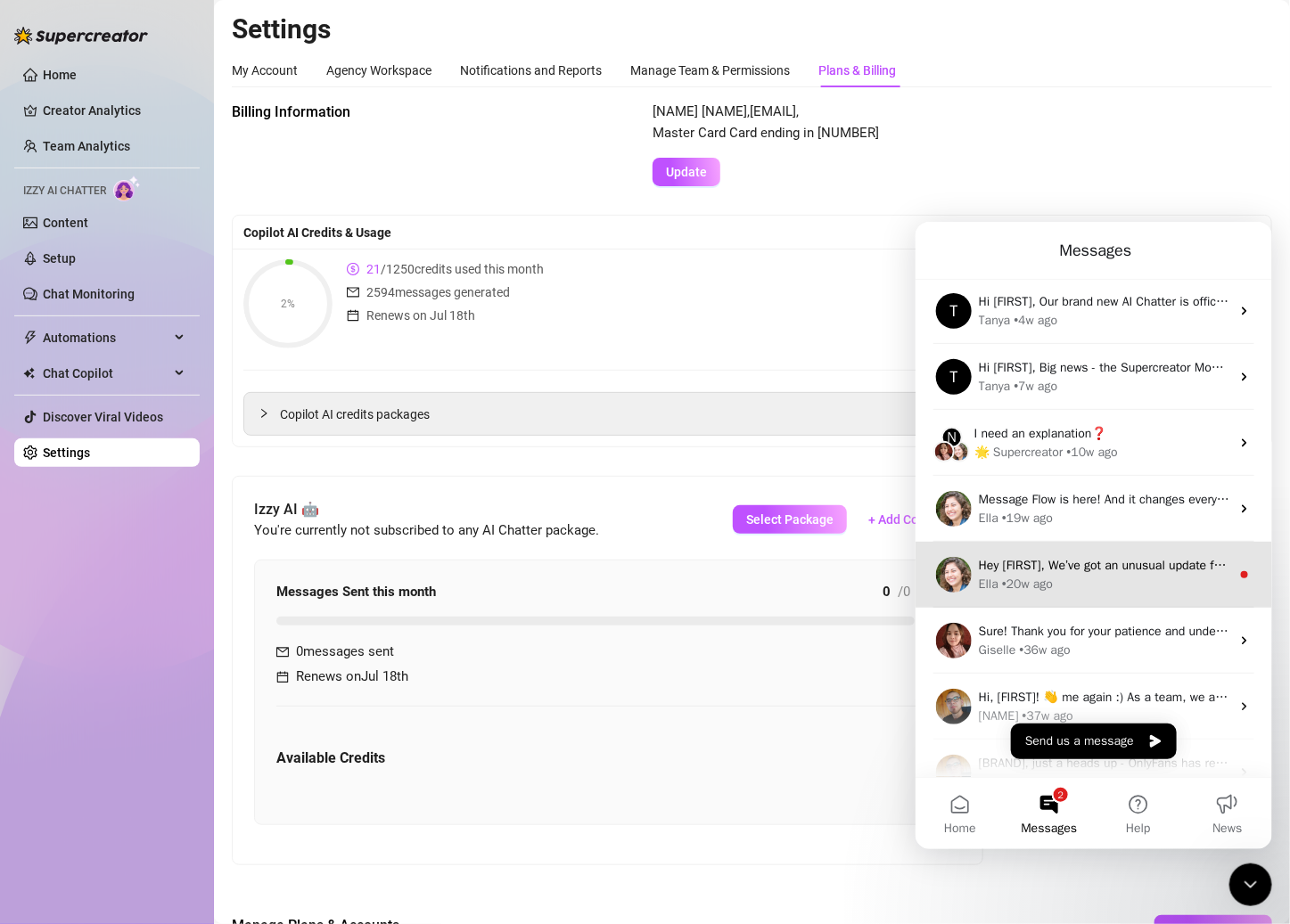 click on "[FIRST] • [TIME] ago" at bounding box center (1104, 583) 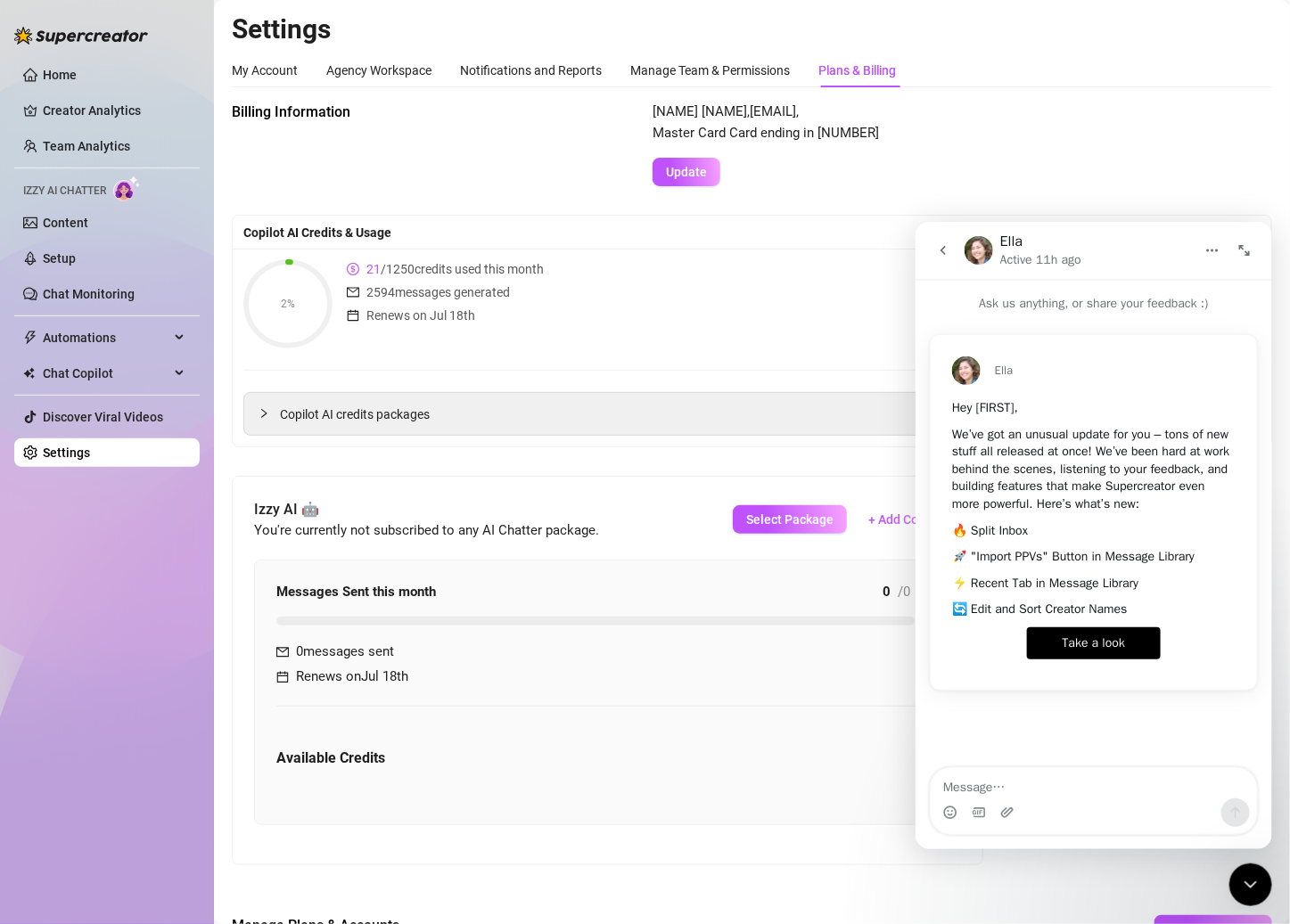click 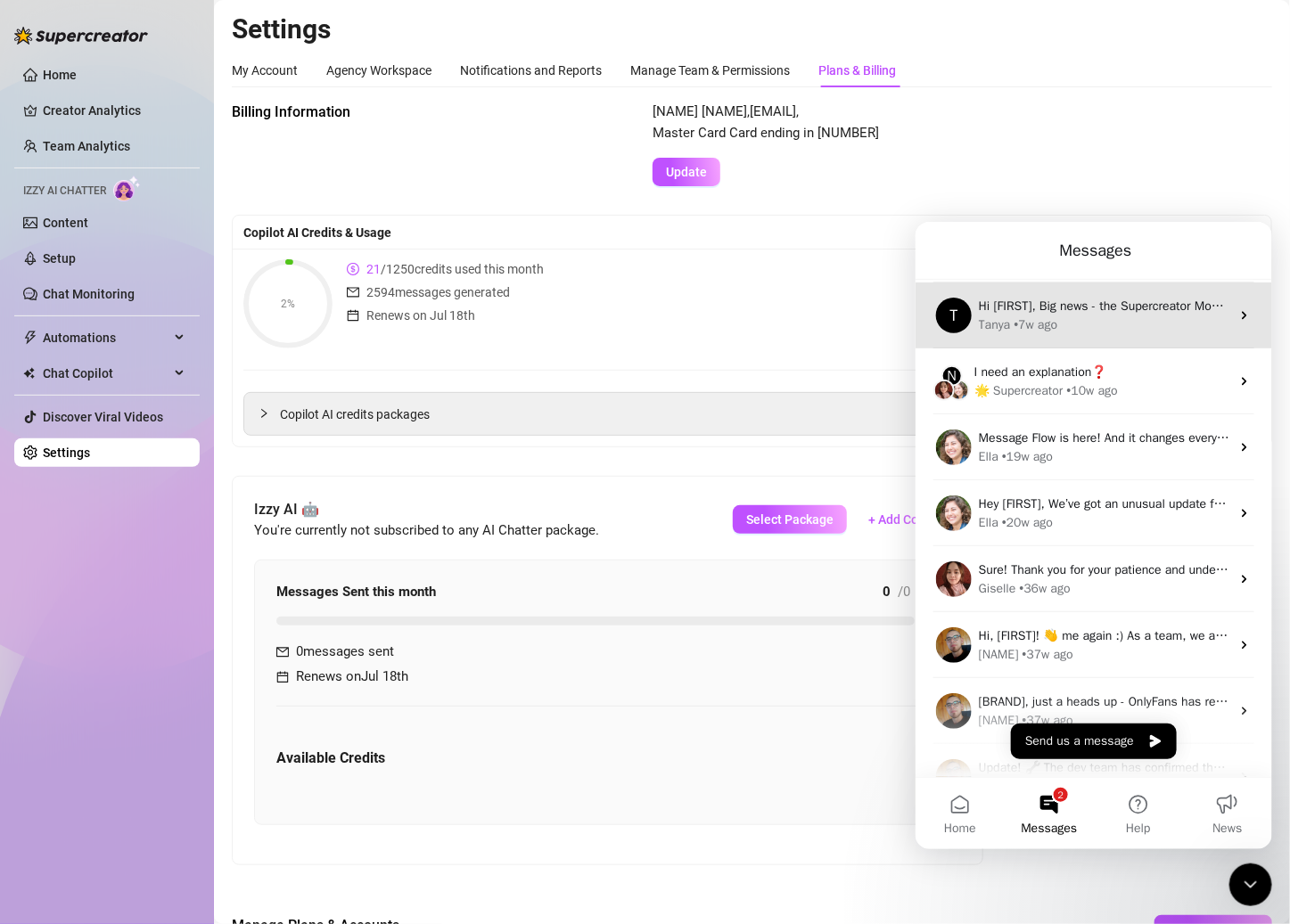scroll, scrollTop: 331, scrollLeft: 0, axis: vertical 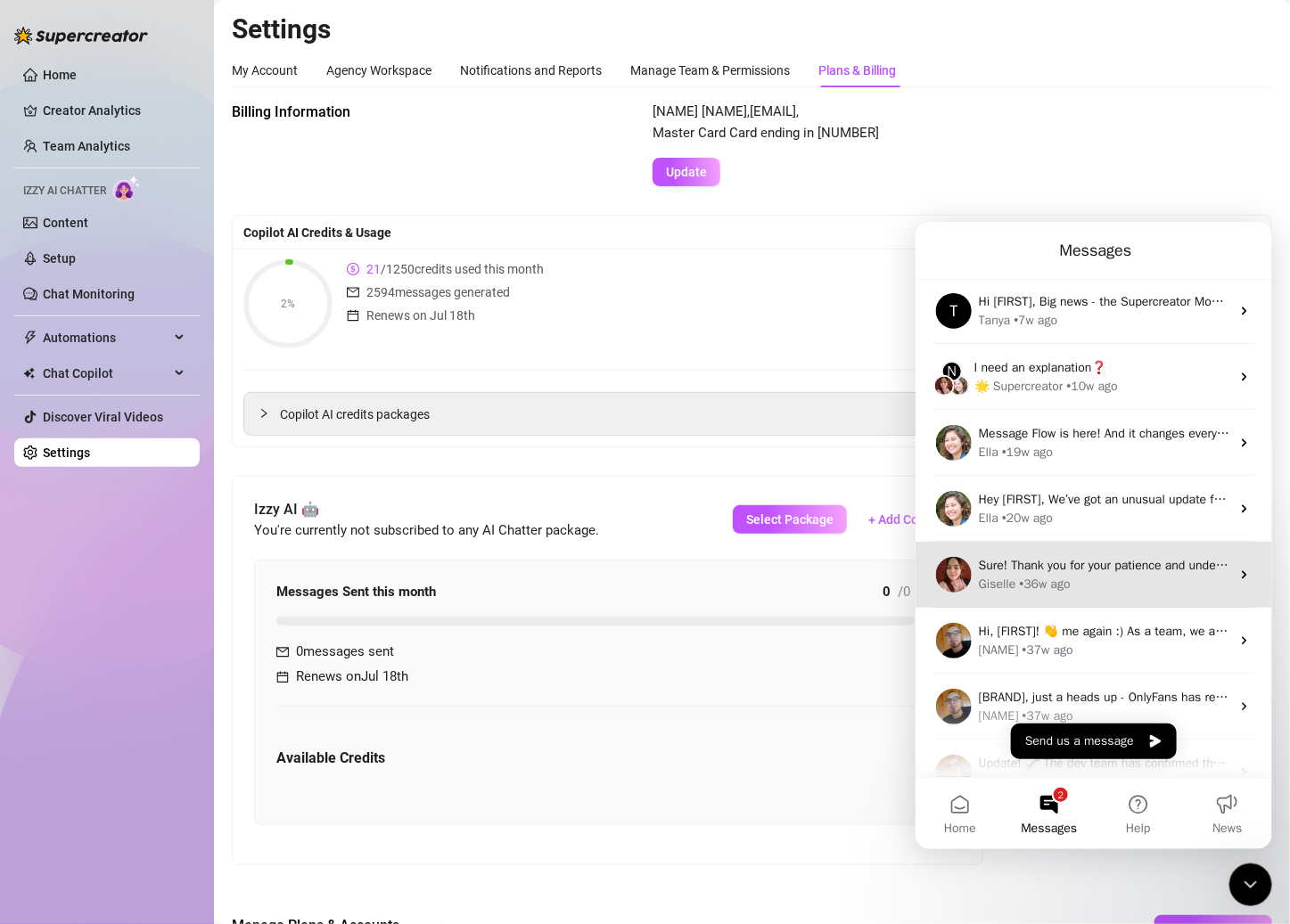 click on "[NAME]    •  [TIME] ago" at bounding box center [1104, 583] 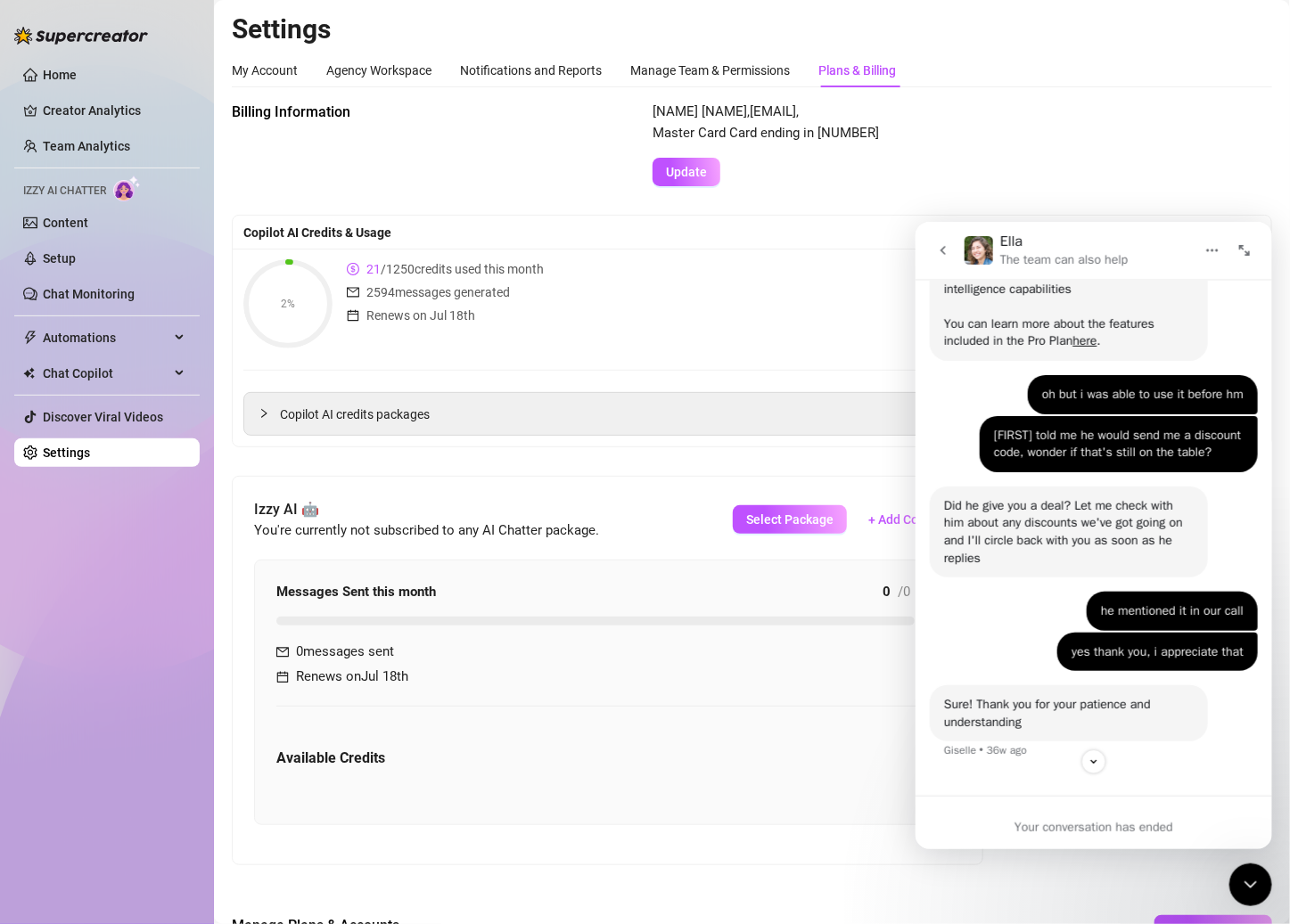 scroll, scrollTop: 1080, scrollLeft: 0, axis: vertical 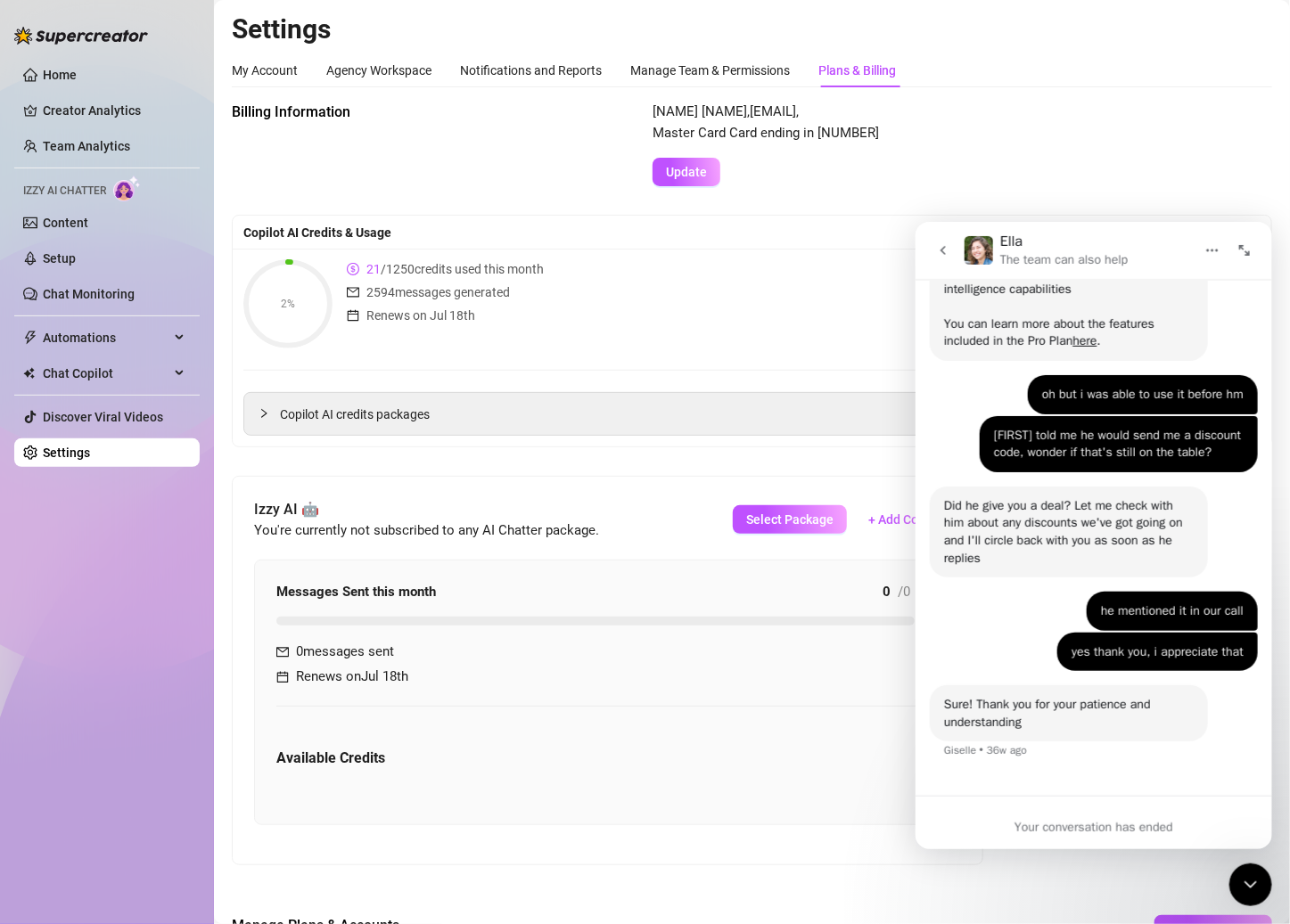 click 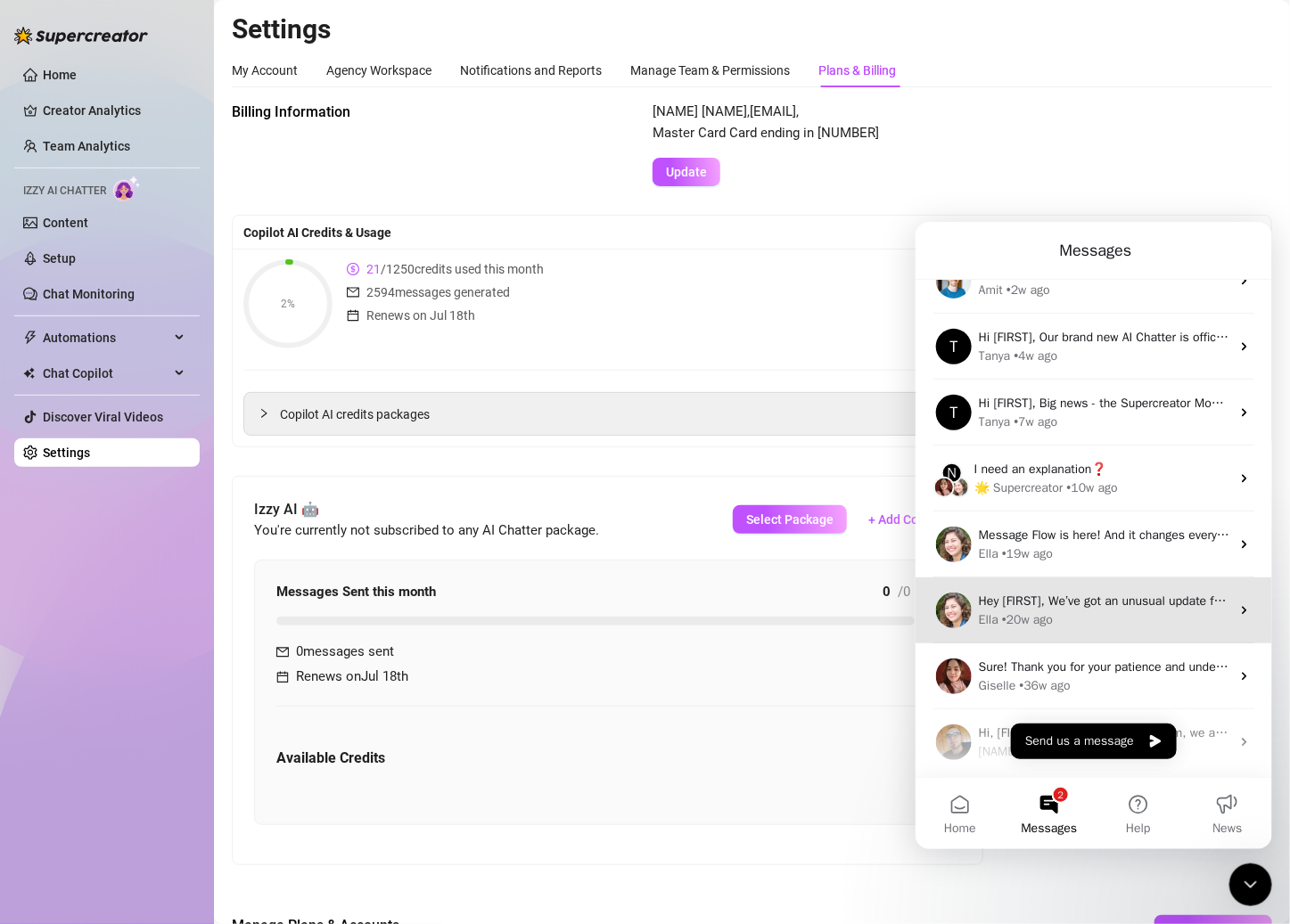 scroll, scrollTop: 231, scrollLeft: 0, axis: vertical 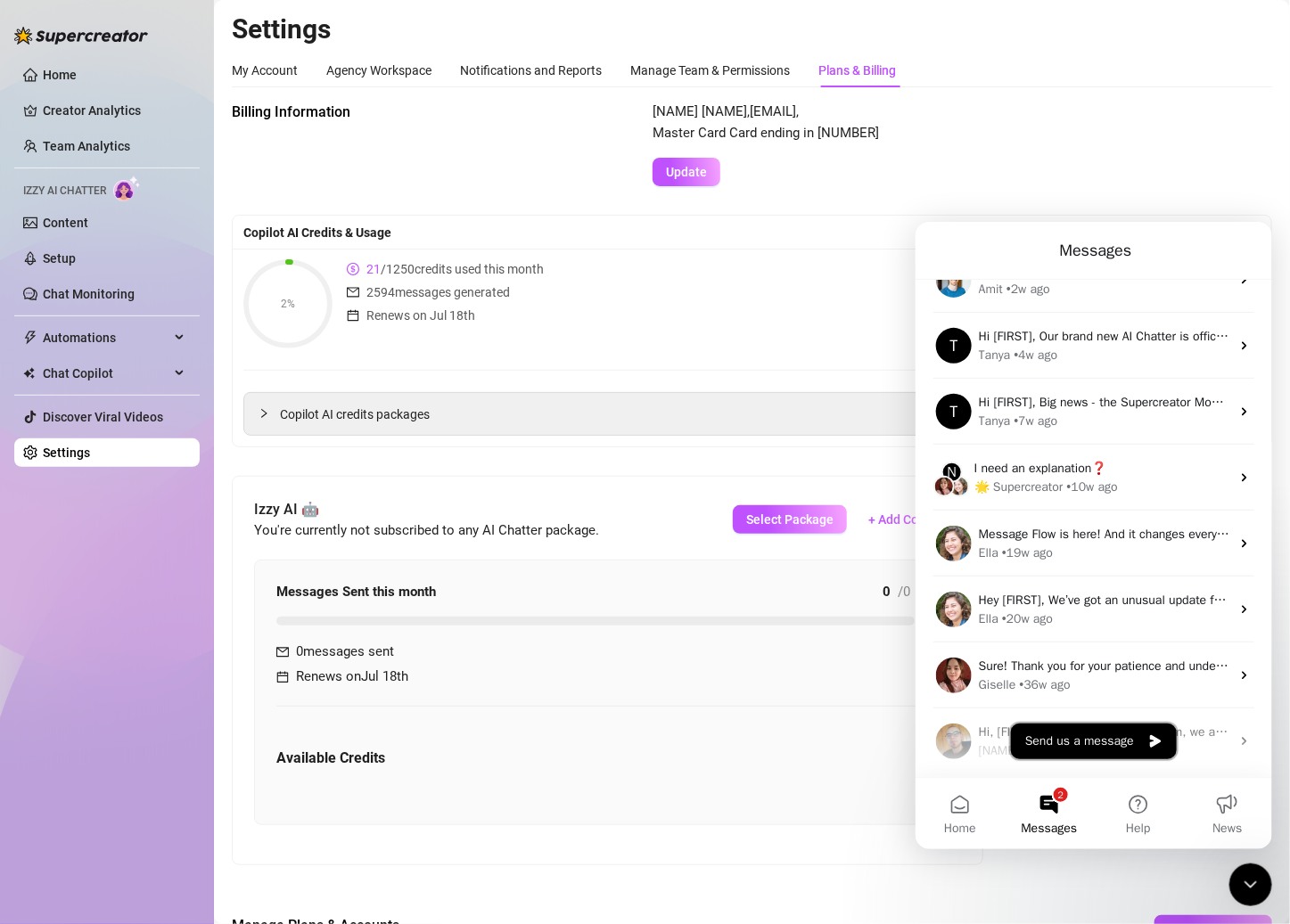 click on "Send us a message" at bounding box center [1093, 740] 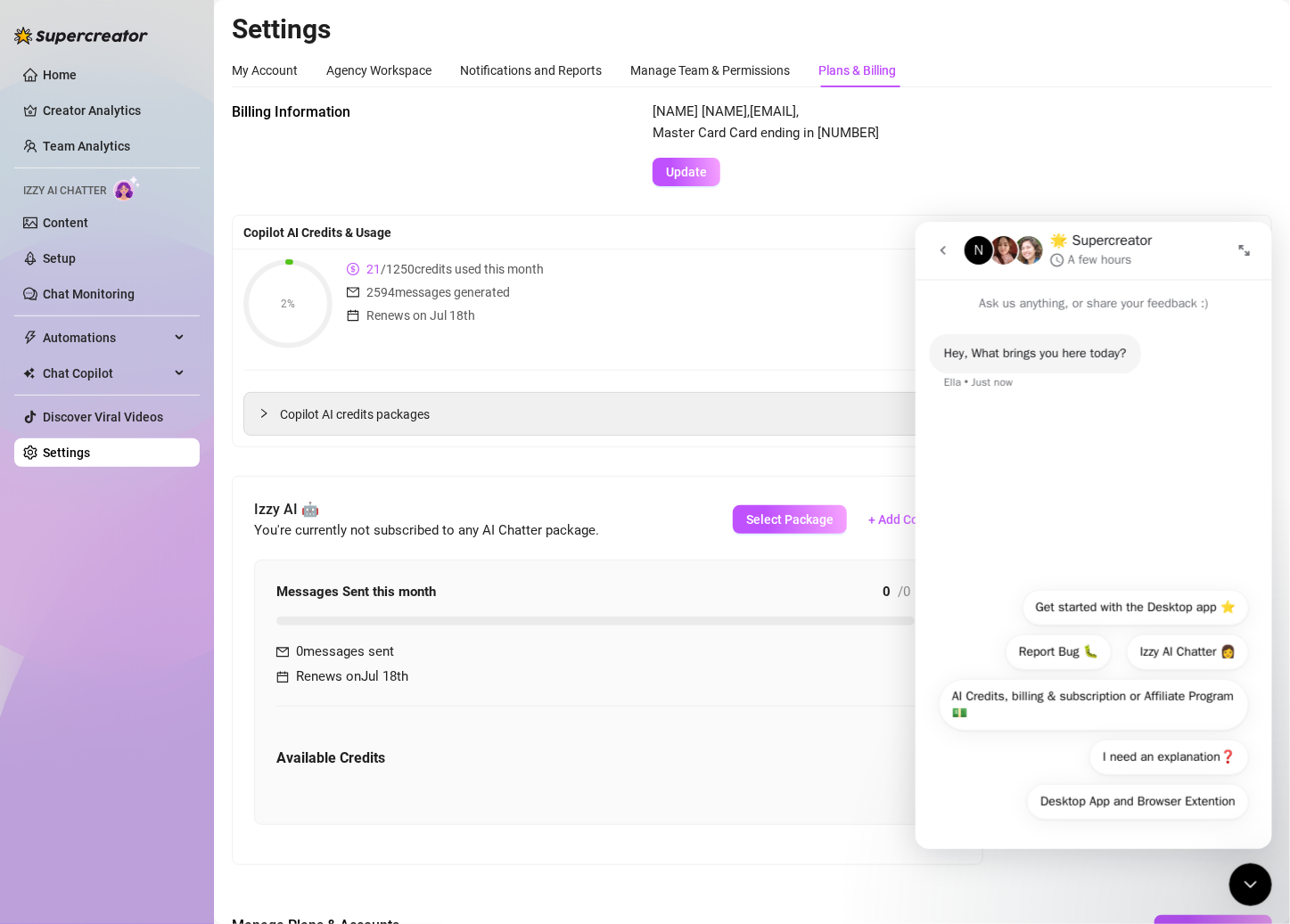 click 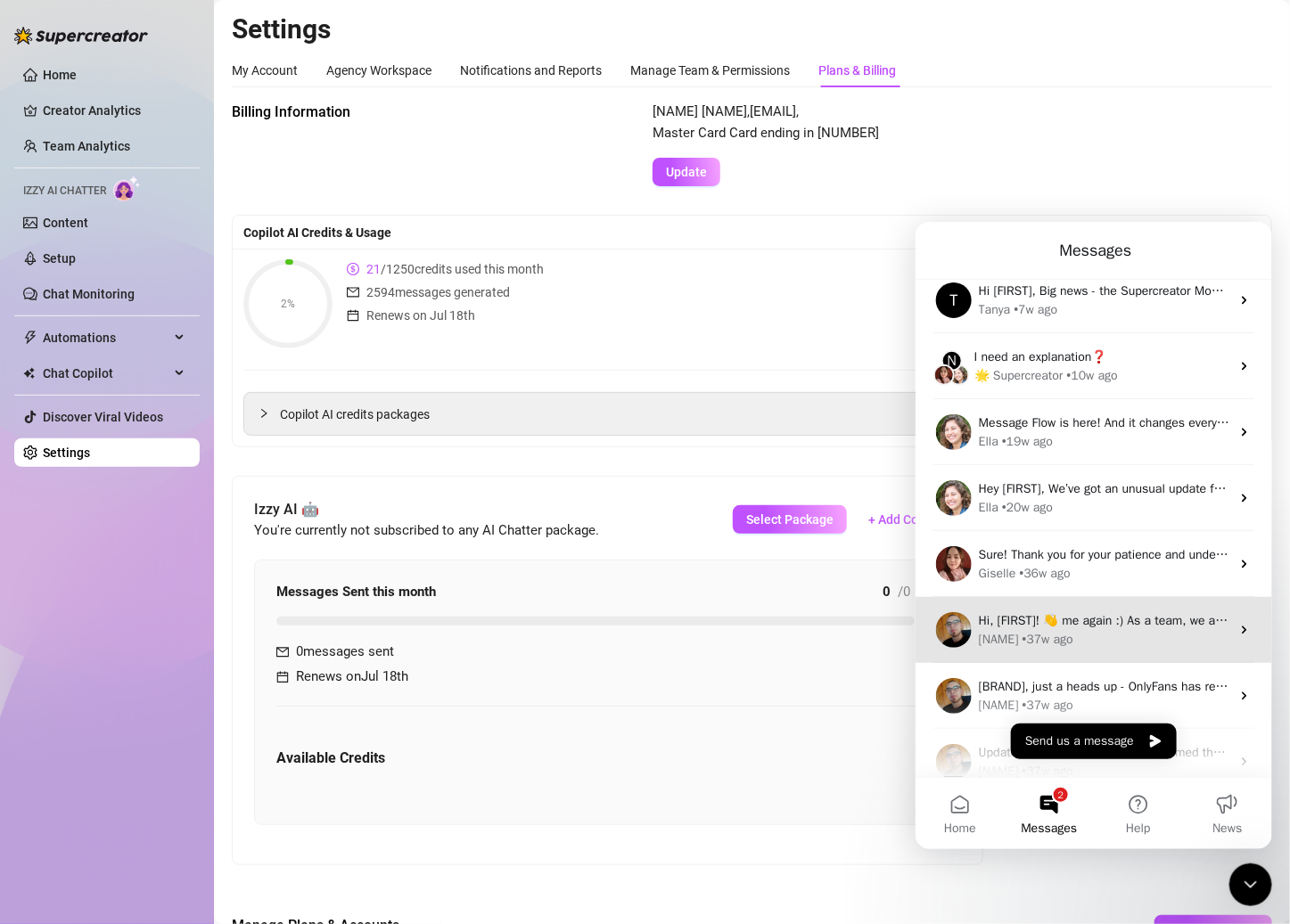 scroll, scrollTop: 0, scrollLeft: 0, axis: both 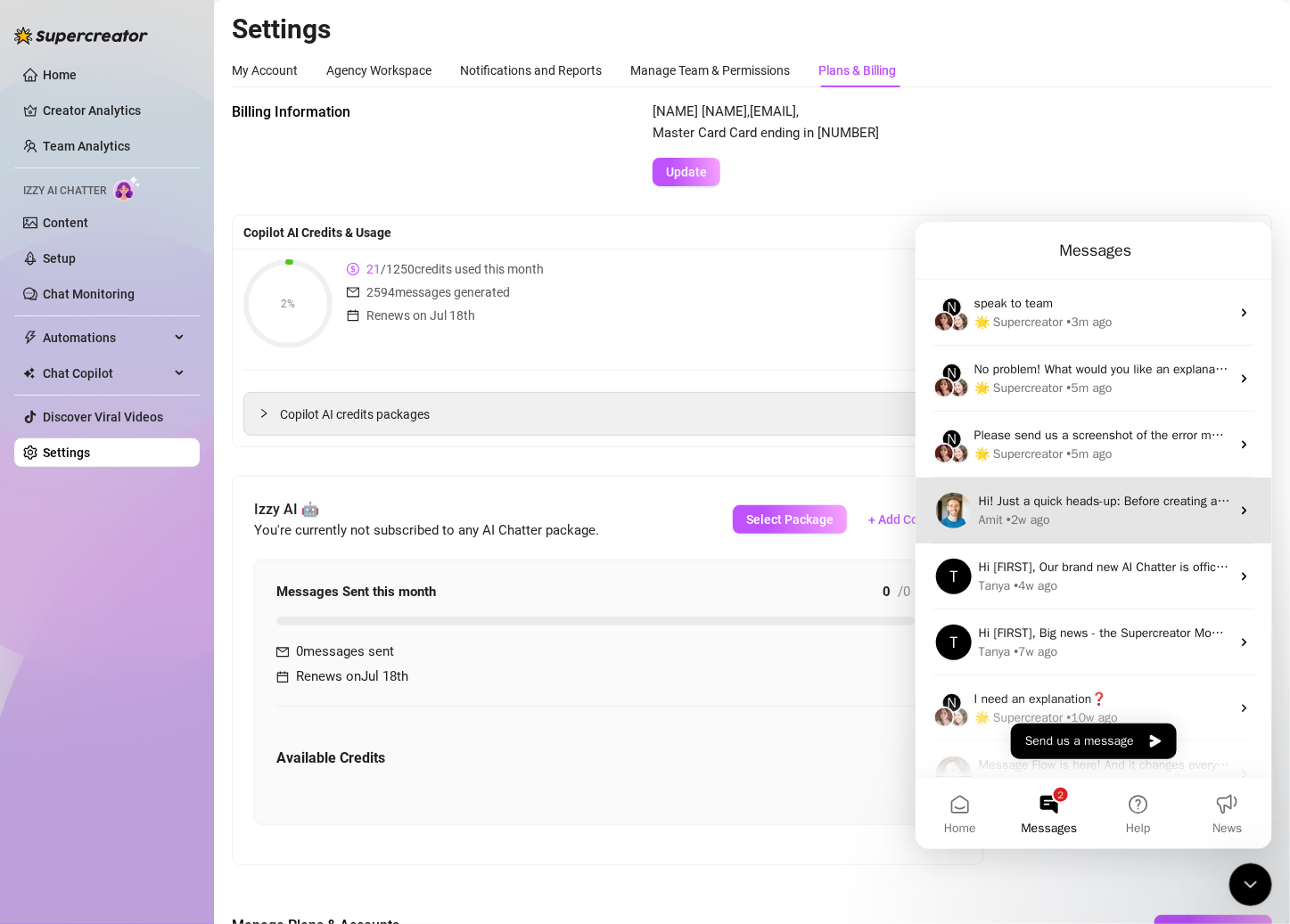 click on "[FIRST] •  2w ago" at bounding box center (1104, 519) 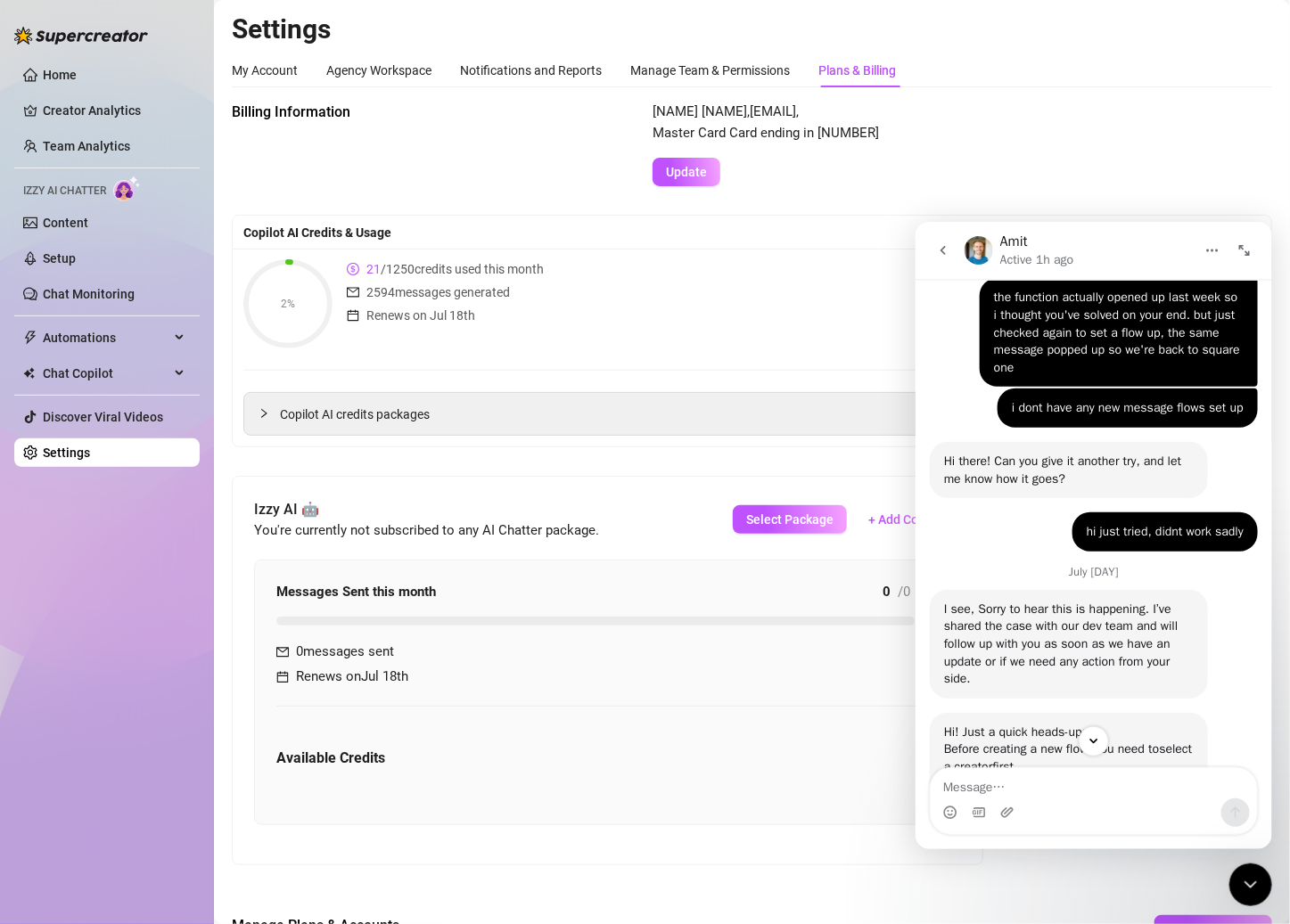scroll, scrollTop: 5369, scrollLeft: 0, axis: vertical 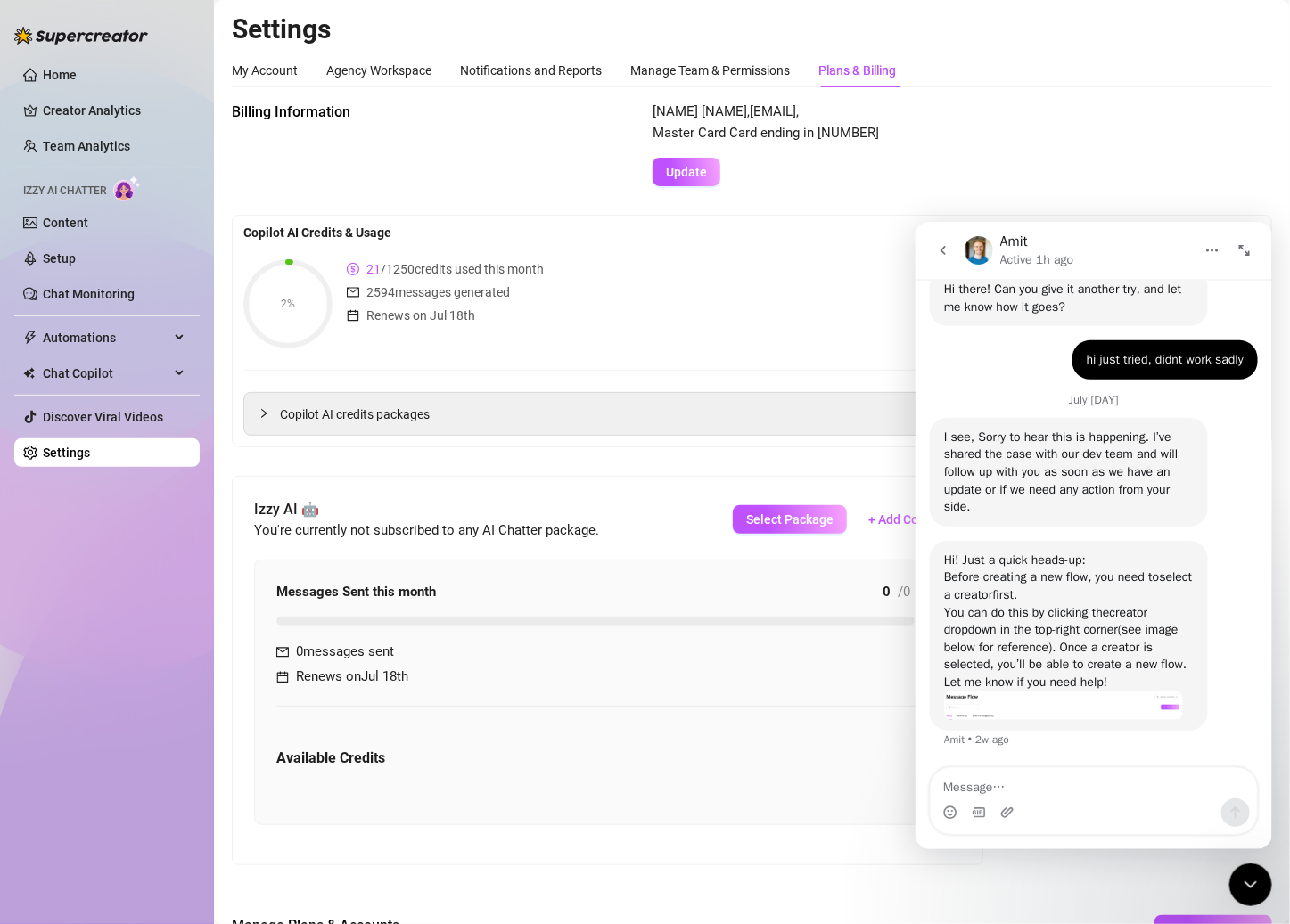click at bounding box center (1093, 782) 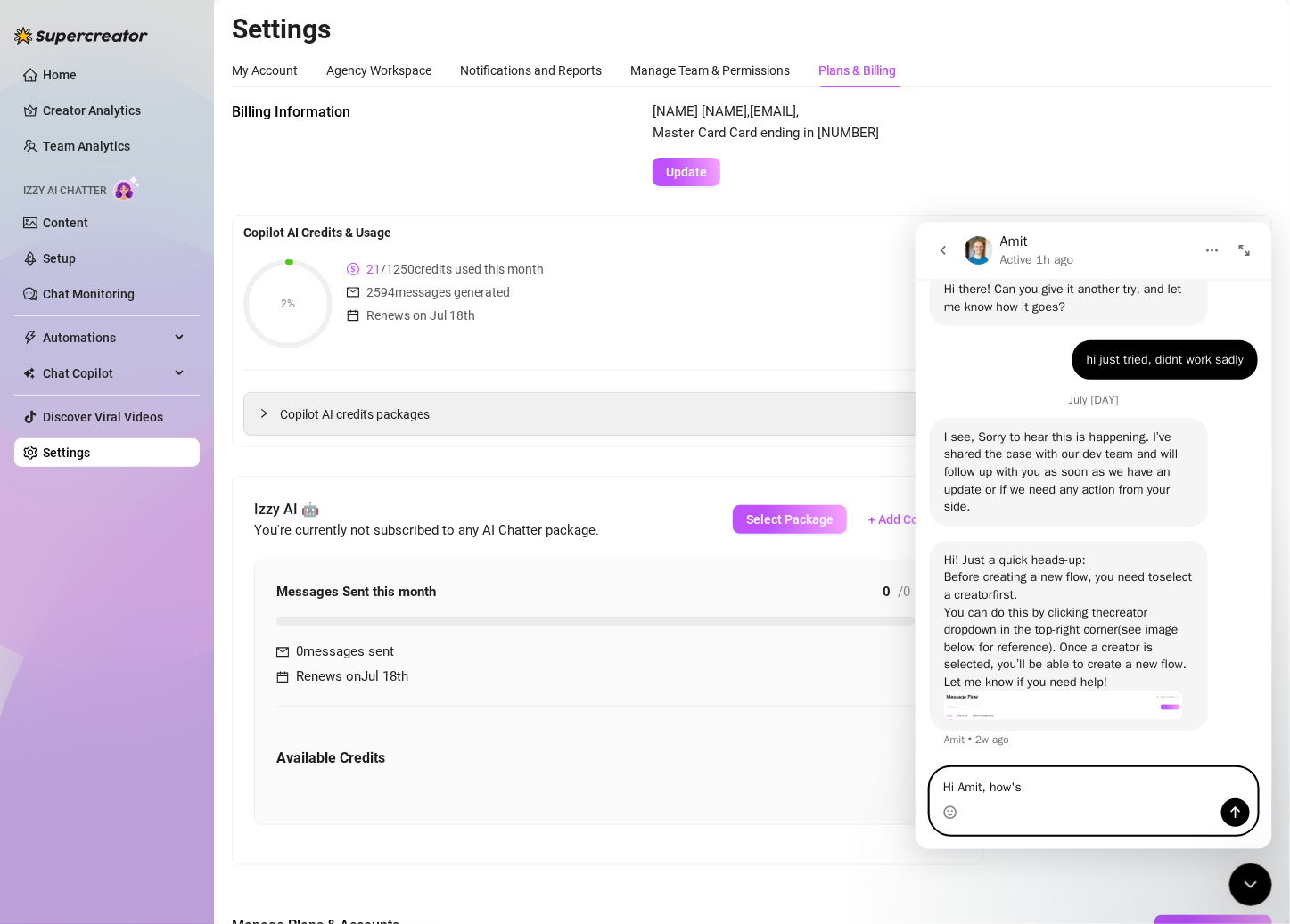 click on "Hi Amit, how's" at bounding box center (1093, 782) 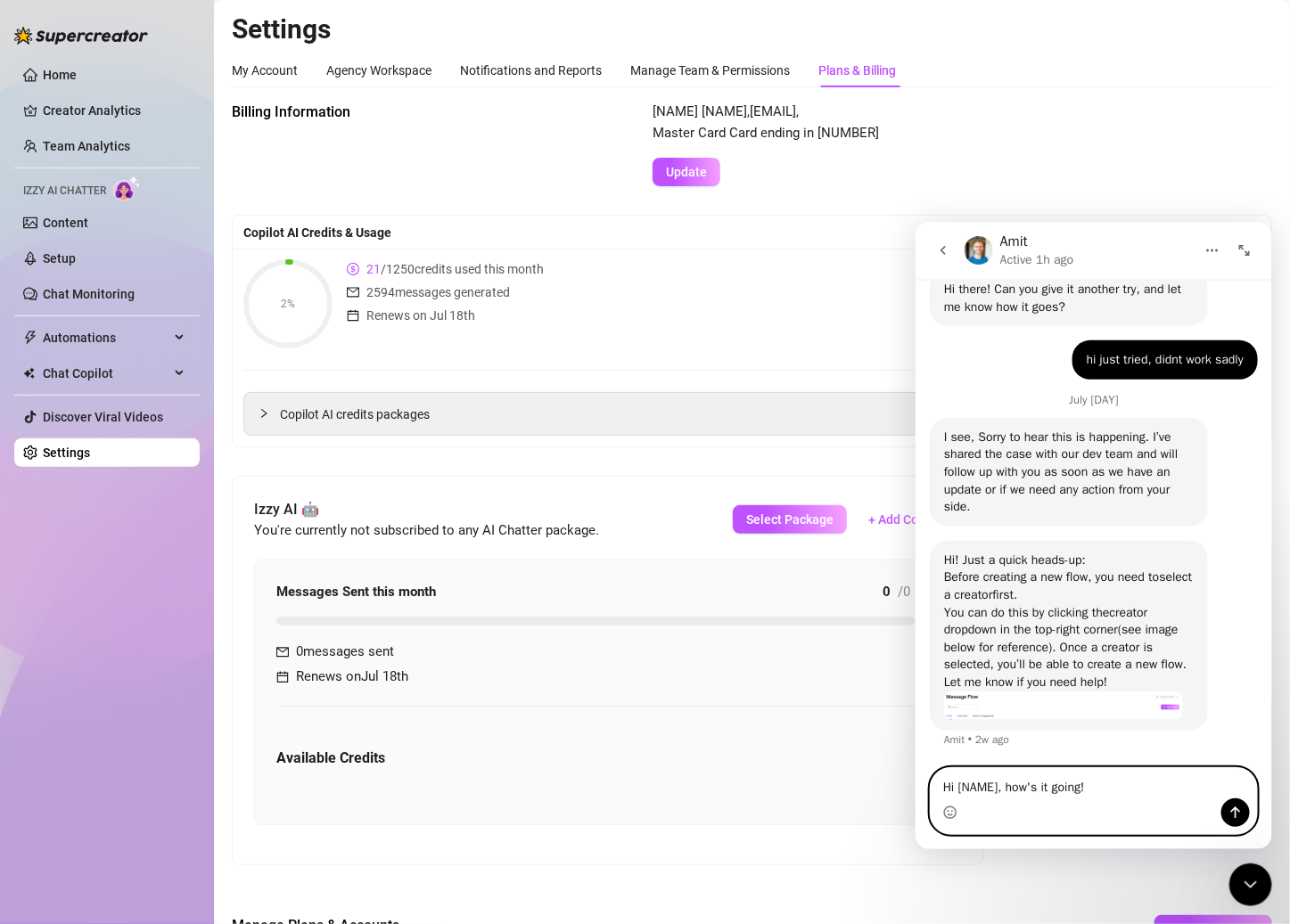 type on "Hi [FIRST], how's it going" 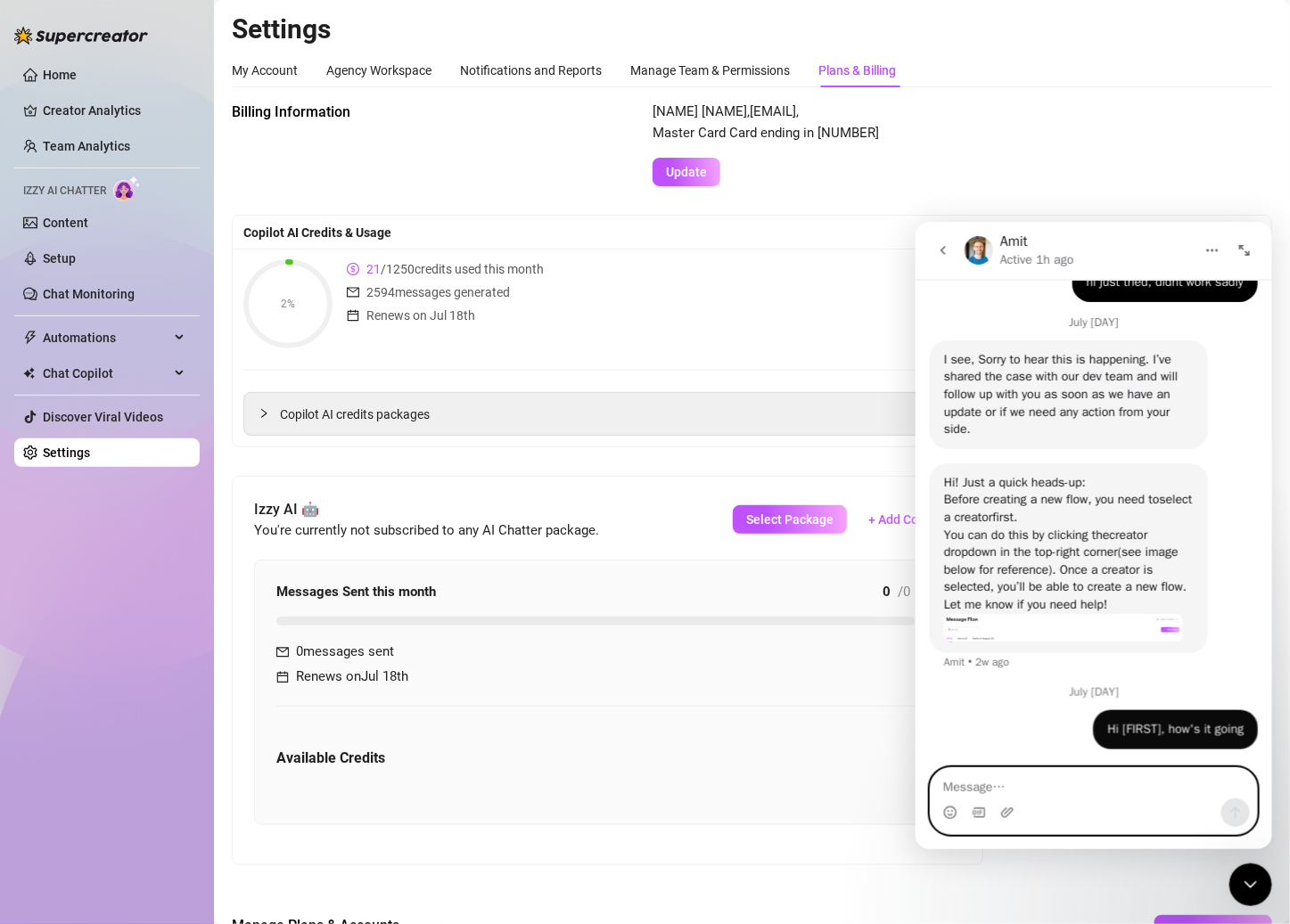 scroll, scrollTop: 5446, scrollLeft: 0, axis: vertical 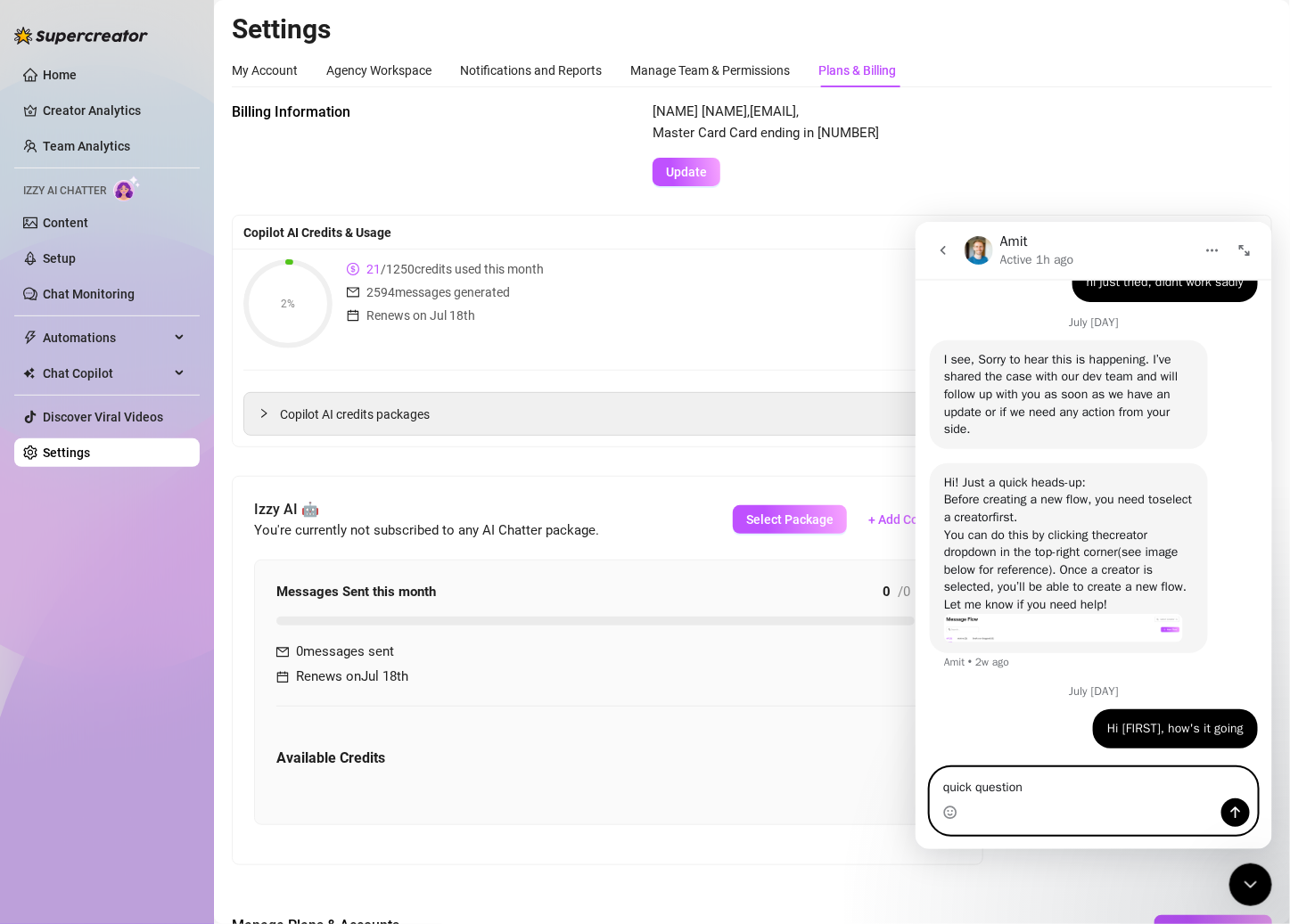 type on "quick question" 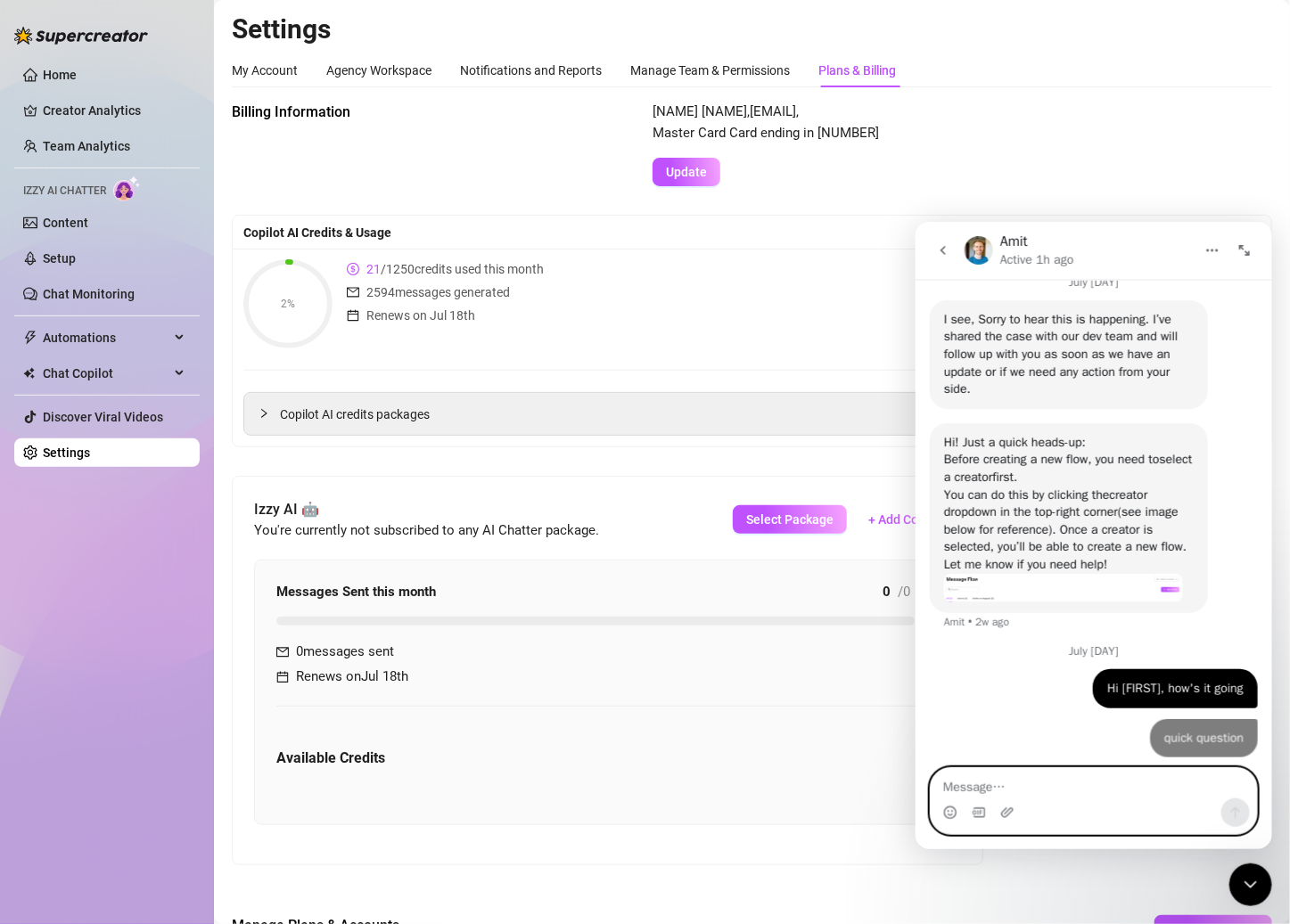 scroll, scrollTop: 5487, scrollLeft: 0, axis: vertical 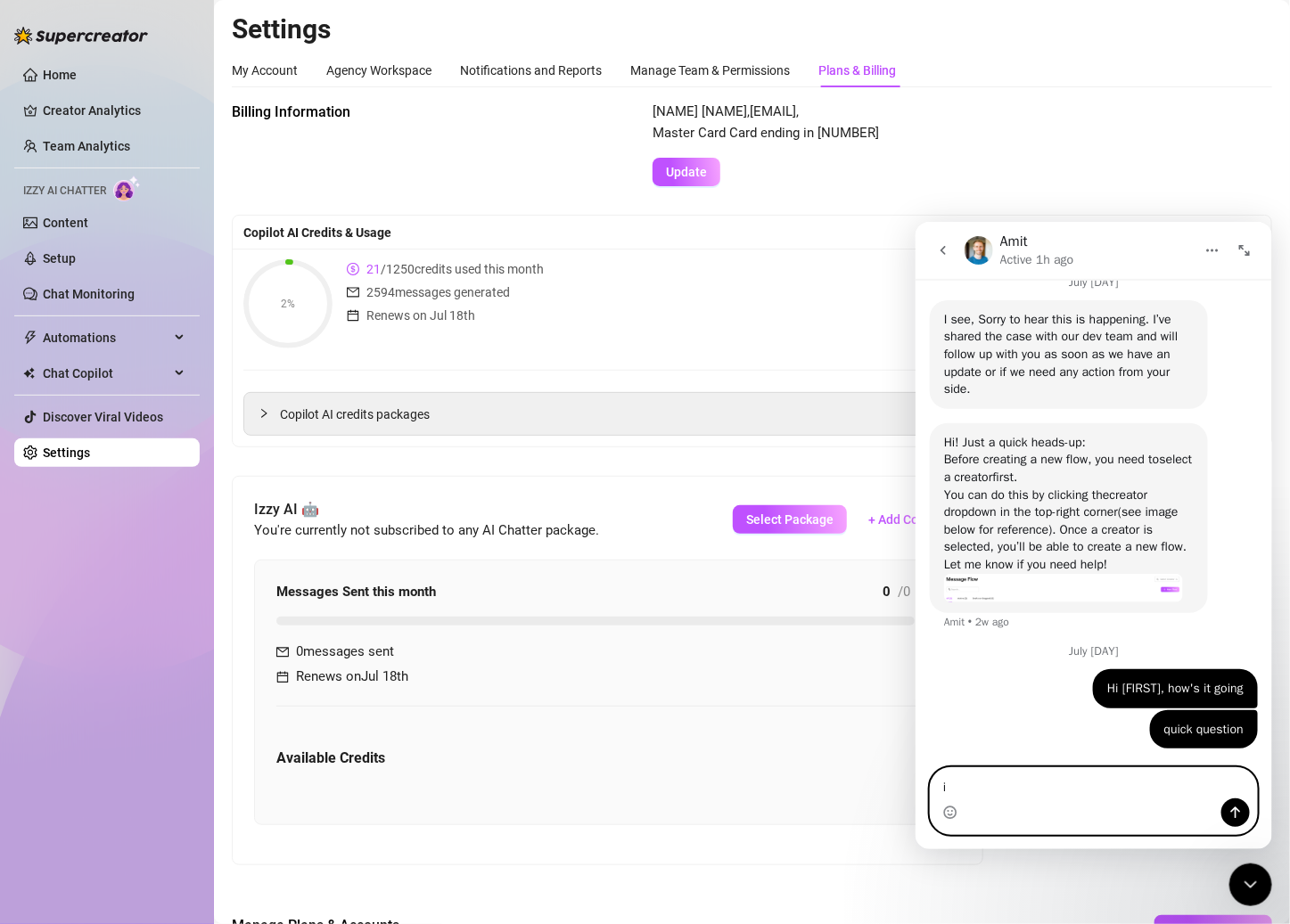 type on "i" 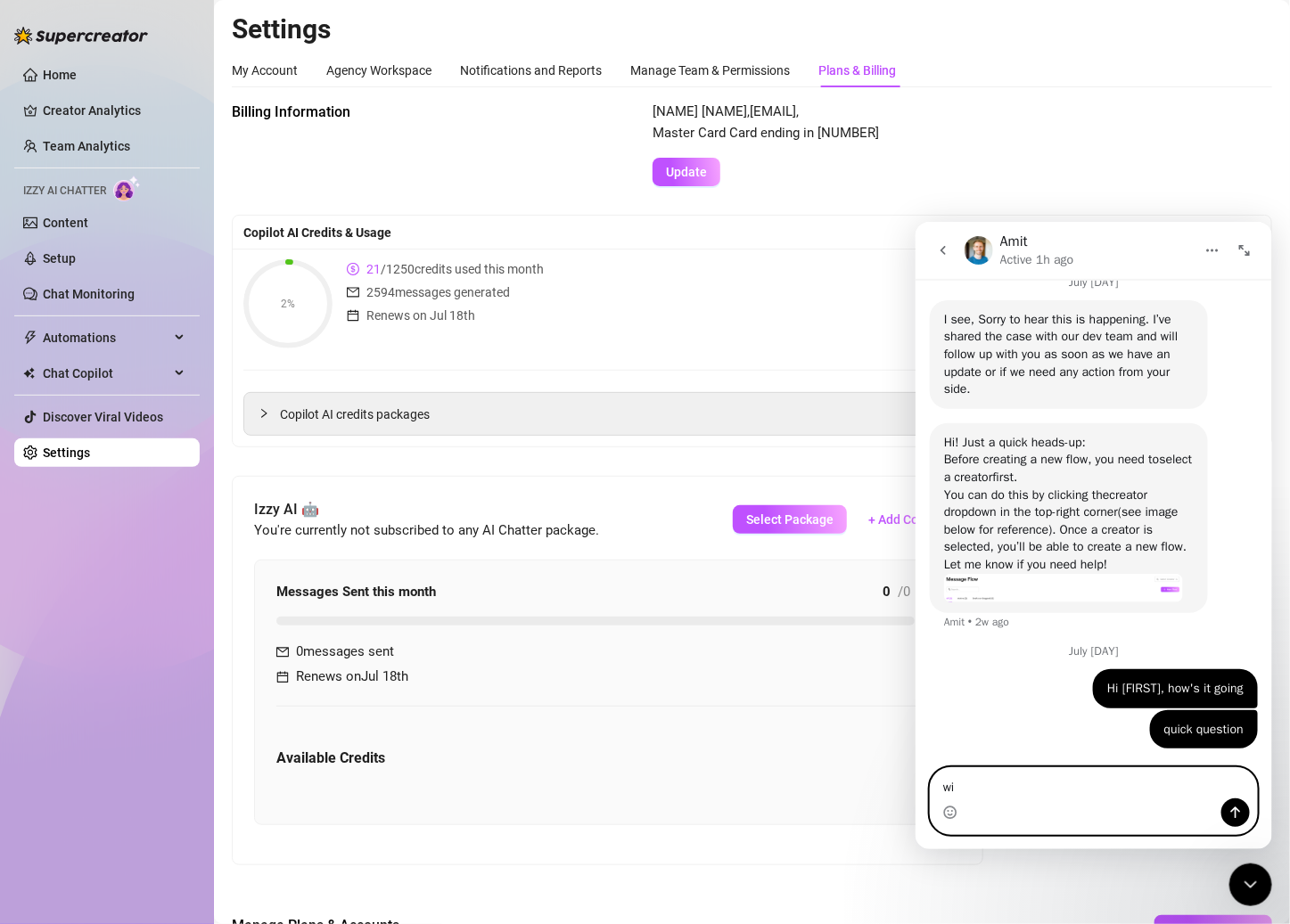 type on "w" 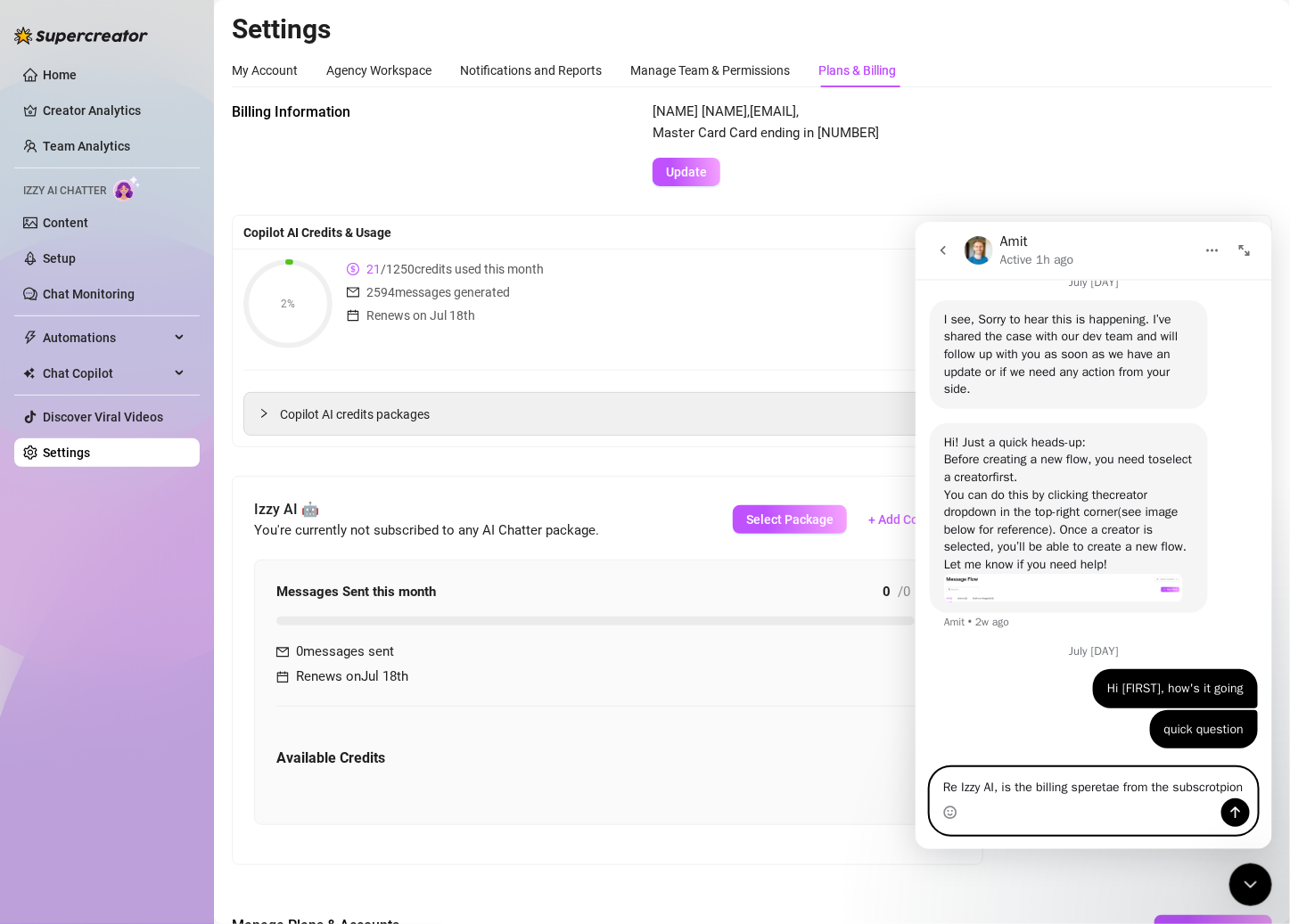 scroll, scrollTop: 5505, scrollLeft: 0, axis: vertical 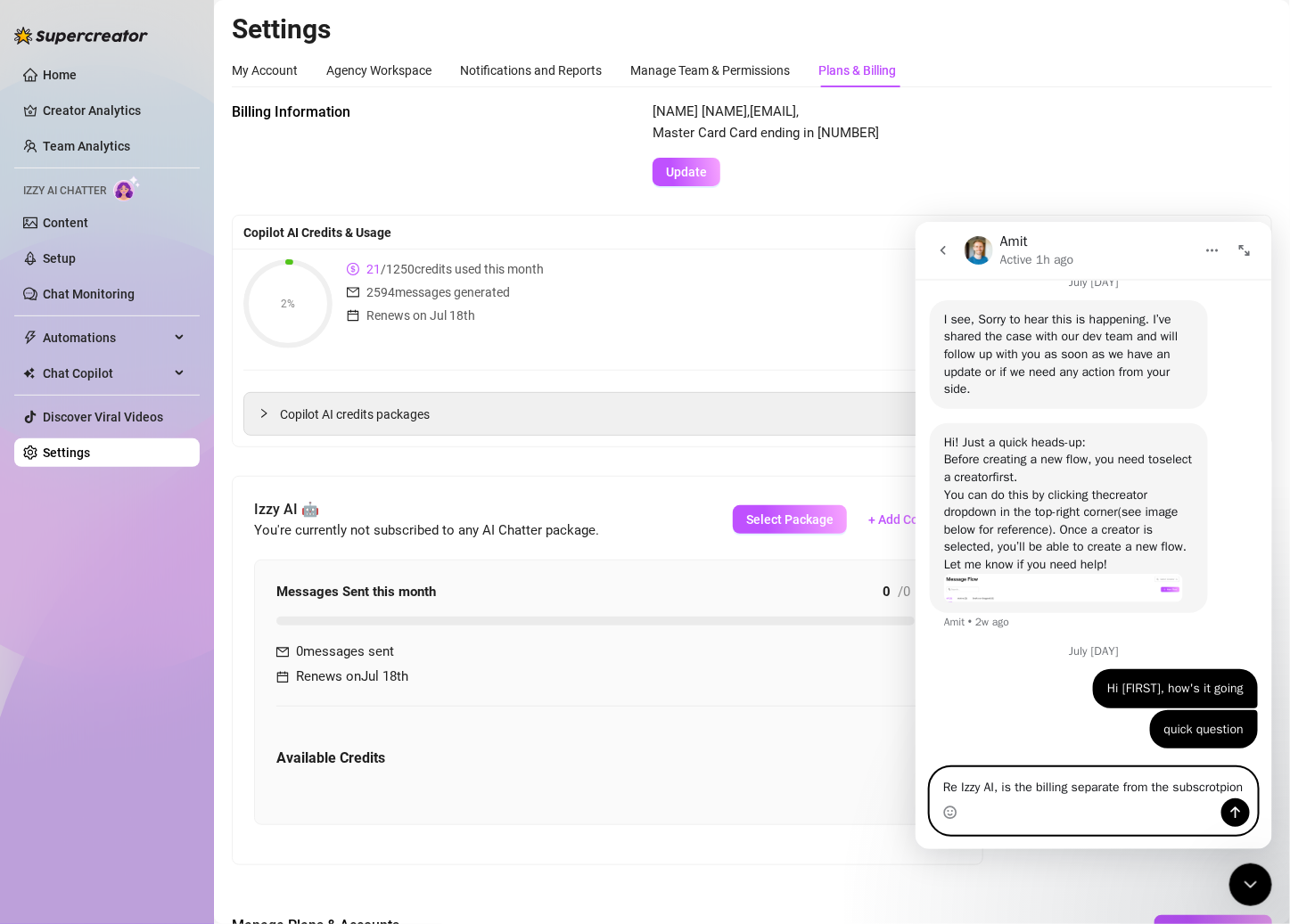 click on "Re Izzy AI, is the billing separate from the subscrotpion" at bounding box center [1093, 782] 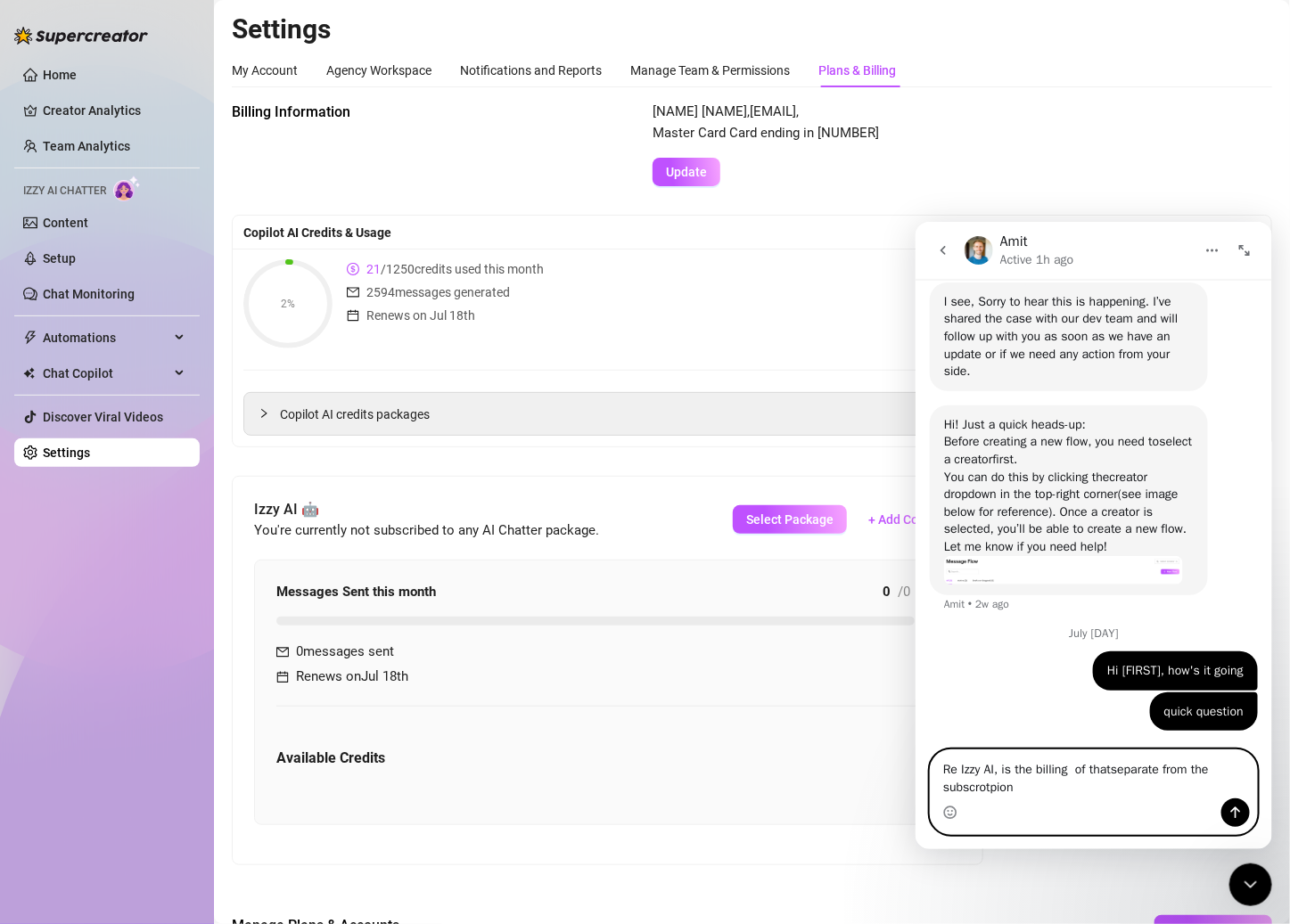 click on "Re Izzy AI, is the billing  of thatseparate from the subscrotpion" at bounding box center (1093, 773) 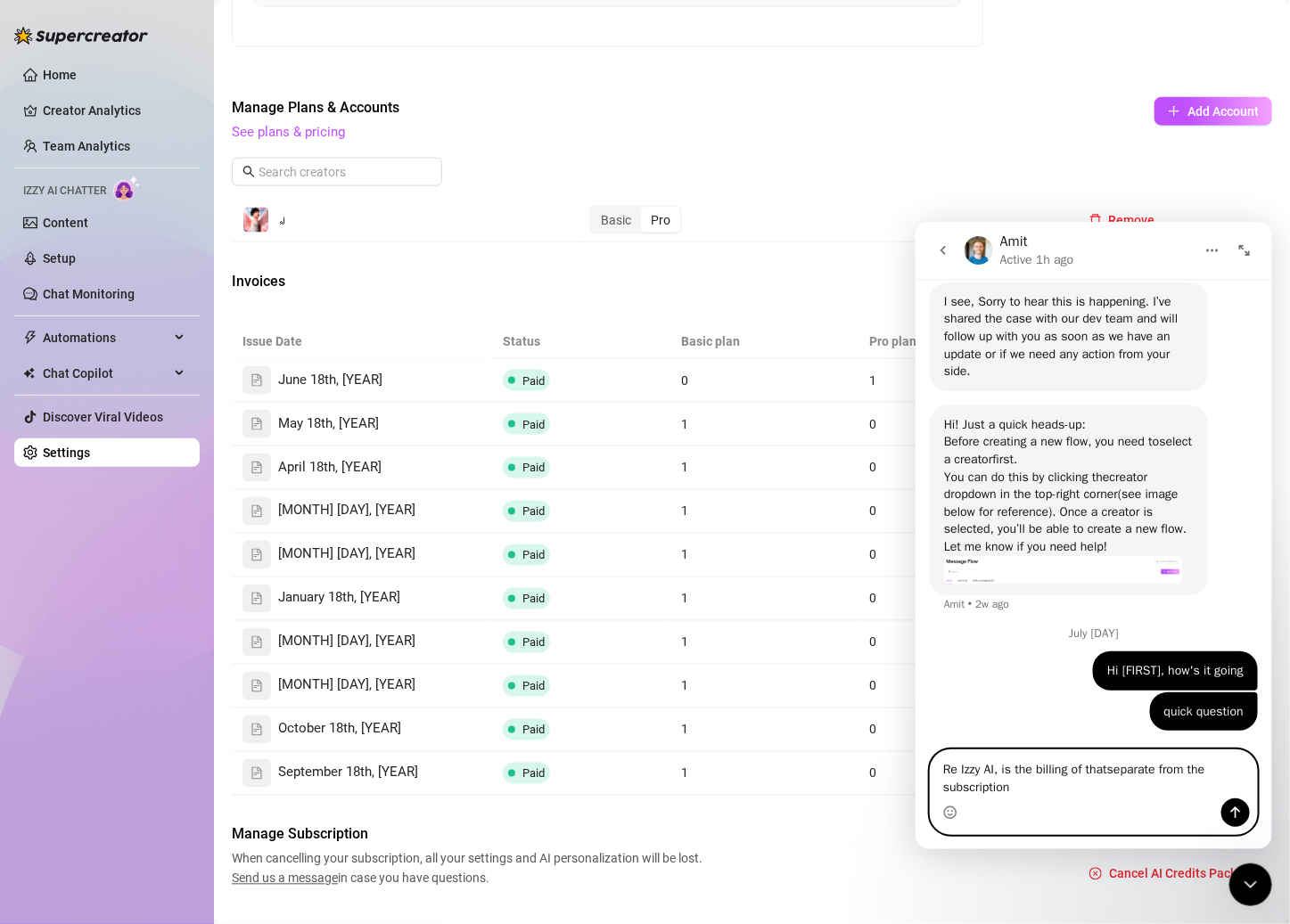 scroll, scrollTop: 815, scrollLeft: 0, axis: vertical 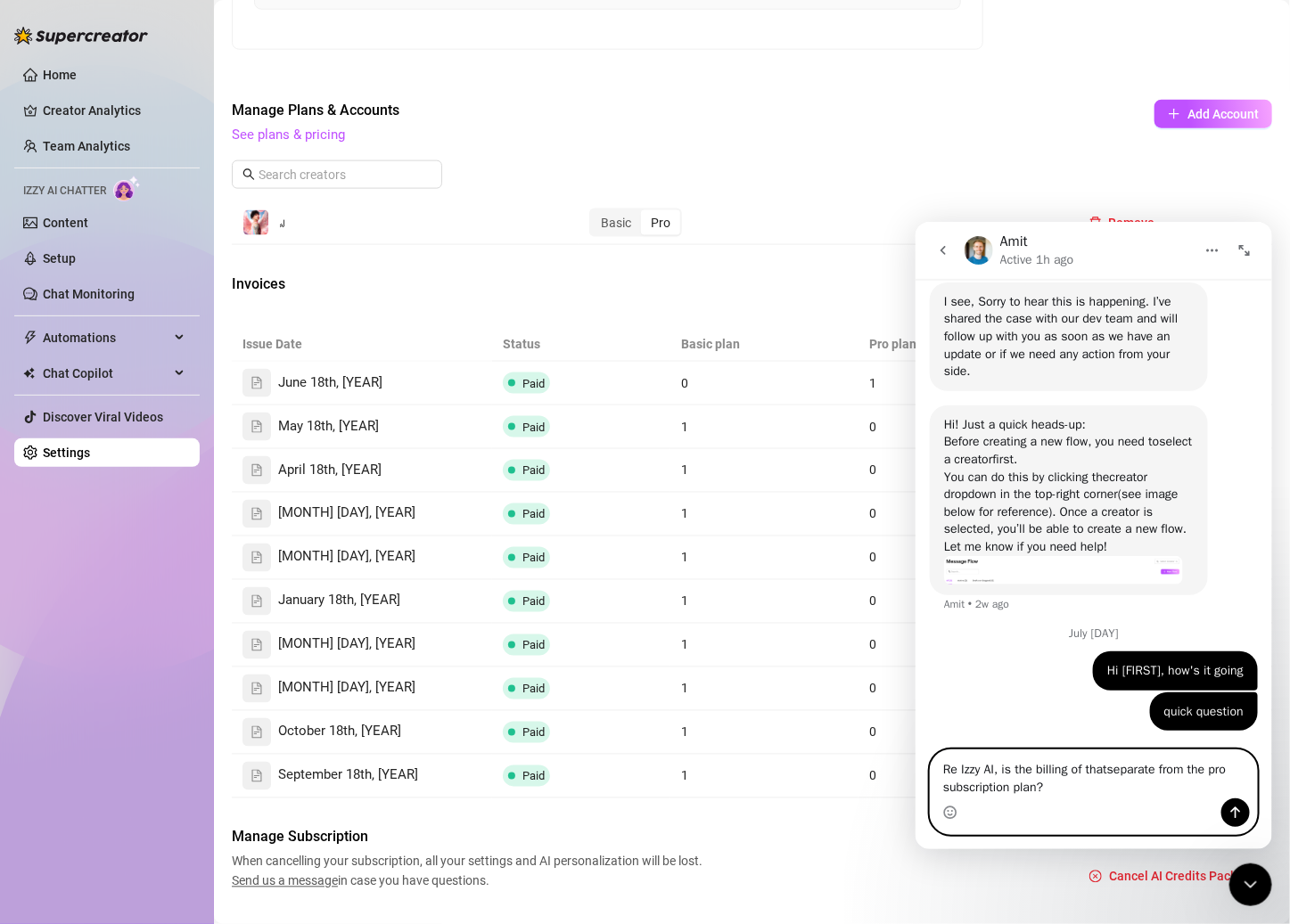 click on "Re Izzy AI, is the billing of thatseparate from the pro subscription plan?" at bounding box center (1093, 773) 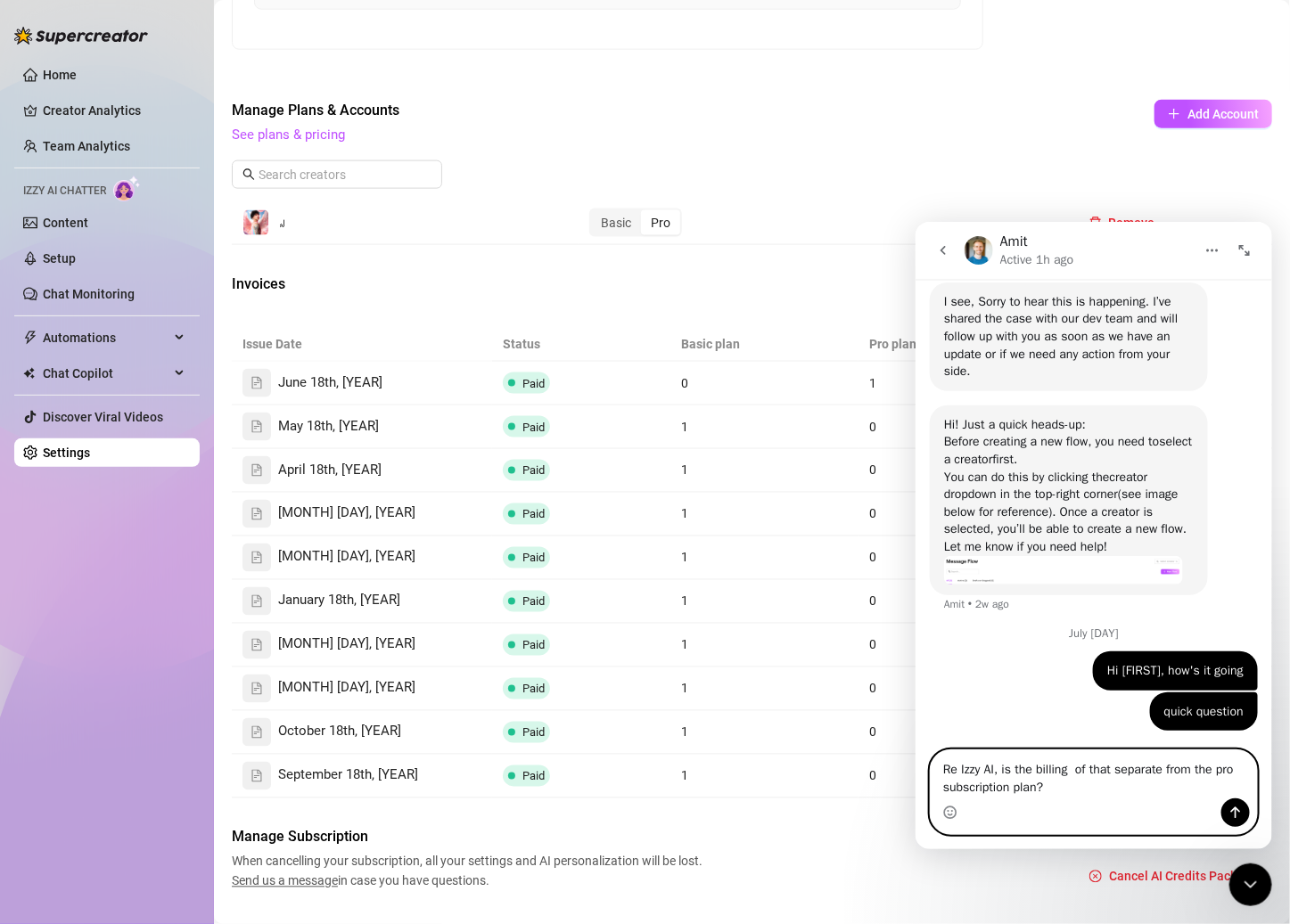 click on "Re Izzy AI, is the billing  of that separate from the pro subscription plan?" at bounding box center [1093, 773] 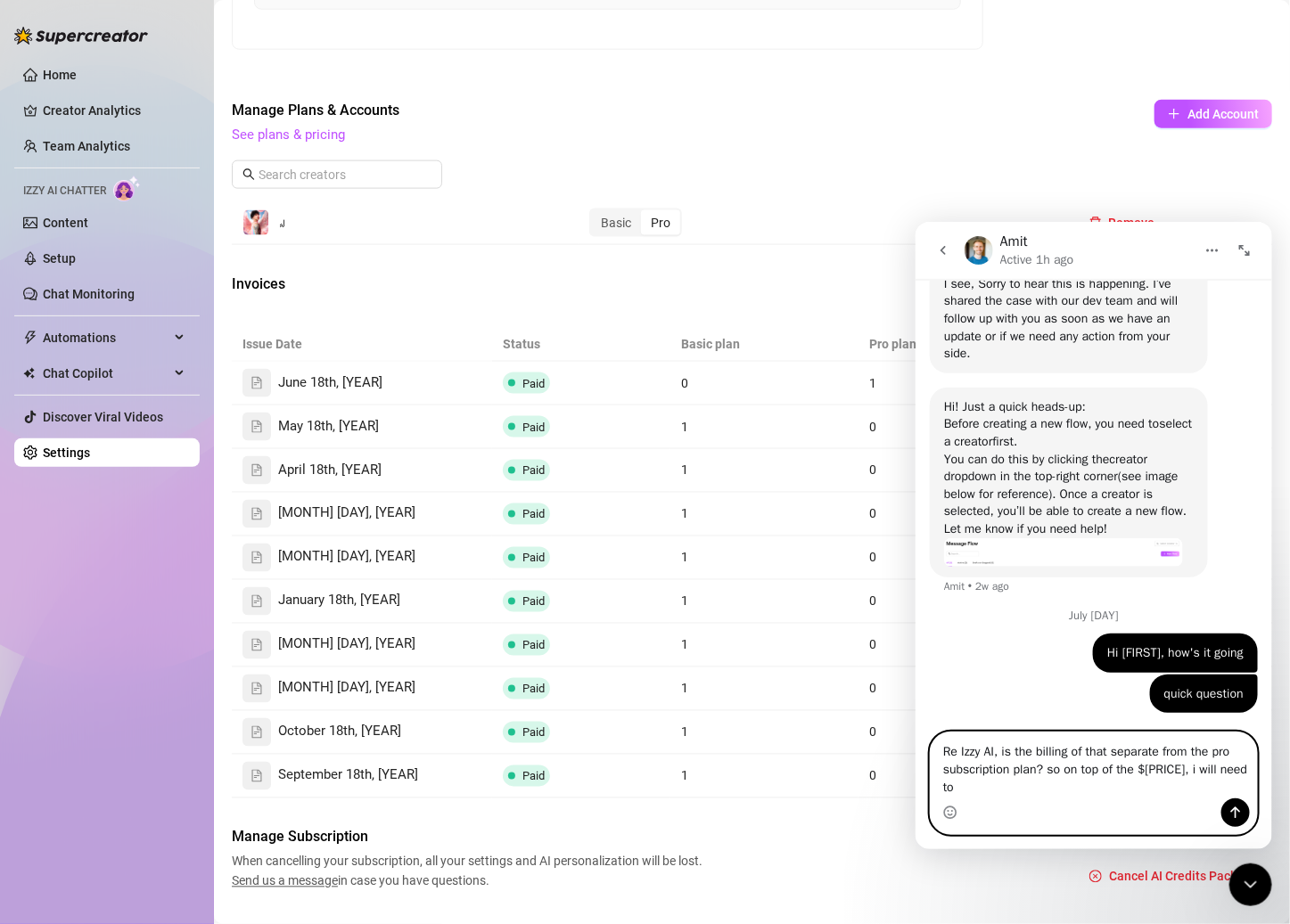 scroll, scrollTop: 5523, scrollLeft: 0, axis: vertical 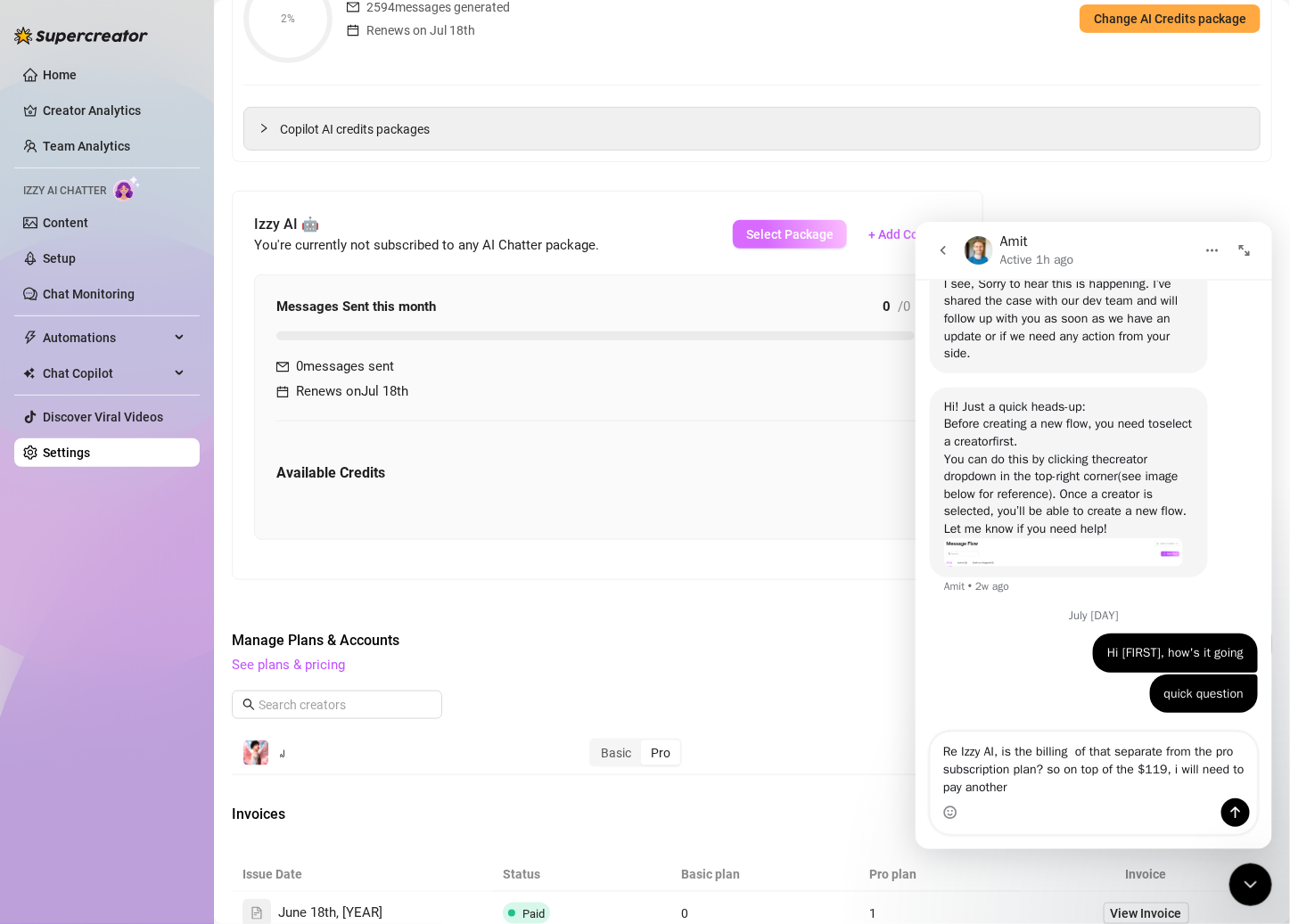 click on "Select Package" at bounding box center [790, 234] 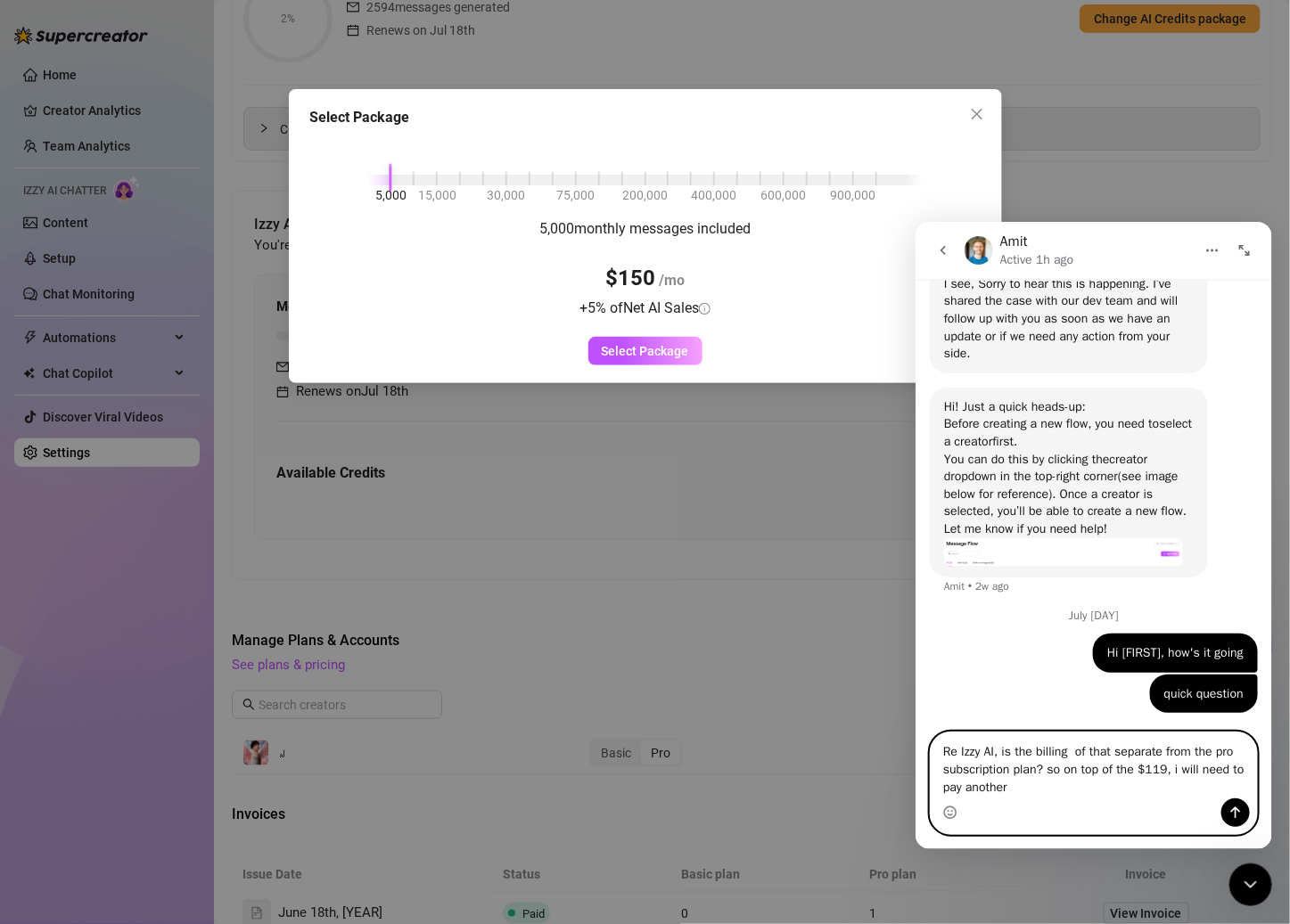 drag, startPoint x: 1053, startPoint y: 797, endPoint x: 1063, endPoint y: 781, distance: 18.867962 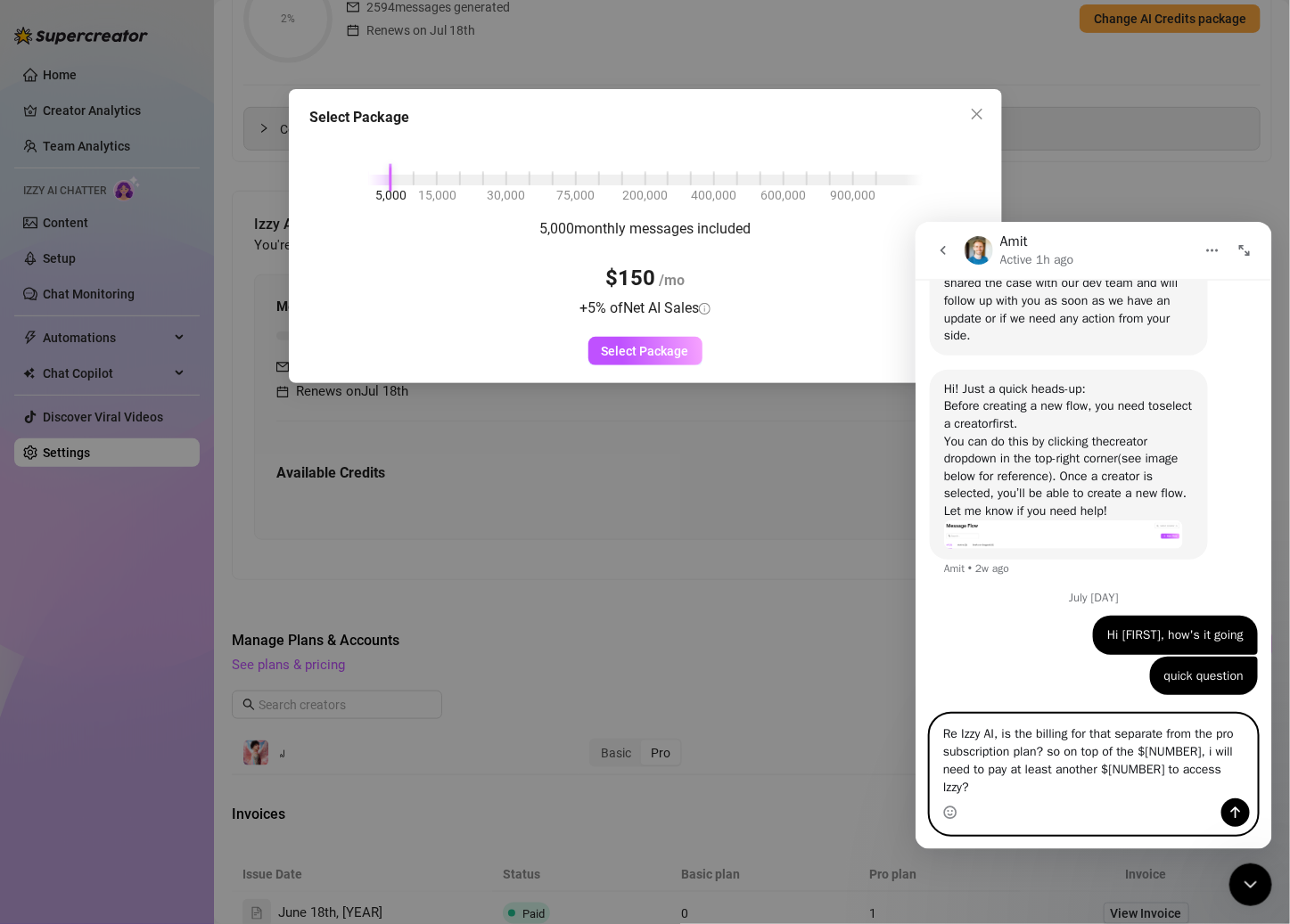 drag, startPoint x: 1092, startPoint y: 749, endPoint x: 1075, endPoint y: 751, distance: 17.117243 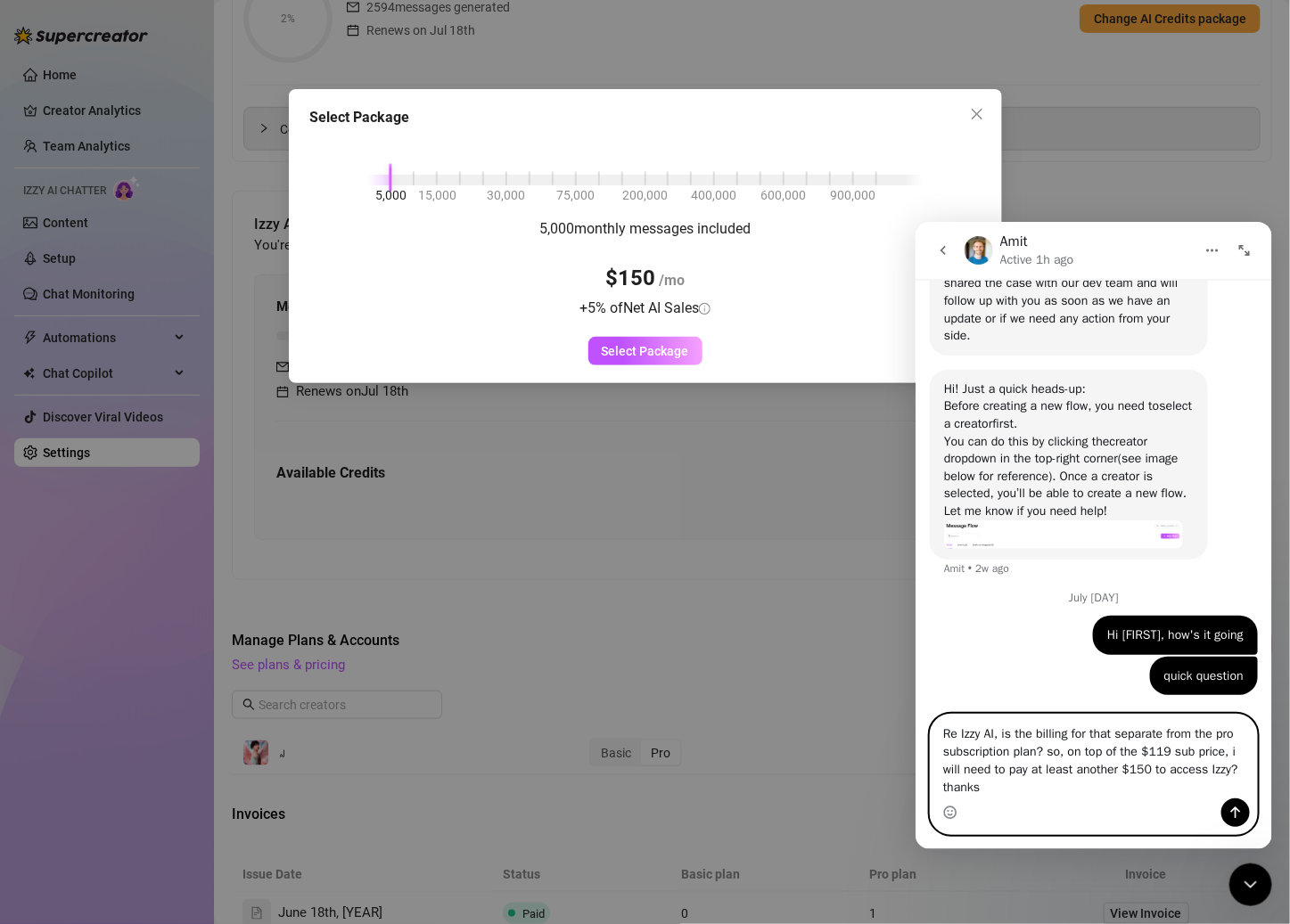 type on "Re Izzy AI, is the billing for that separate from the pro subscription plan? so, on top of the $119 sub price, i will need to pay at least another $150 to access Izzy?  thanks" 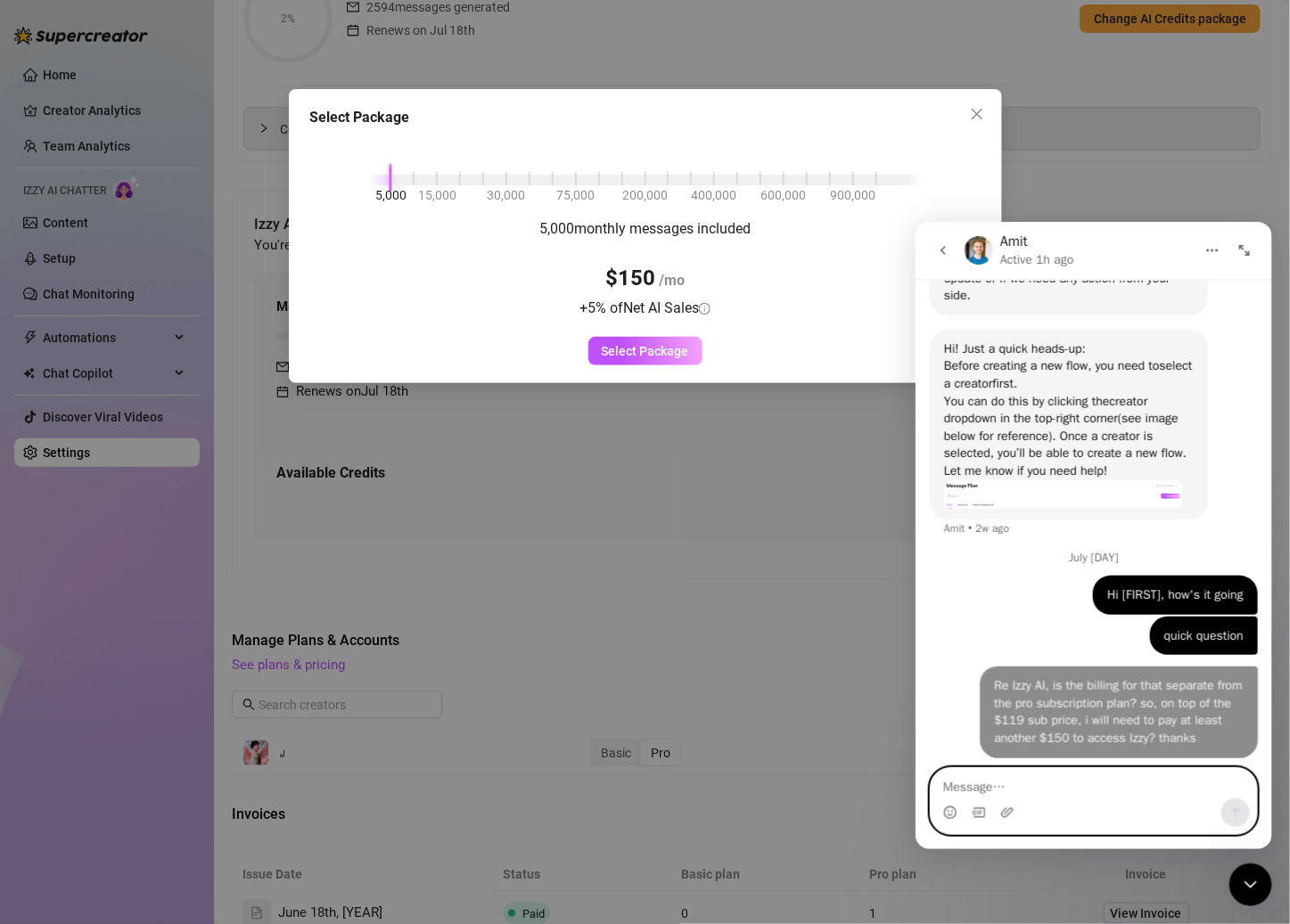 scroll, scrollTop: 5580, scrollLeft: 0, axis: vertical 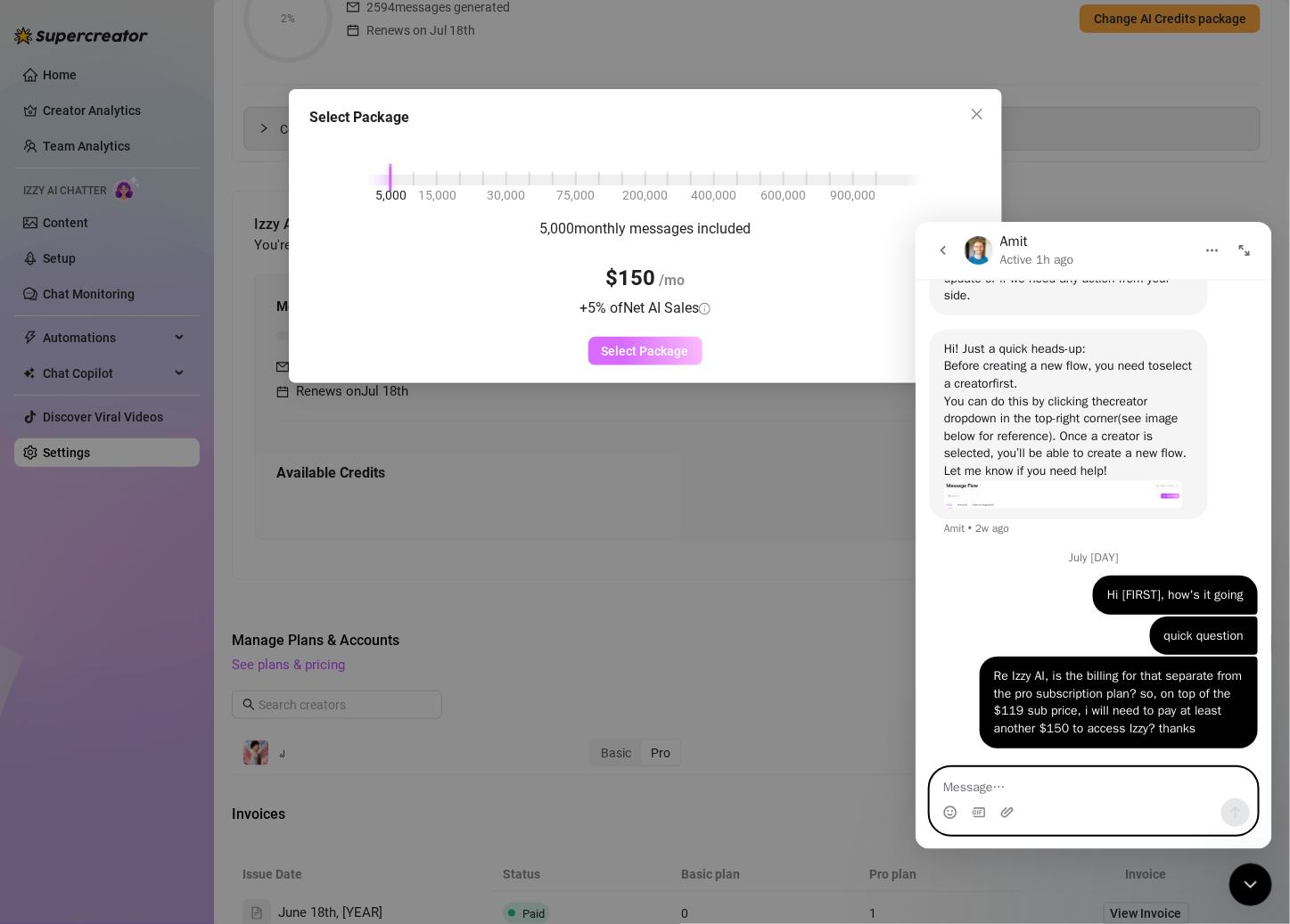 type 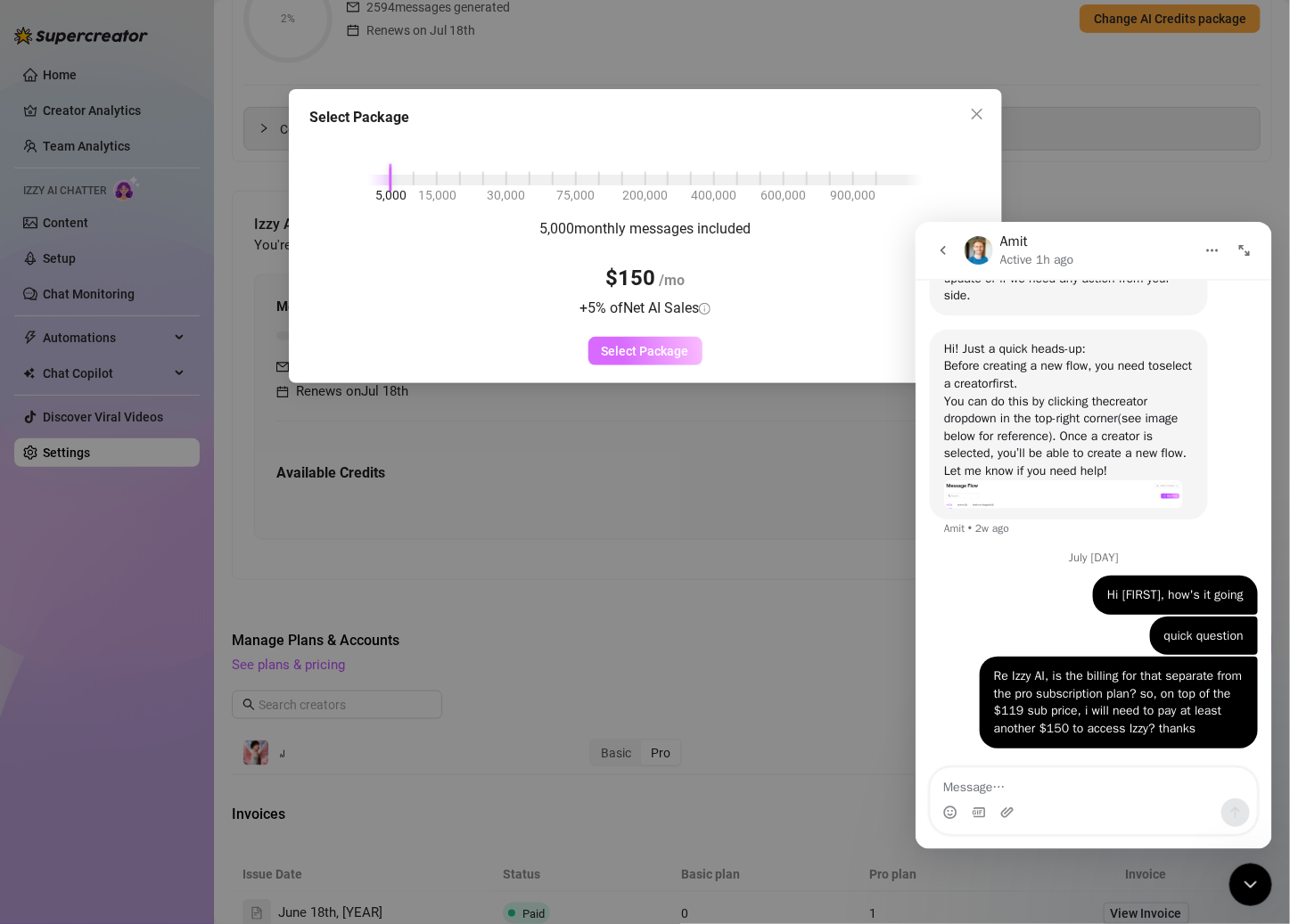 click on "Select Package" at bounding box center (645, 351) 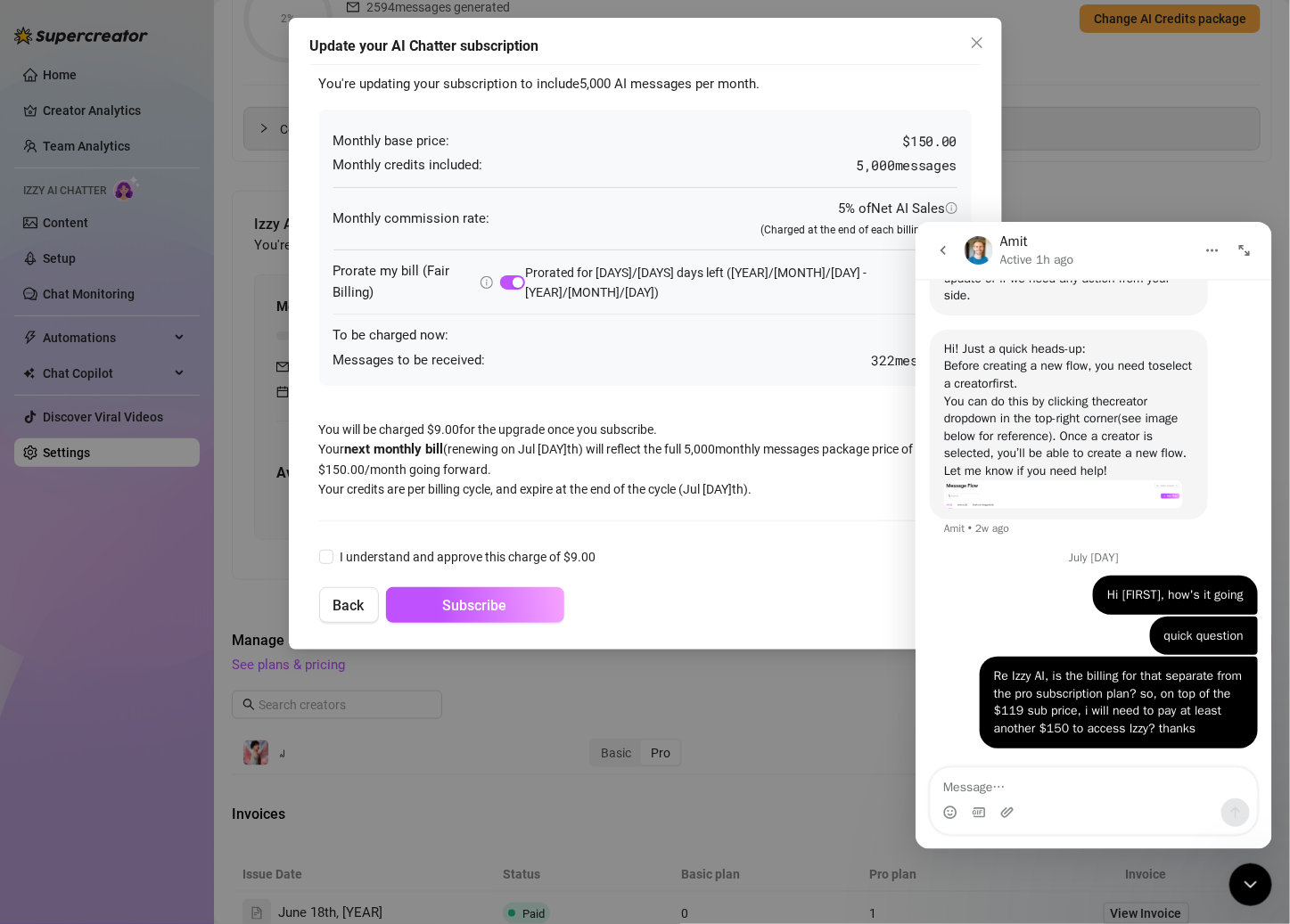 drag, startPoint x: 1894, startPoint y: 260, endPoint x: 1086, endPoint y: 338, distance: 811.75612 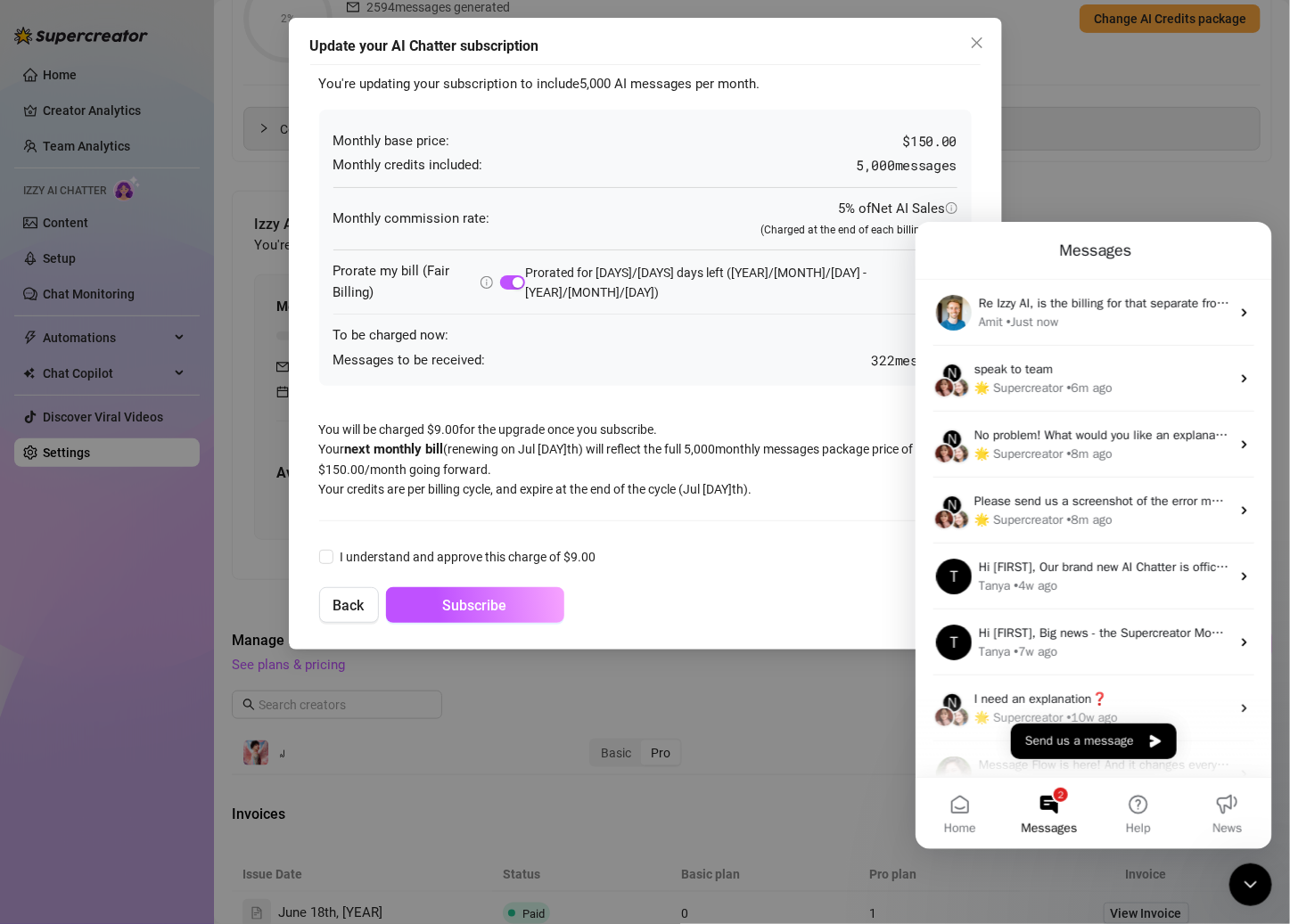 scroll, scrollTop: 0, scrollLeft: 0, axis: both 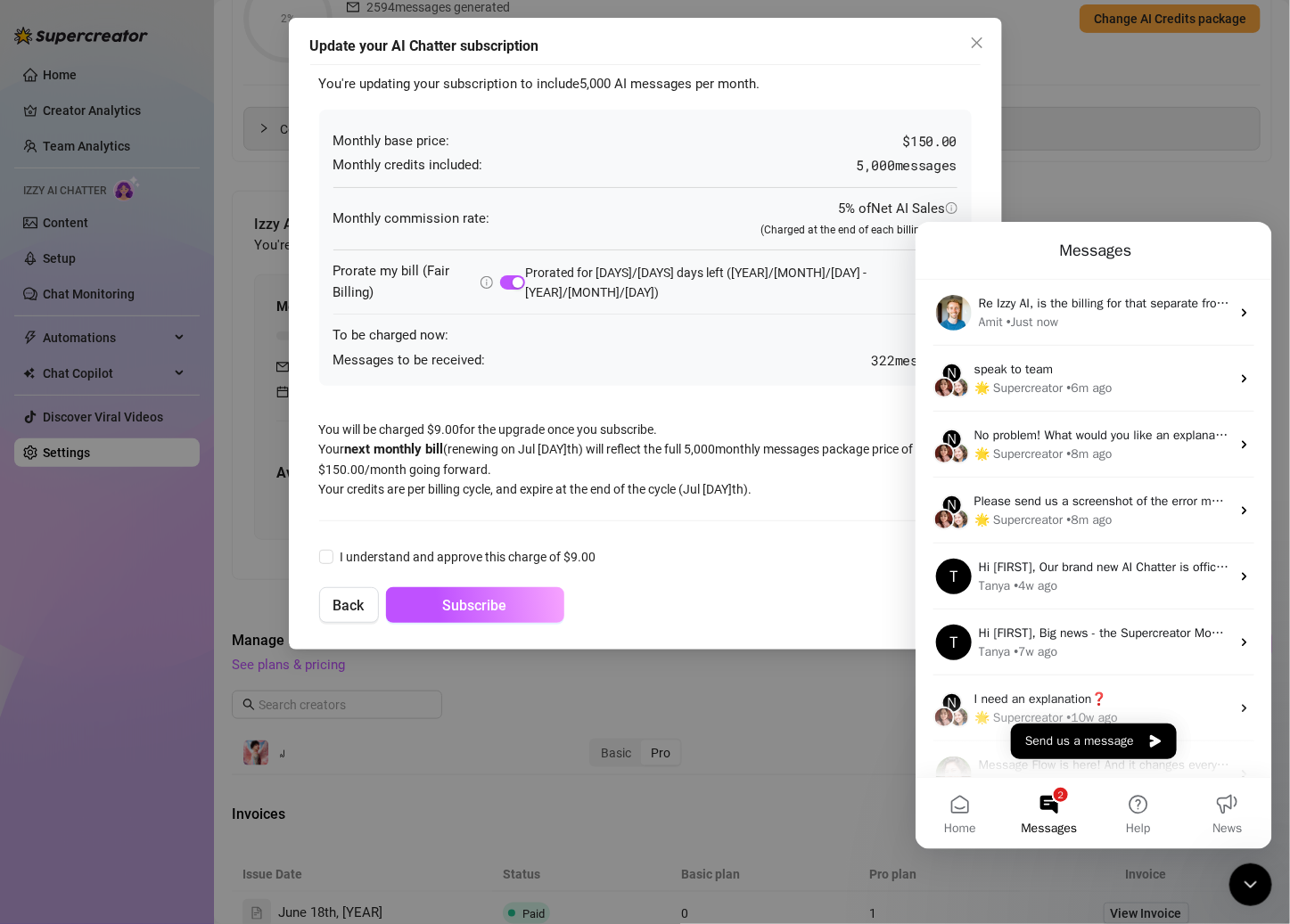 click on "Update your AI Chatter subscription You're updating your subscription to include  5,000   AI messages per month. Monthly base price: $[PRICE].00 Monthly credits included: 5,000  messages Monthly commission rate: 5%   of  Net AI Sales  (Charged at the end of each billing cycle) Prorate my bill (Fair Billing) Prorated for 2/31 days left ([DATE] - [DATE]) To be charged now: $ [PRICE].00 Messages to be received: 322  messages You will be charged $ [PRICE].00  for the upgrade once you subscribe. Your  next monthly bill  (renewing on   [DATE] ) will reflect the full   5,000  monthly messages package price of $ [PRICE].00 /month going forward. Your credits are per billing cycle, and expire at the end of the cycle ( [DATE] ). I understand and approve this charge of $ [PRICE].00 Back Subscribe" at bounding box center [645, 462] 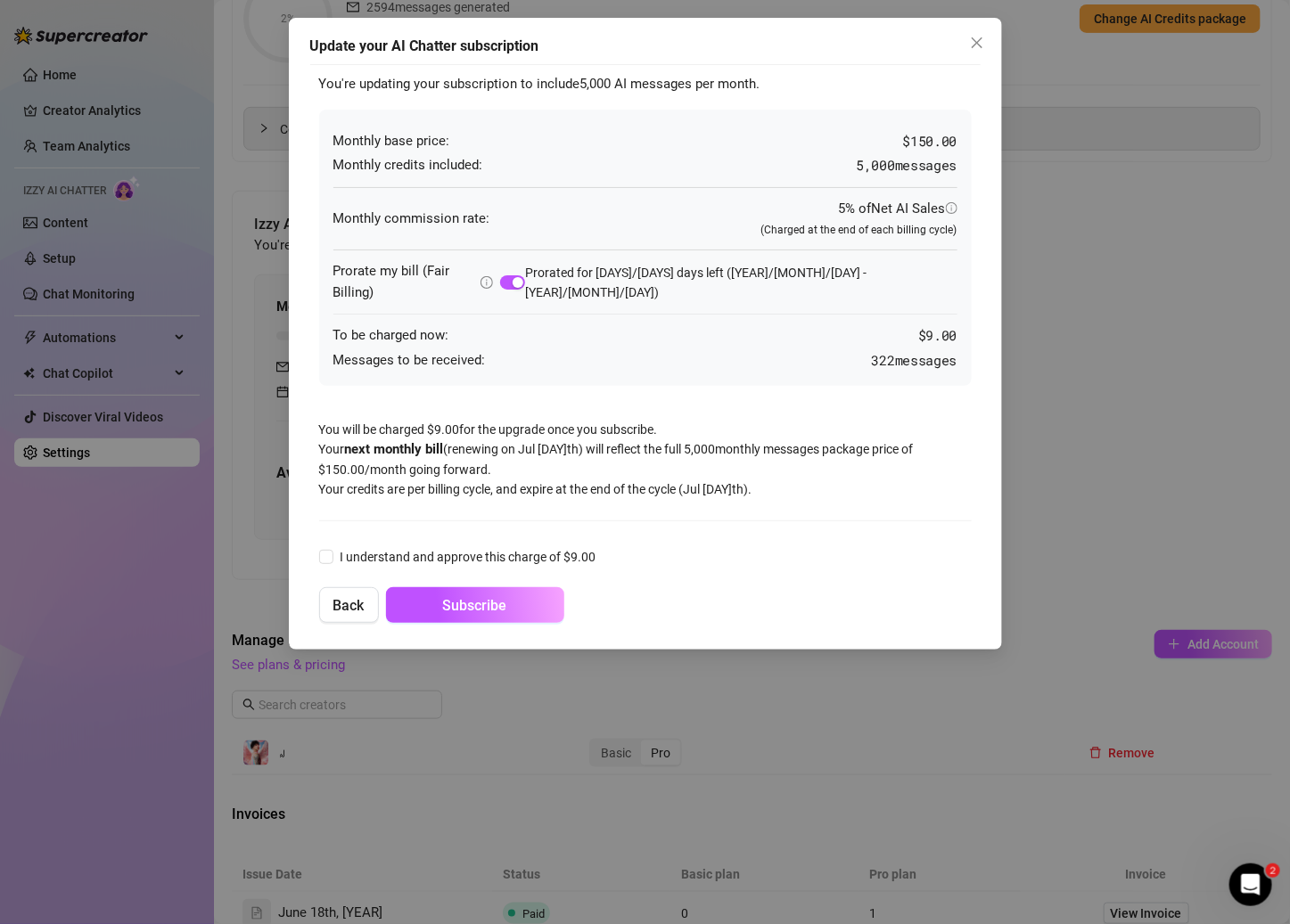 scroll, scrollTop: 0, scrollLeft: 0, axis: both 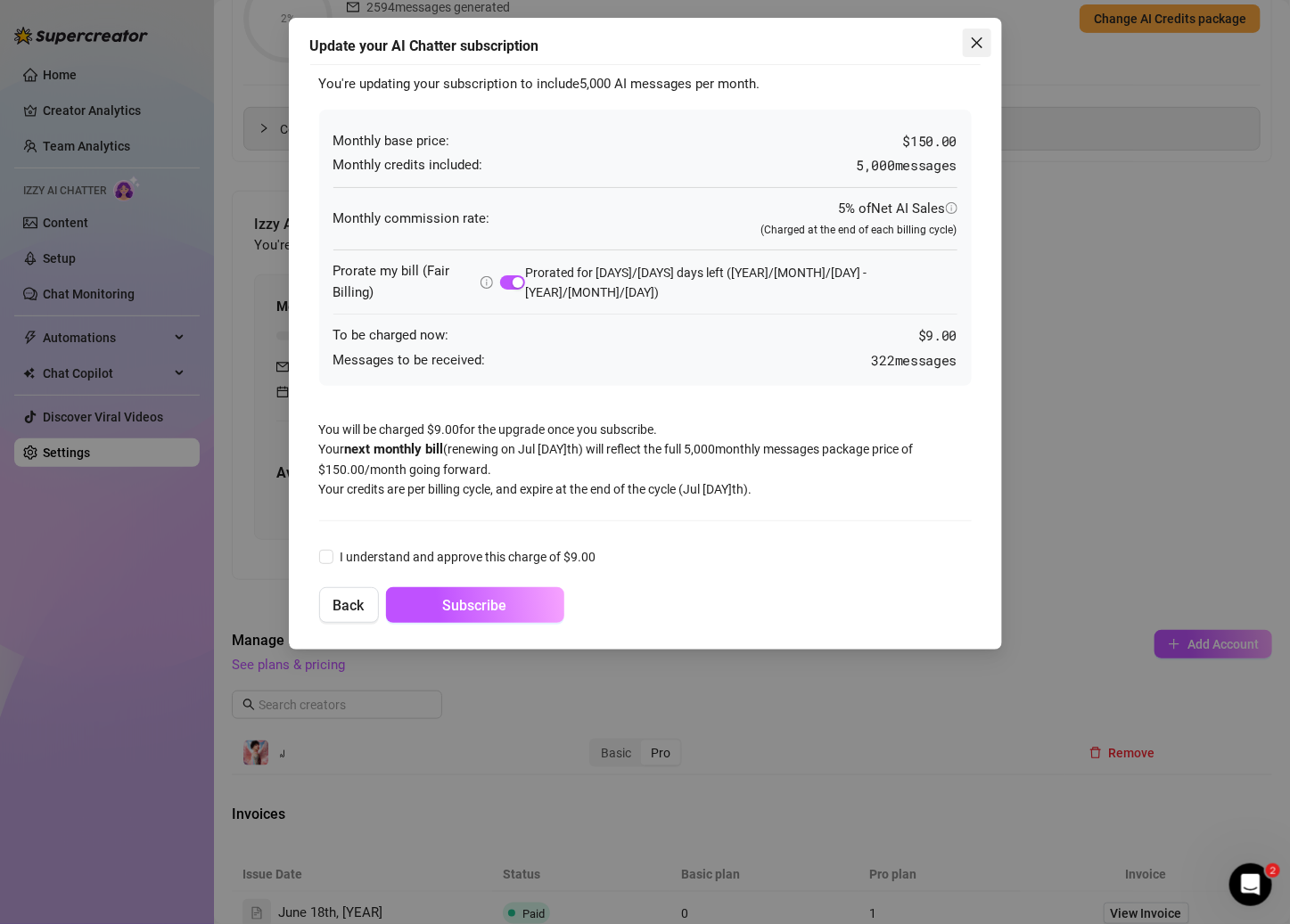 click at bounding box center [977, 43] 